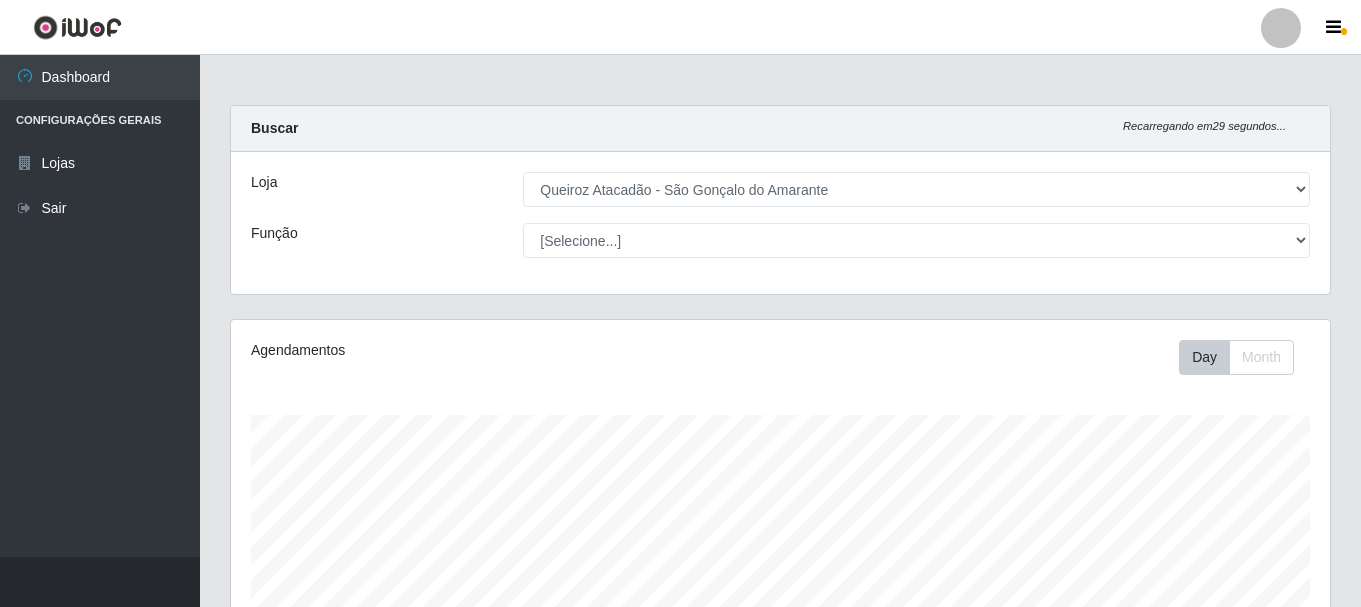 select on "464" 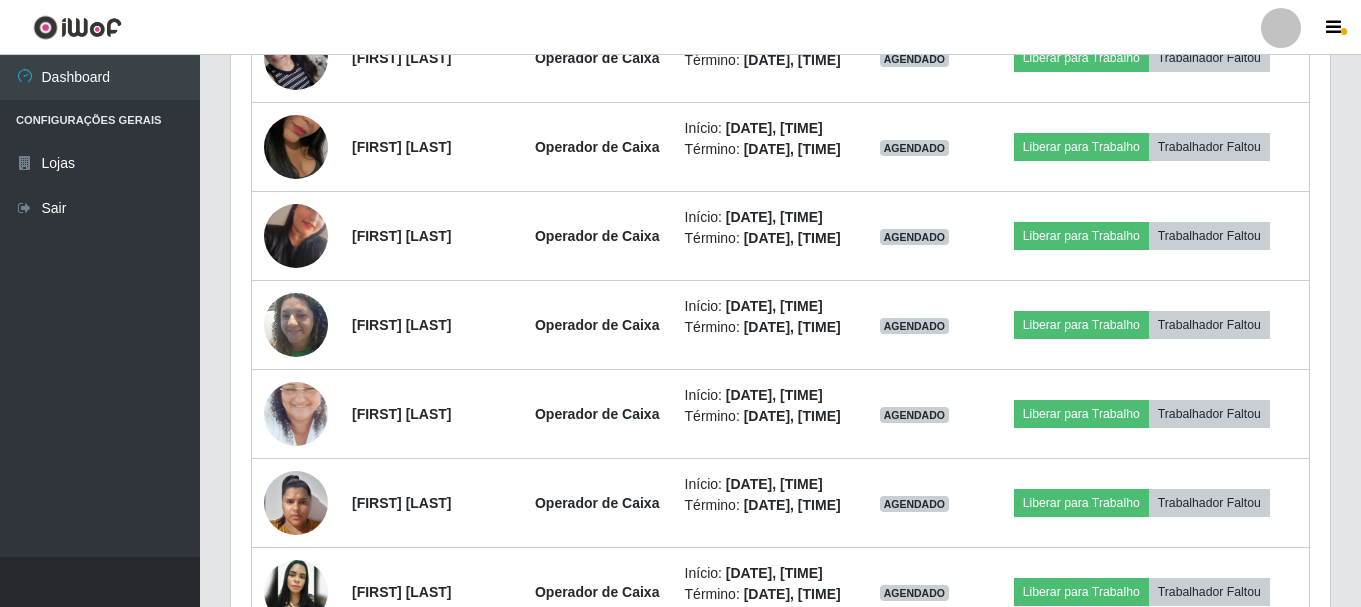 scroll, scrollTop: 999585, scrollLeft: 998901, axis: both 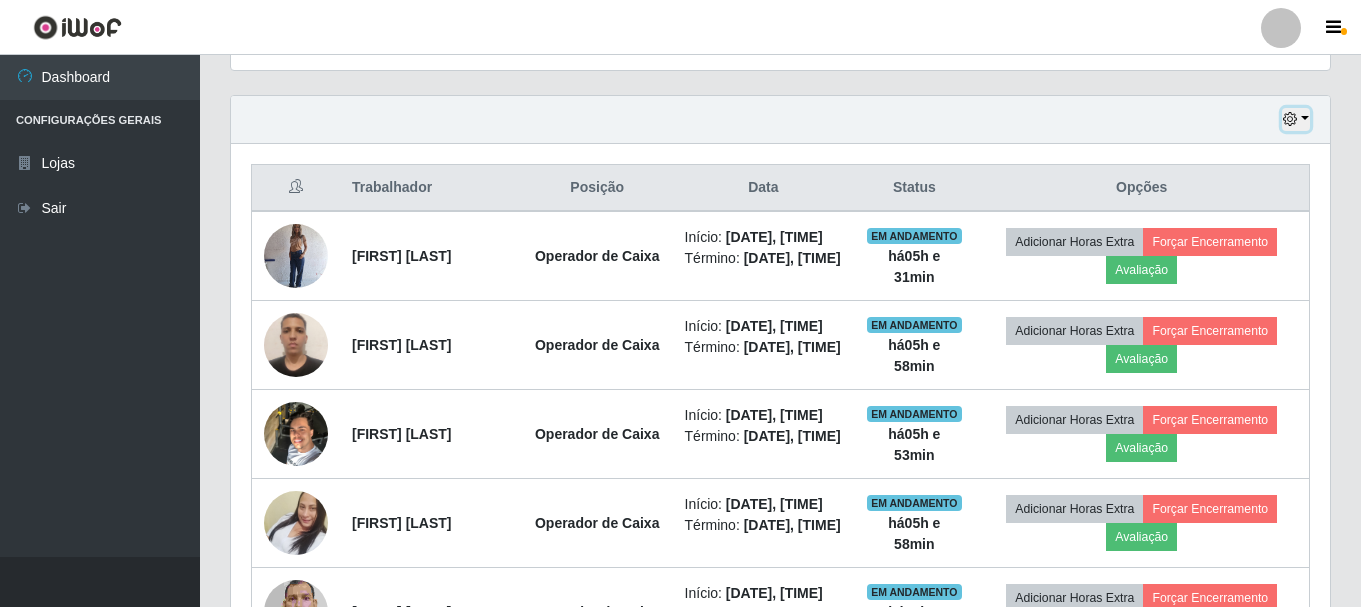 click at bounding box center (1296, 119) 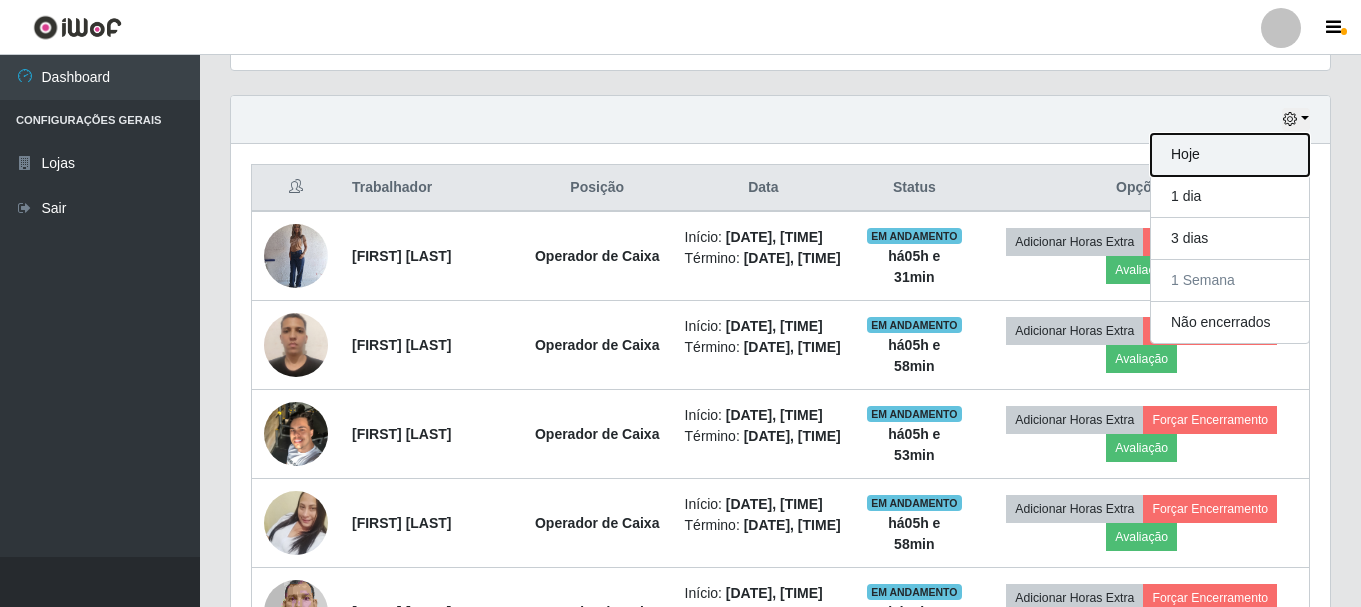 click on "Hoje" at bounding box center [1230, 155] 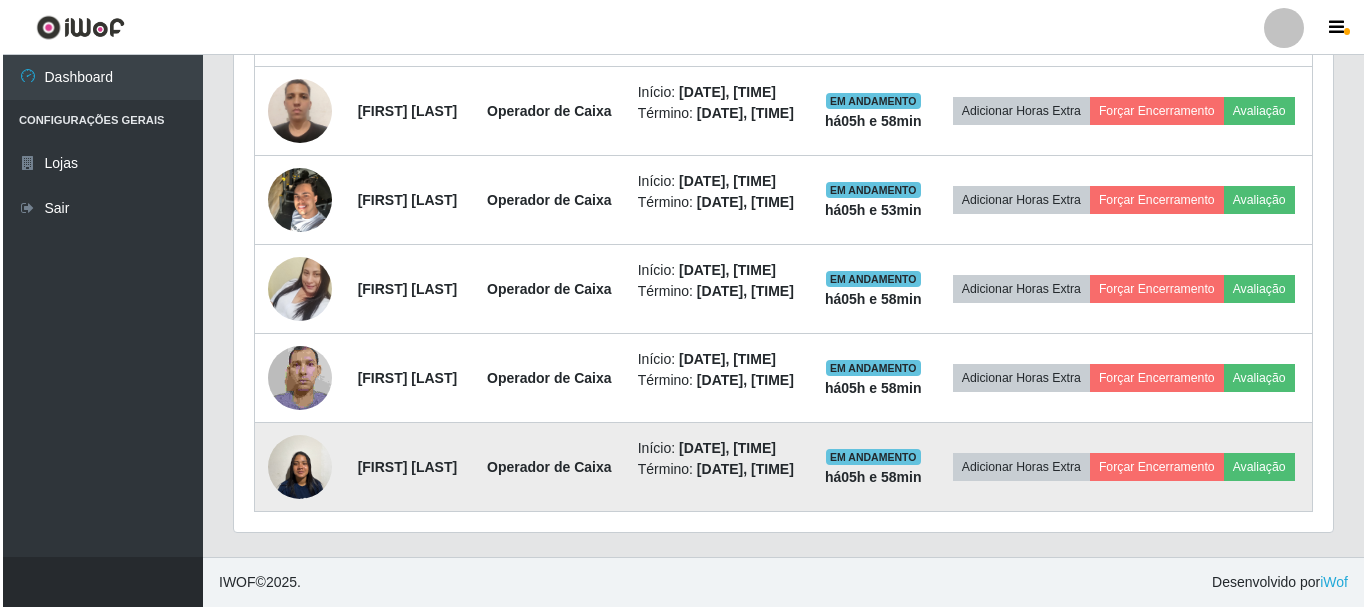 scroll, scrollTop: 989, scrollLeft: 0, axis: vertical 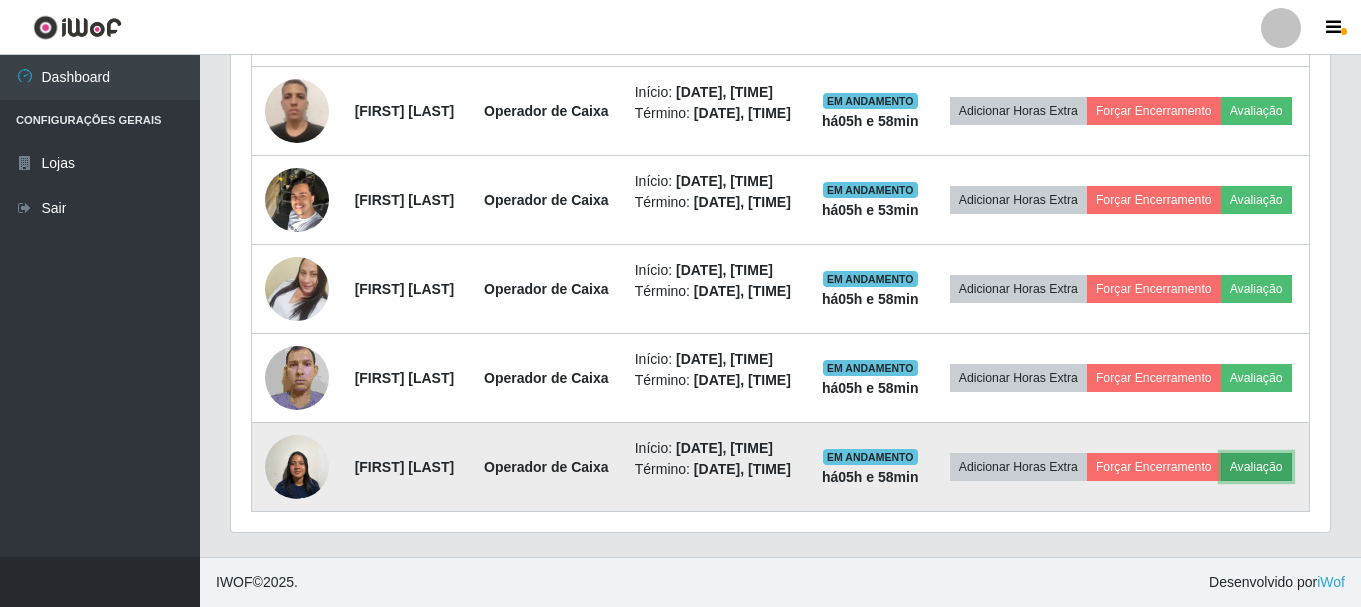 click on "Avaliação" at bounding box center (1256, 467) 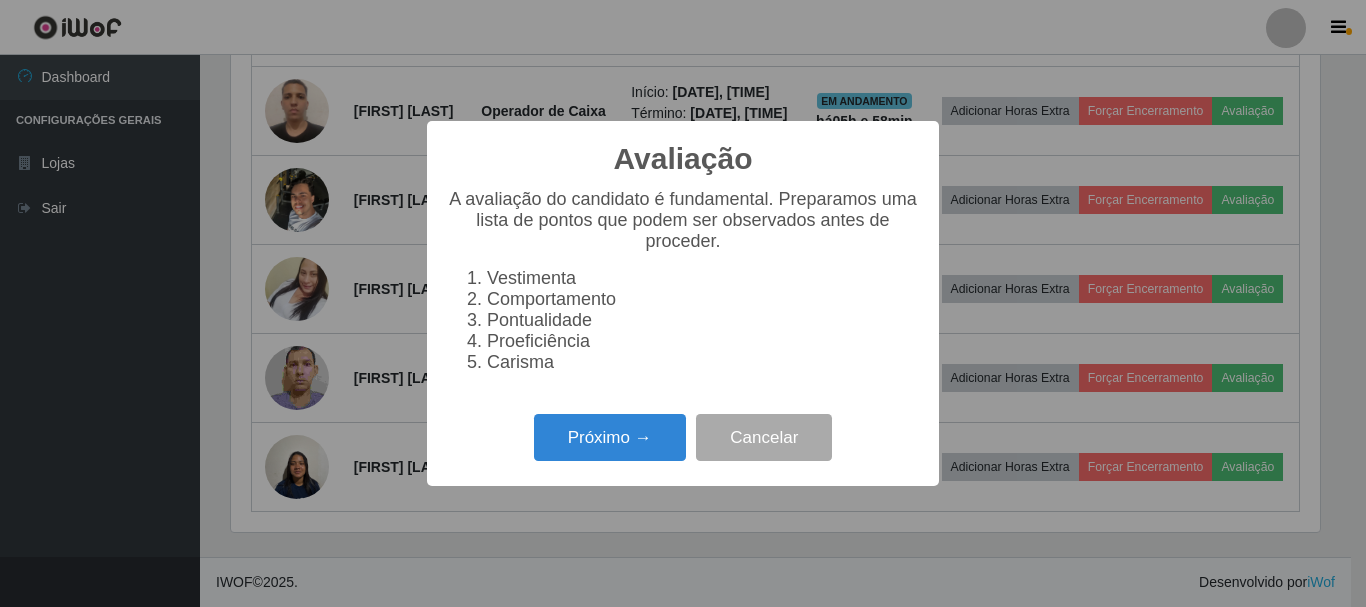 scroll, scrollTop: 999585, scrollLeft: 998911, axis: both 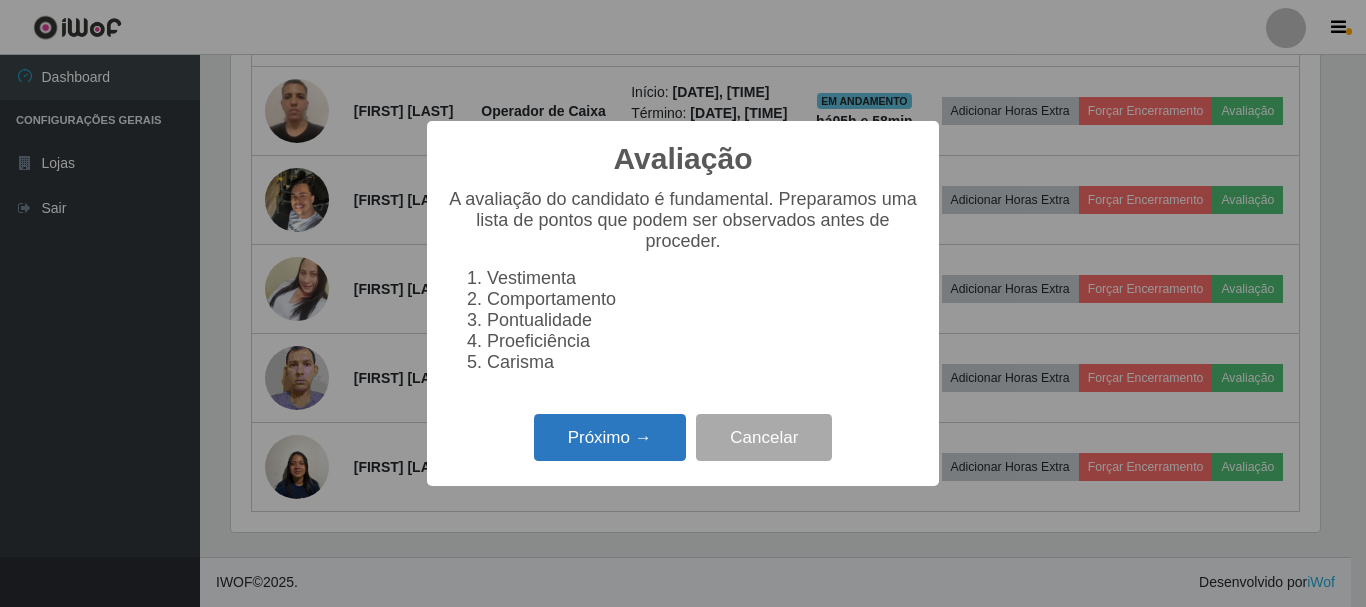 click on "Próximo →" at bounding box center [610, 437] 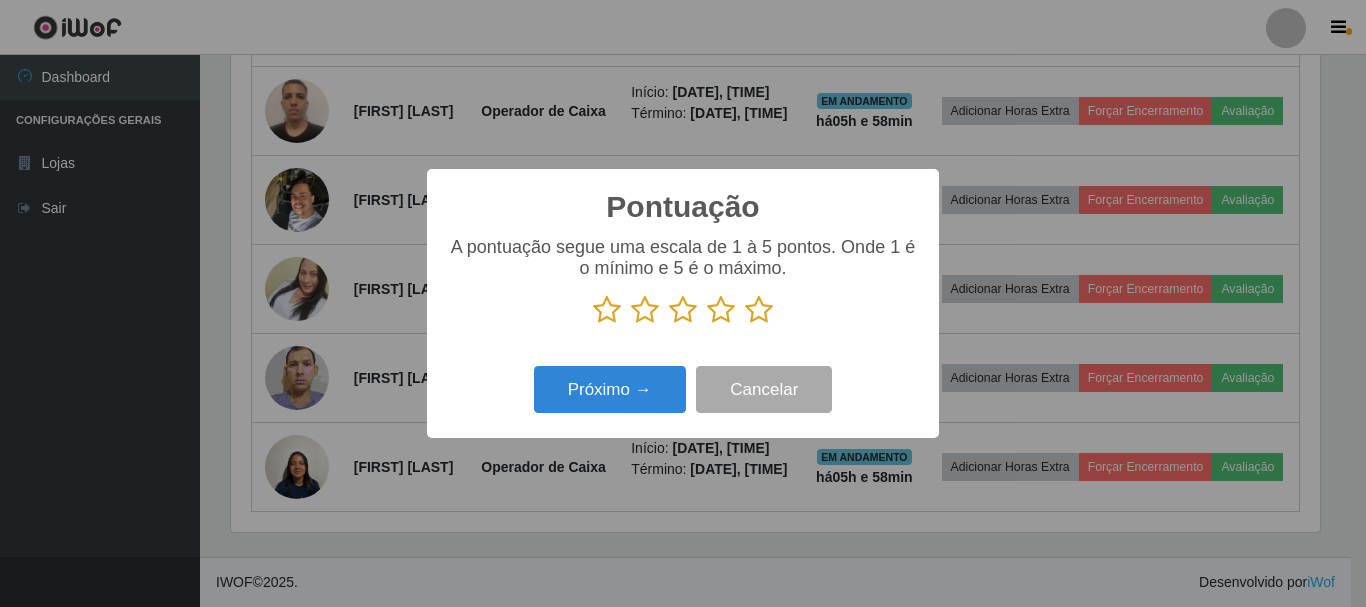 click at bounding box center (759, 310) 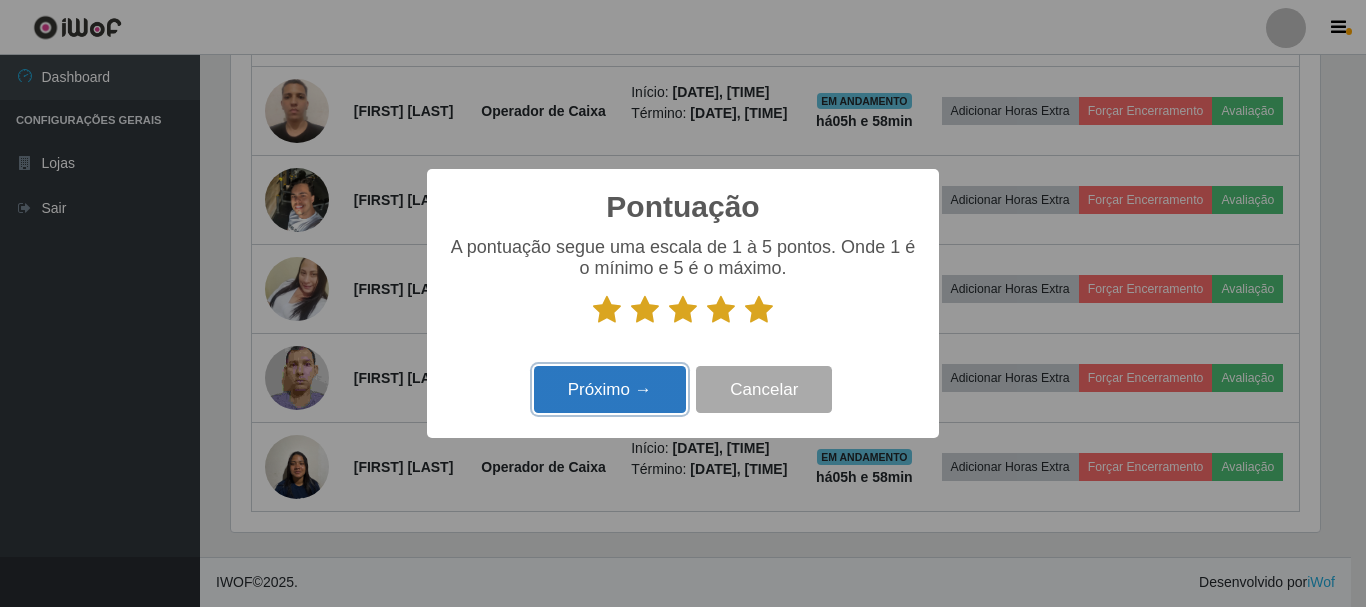 click on "Próximo →" at bounding box center (610, 389) 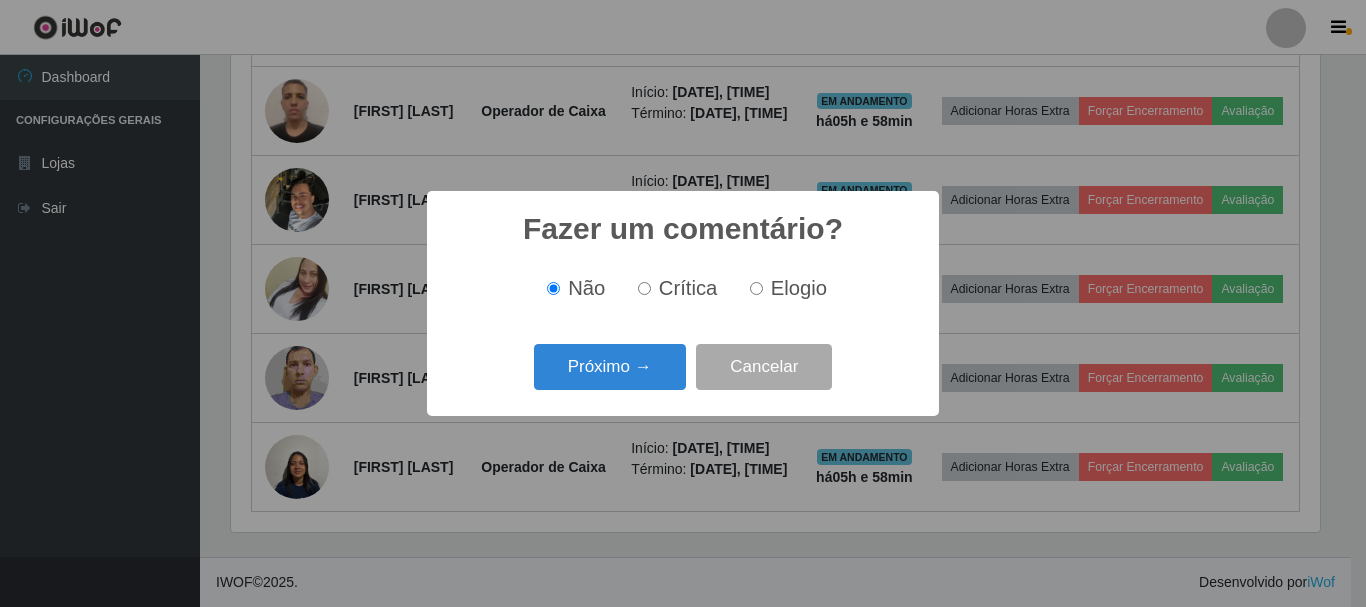 scroll, scrollTop: 999585, scrollLeft: 998911, axis: both 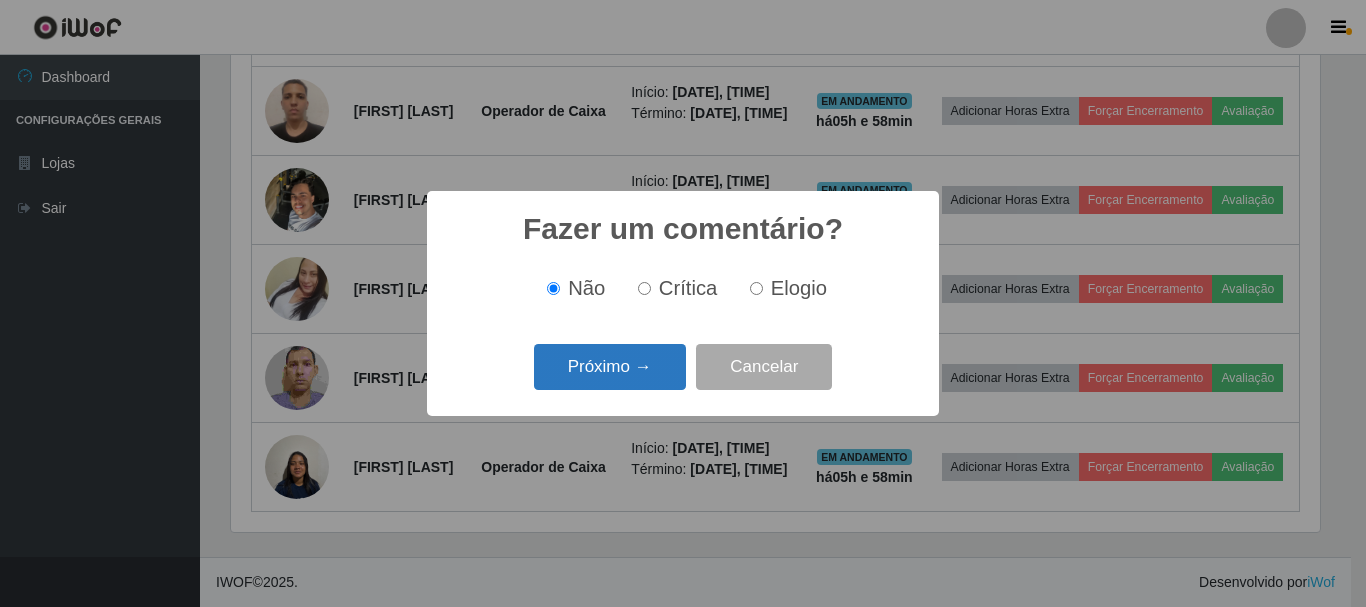 click on "Próximo →" at bounding box center (610, 367) 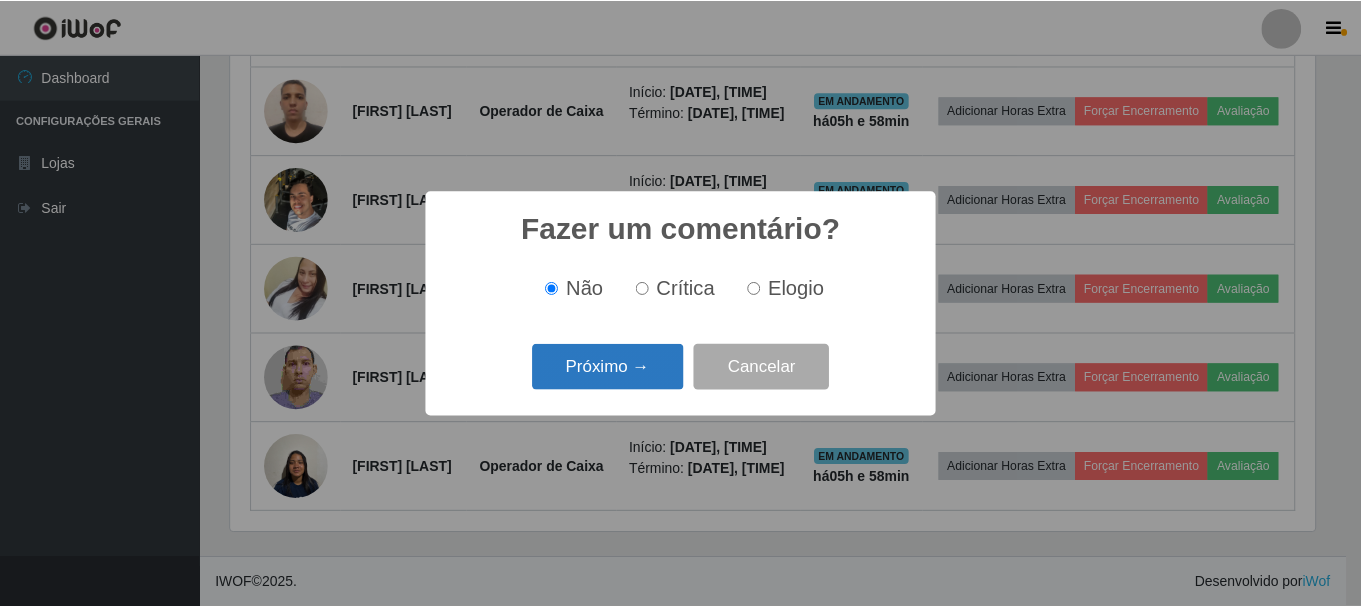scroll, scrollTop: 999585, scrollLeft: 998911, axis: both 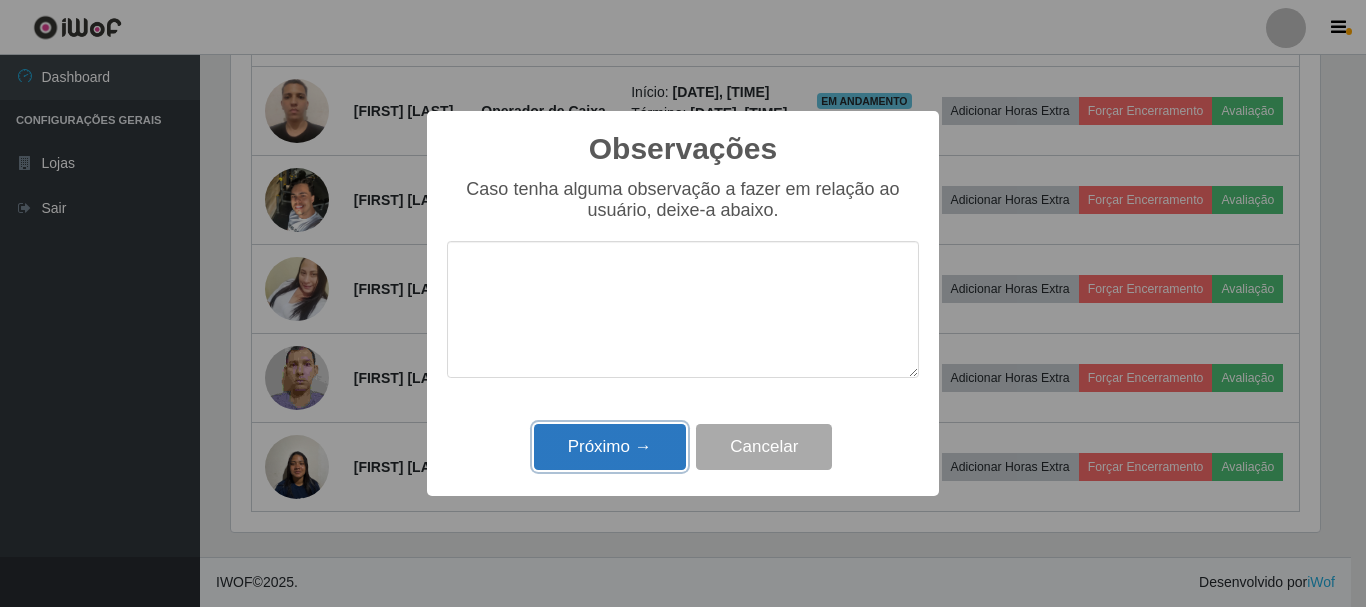 click on "Próximo →" at bounding box center (610, 447) 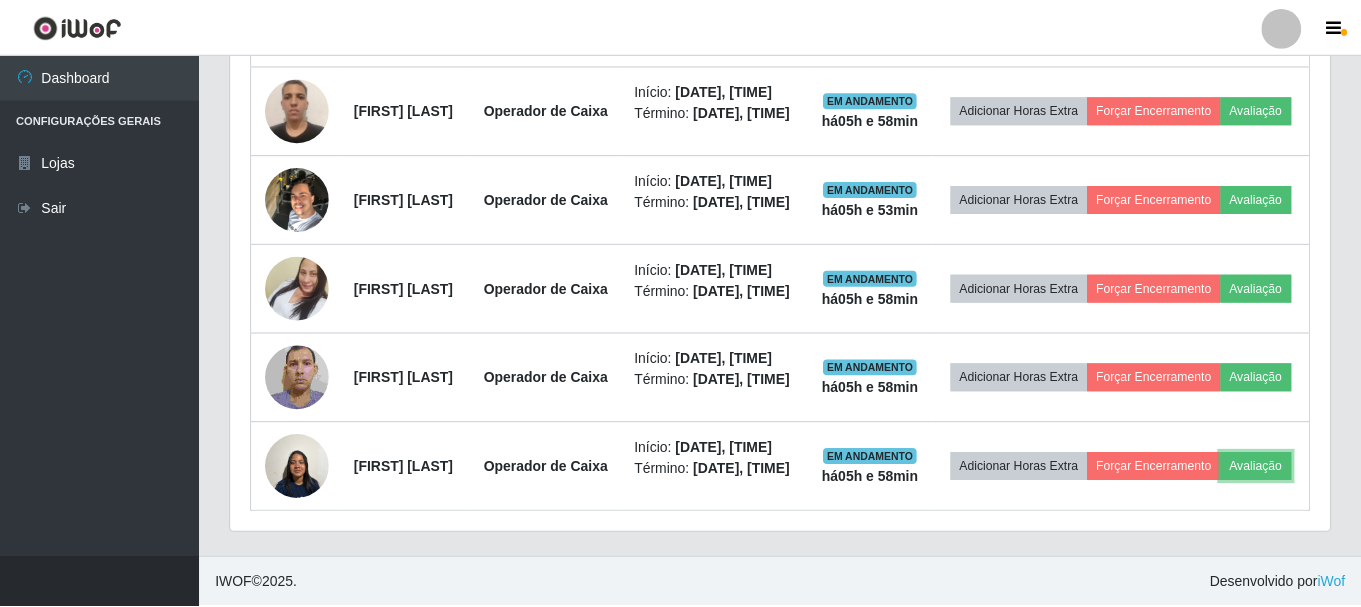 scroll, scrollTop: 999585, scrollLeft: 998901, axis: both 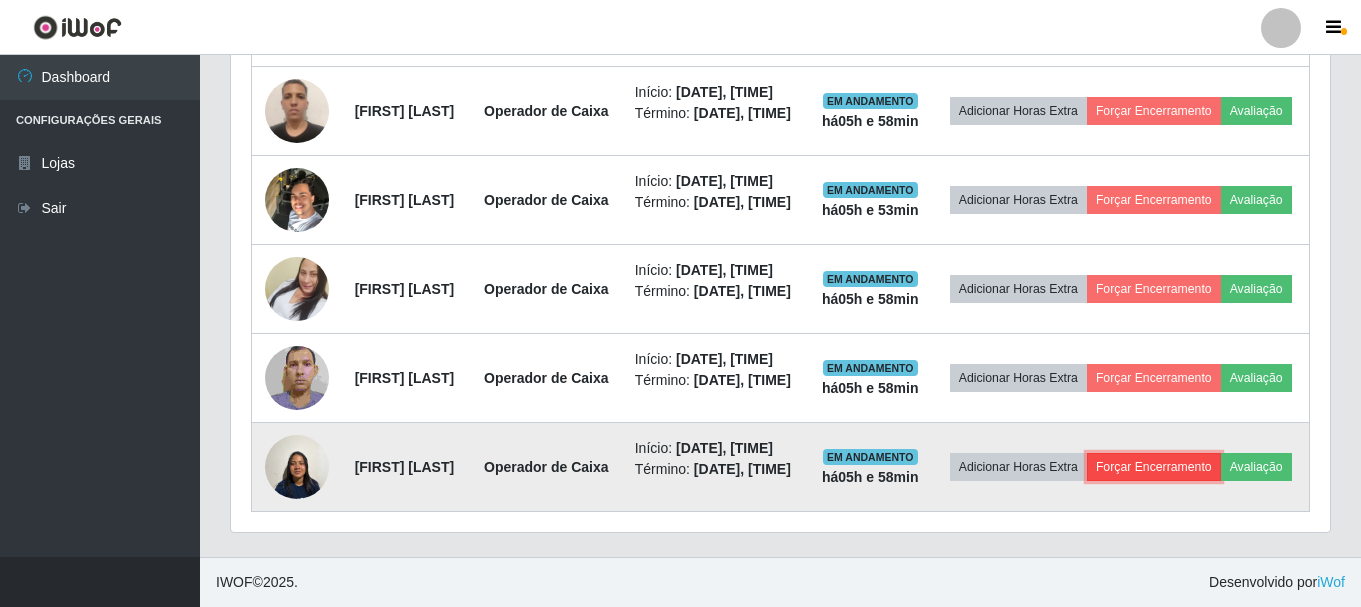 click on "Forçar Encerramento" at bounding box center (1154, 467) 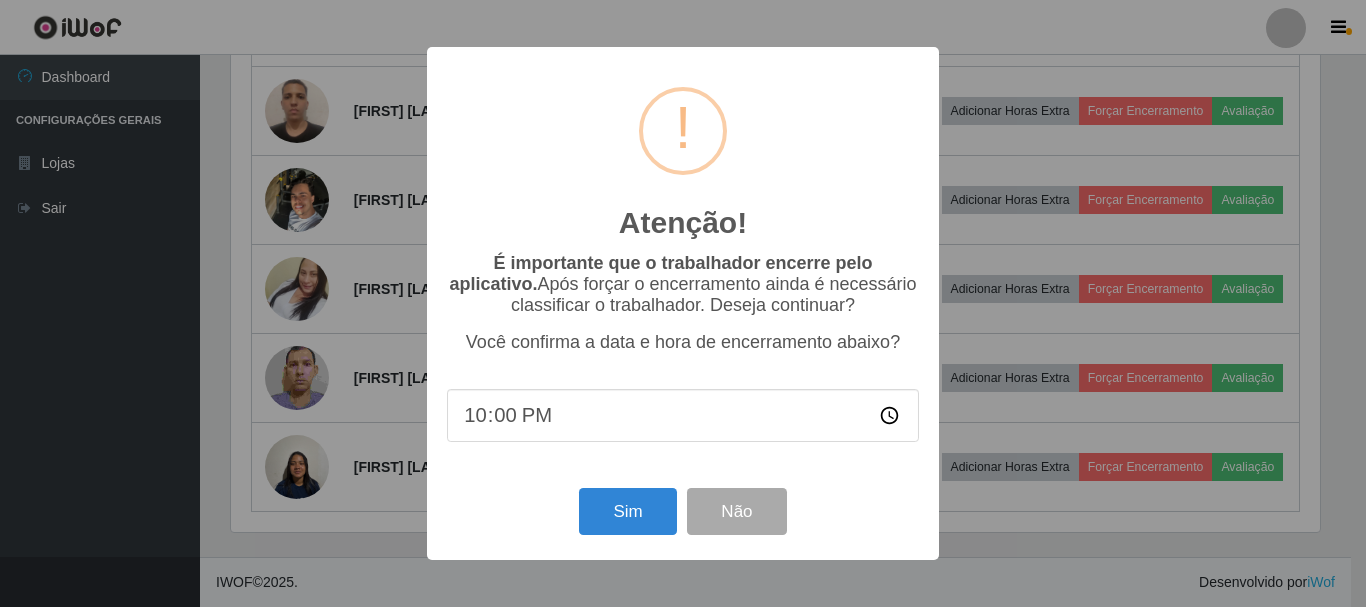 scroll, scrollTop: 999585, scrollLeft: 998911, axis: both 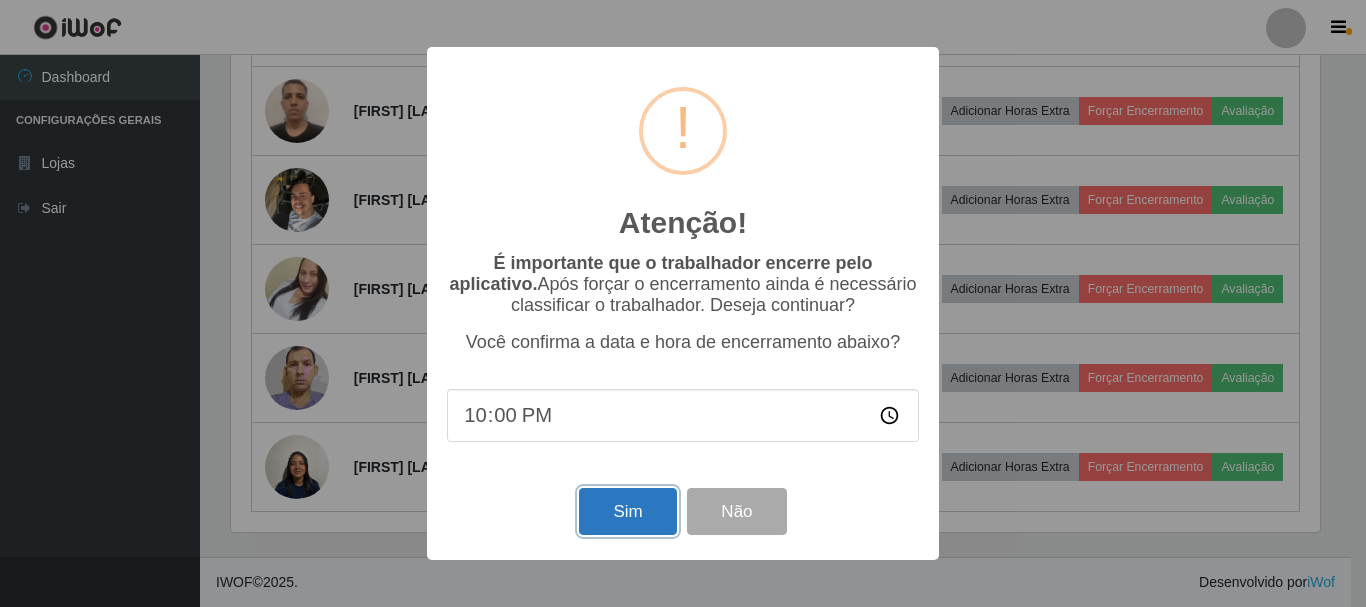 click on "Sim" at bounding box center (627, 511) 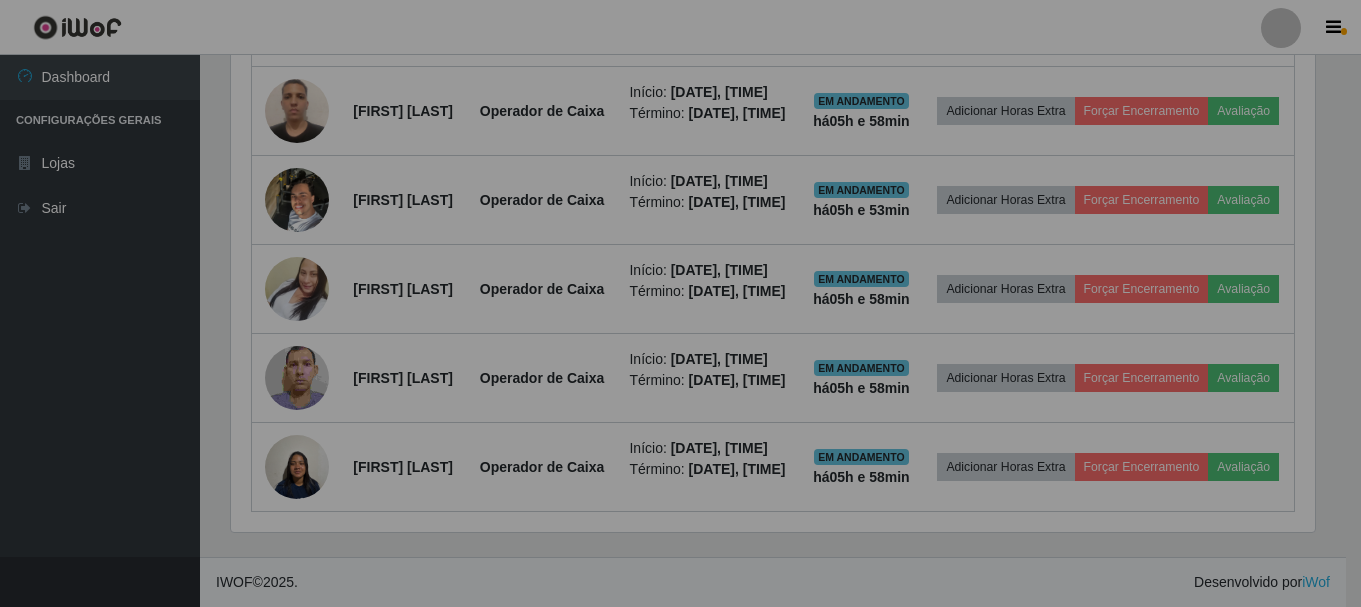 scroll, scrollTop: 999585, scrollLeft: 998901, axis: both 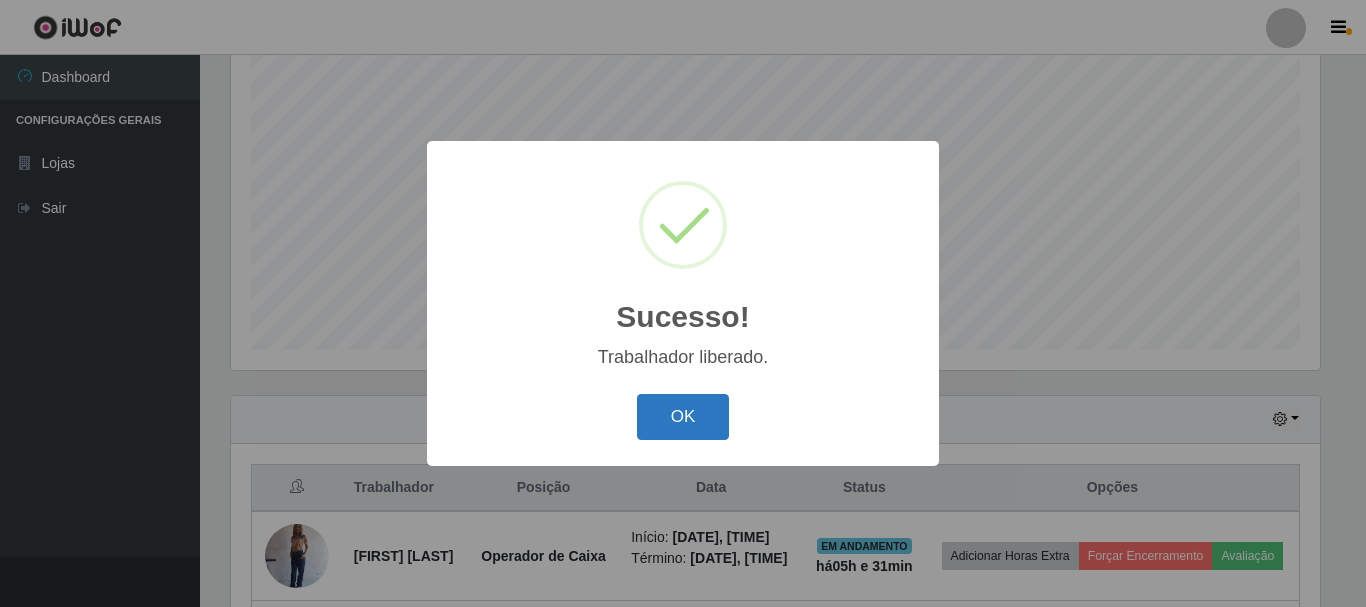 click on "OK" at bounding box center [683, 417] 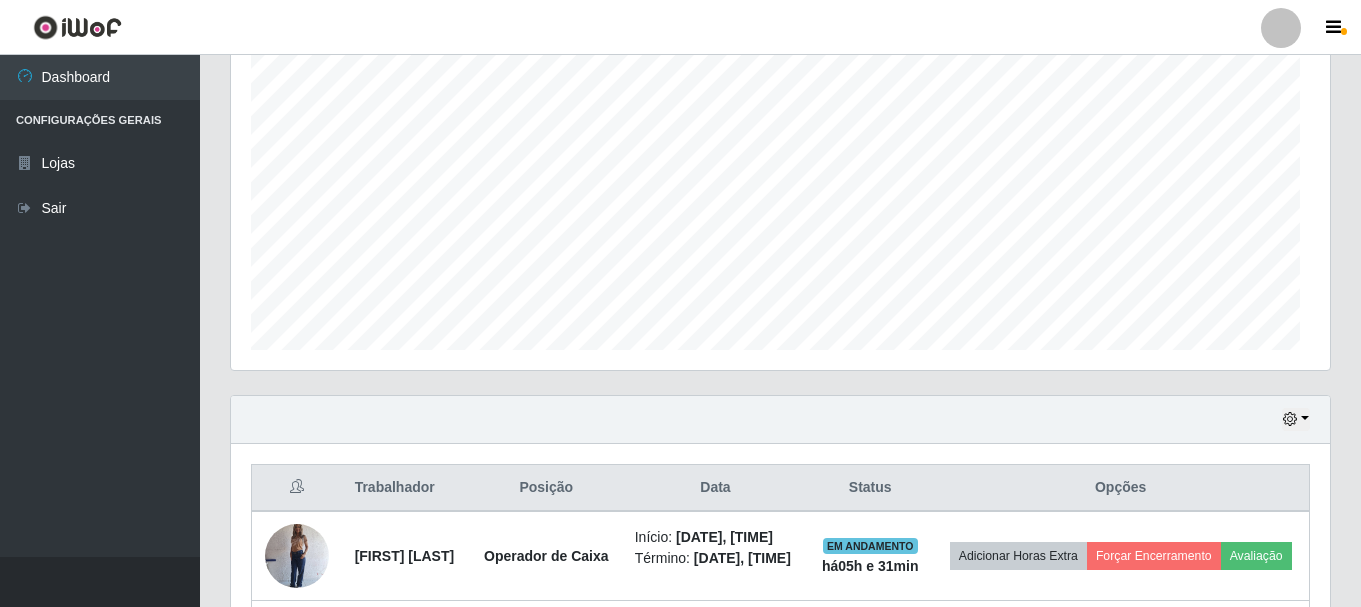 scroll, scrollTop: 999585, scrollLeft: 998901, axis: both 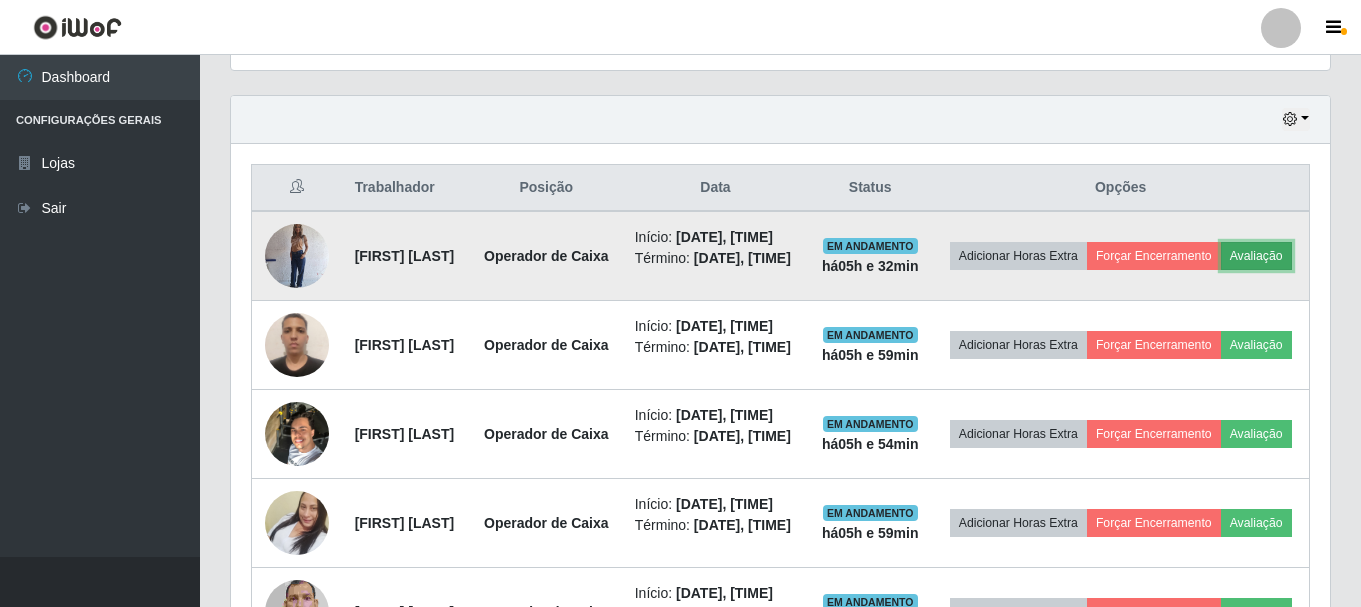 click on "Avaliação" at bounding box center (1256, 256) 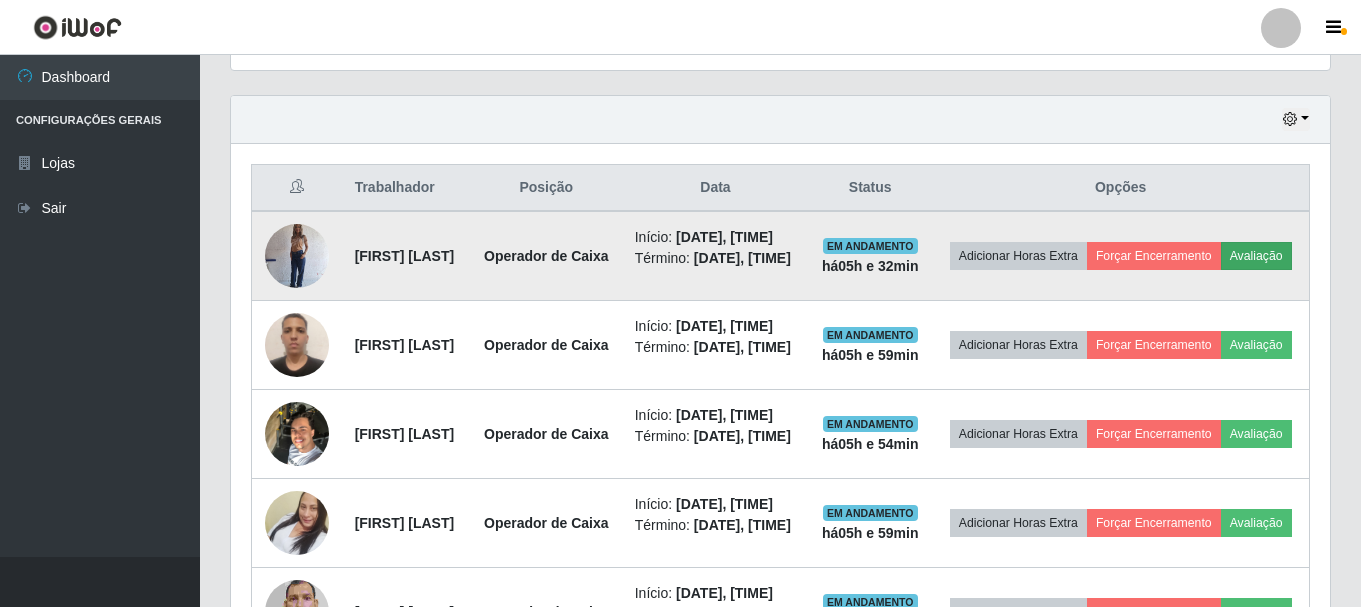 scroll, scrollTop: 999585, scrollLeft: 998911, axis: both 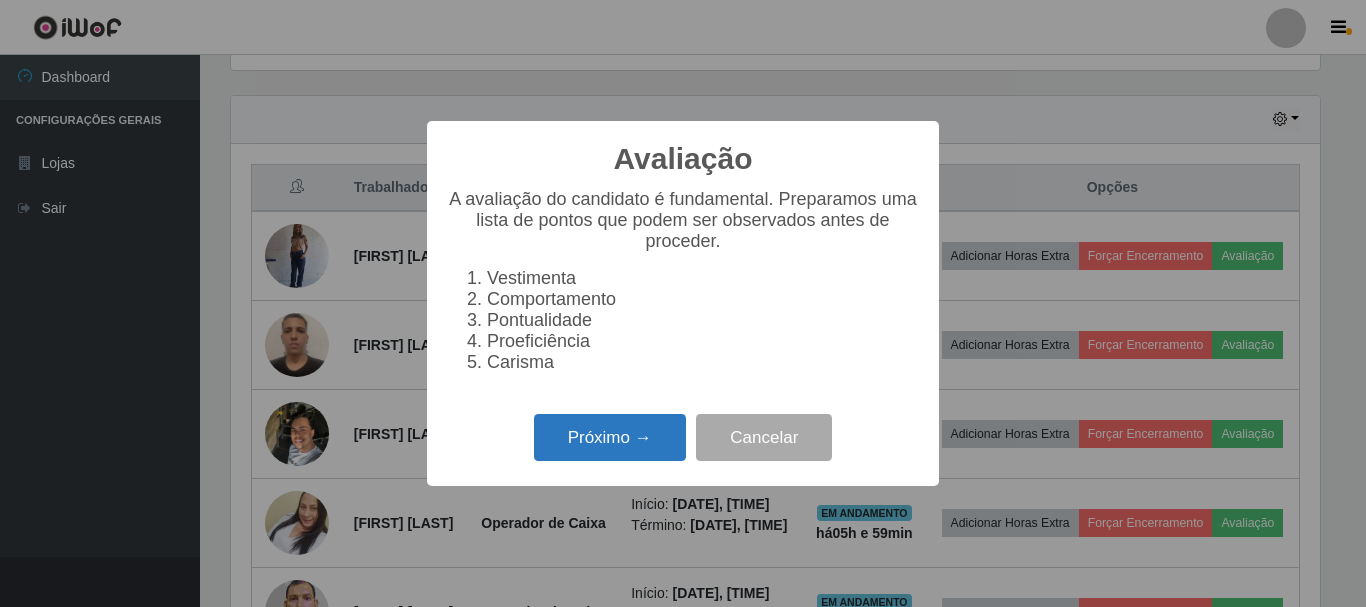 click on "Próximo →" at bounding box center [610, 437] 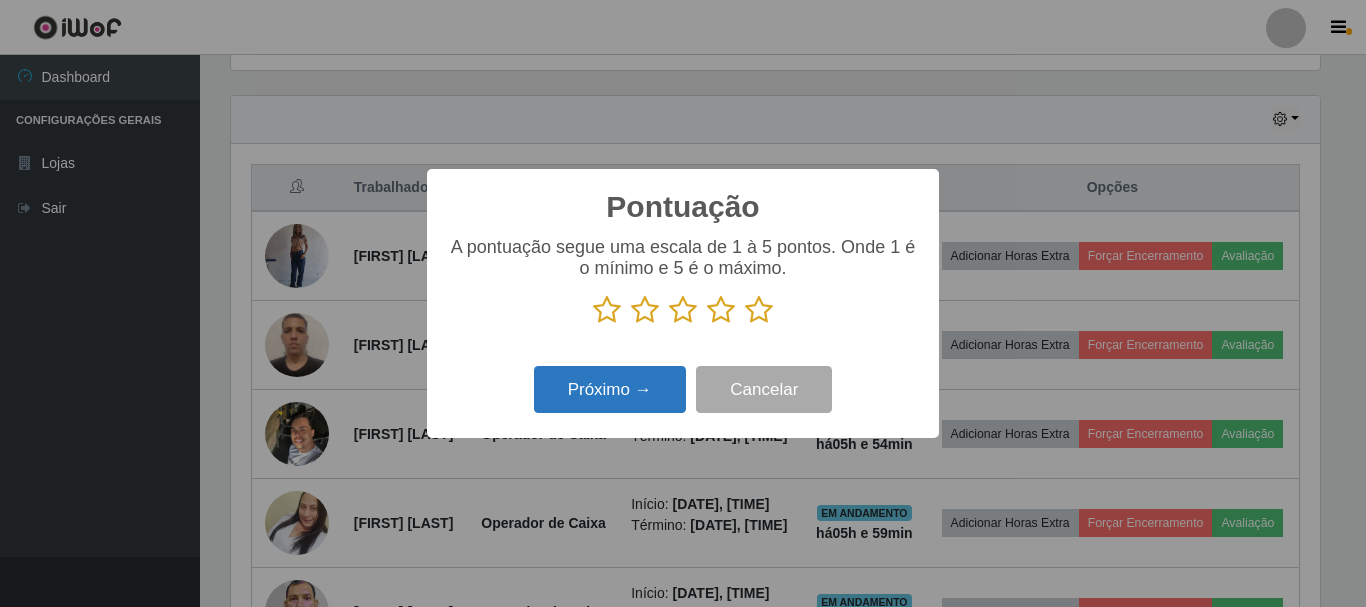 scroll, scrollTop: 999585, scrollLeft: 998911, axis: both 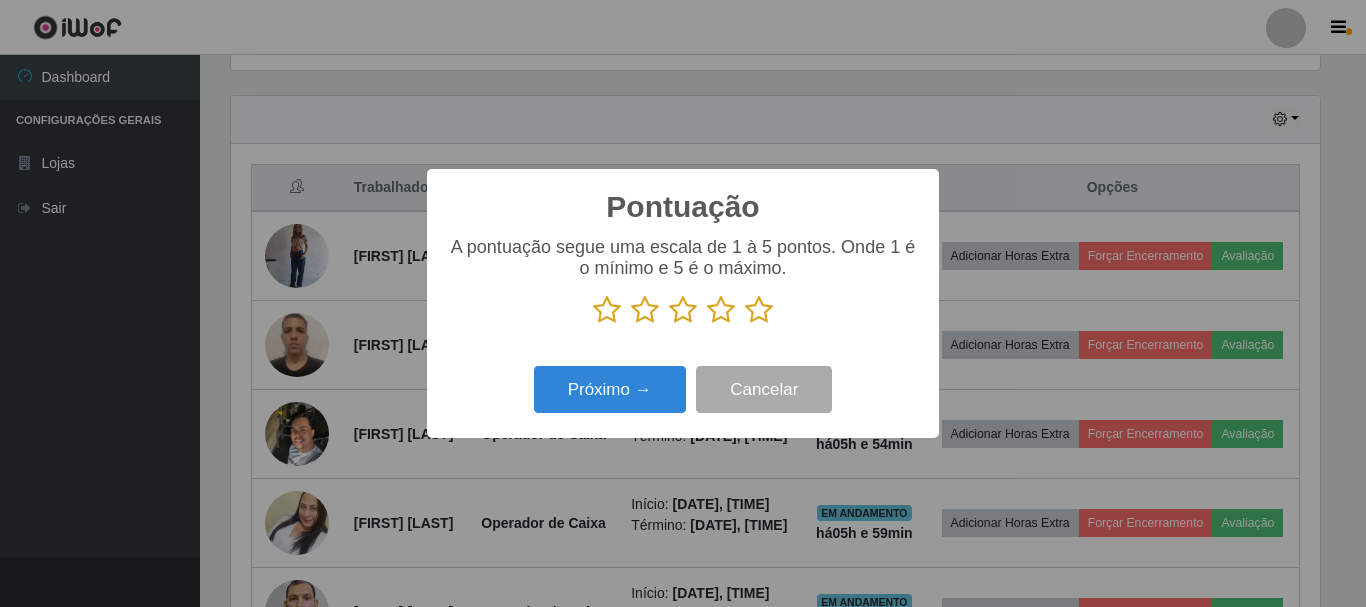 drag, startPoint x: 765, startPoint y: 314, endPoint x: 711, endPoint y: 349, distance: 64.3506 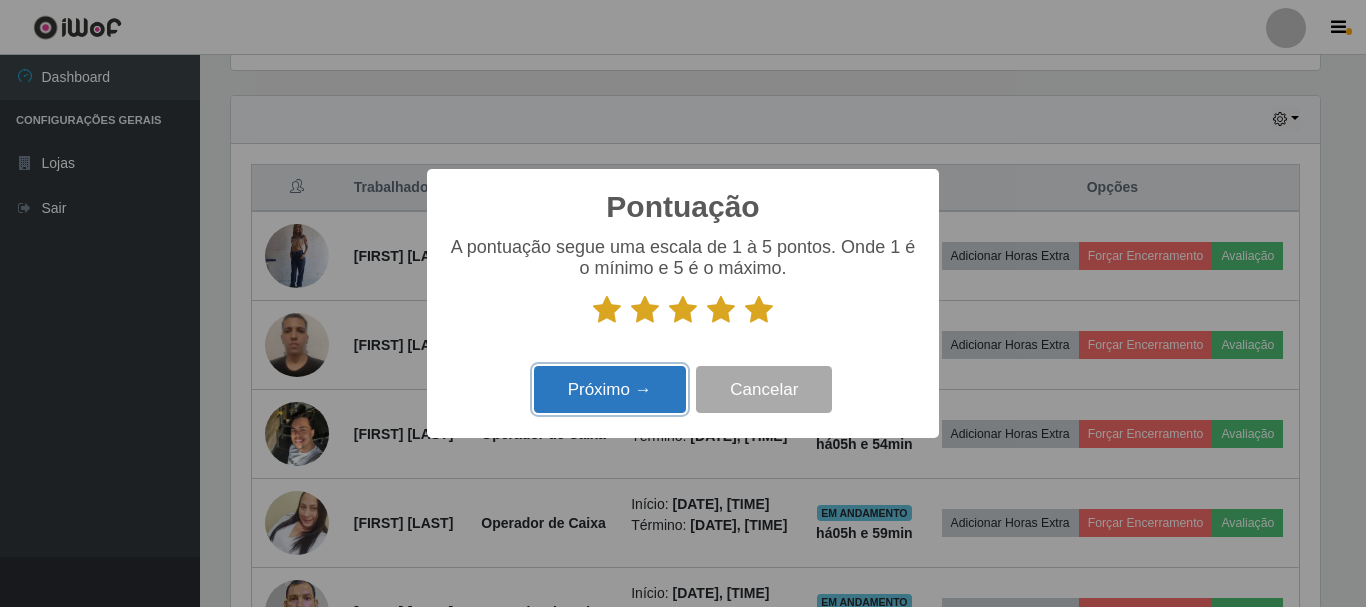 click on "Próximo →" at bounding box center (610, 389) 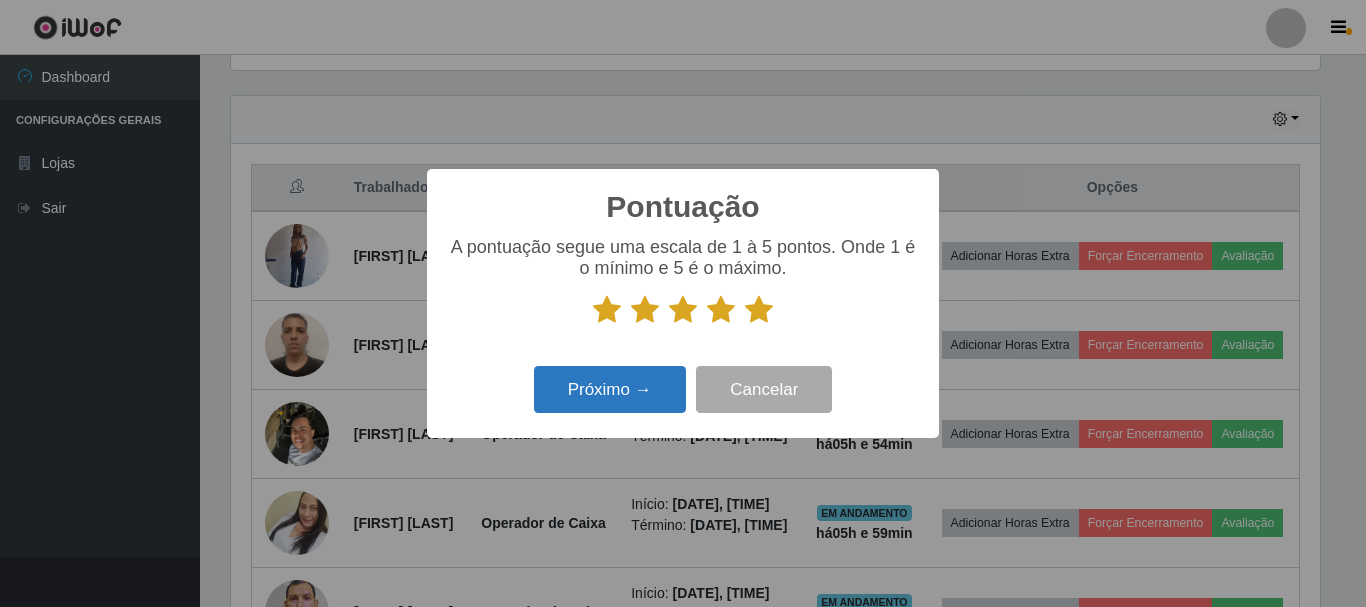 scroll, scrollTop: 999585, scrollLeft: 998911, axis: both 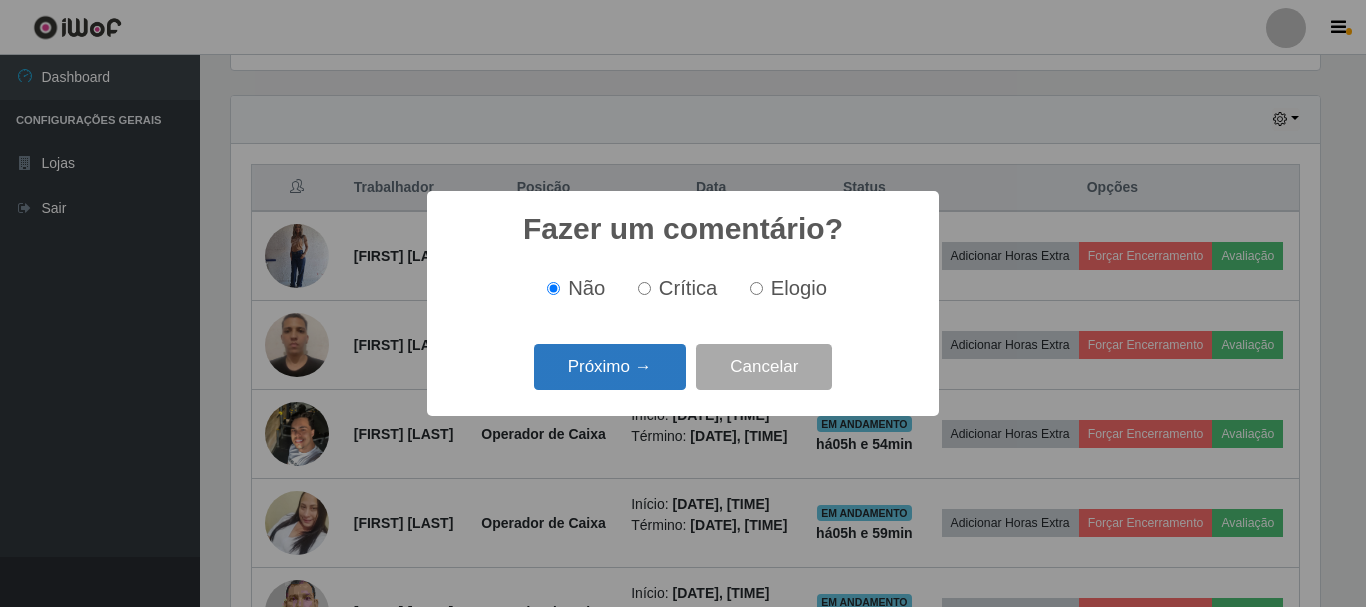 click on "Próximo →" at bounding box center [610, 367] 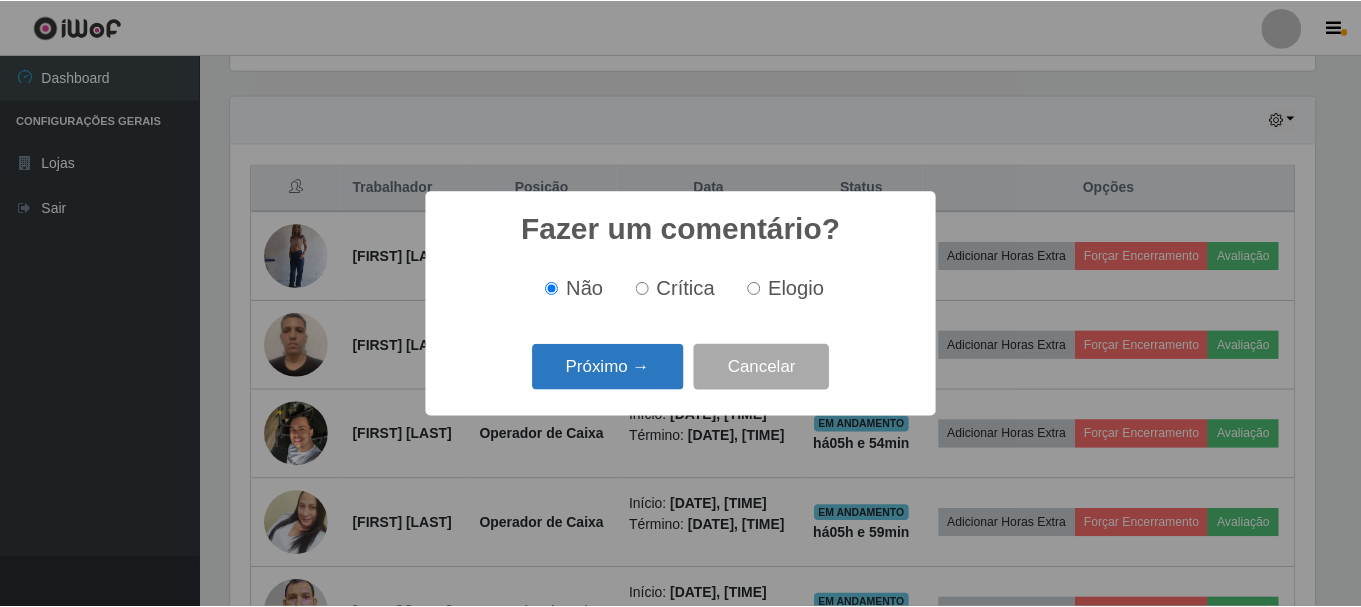 scroll, scrollTop: 999585, scrollLeft: 998911, axis: both 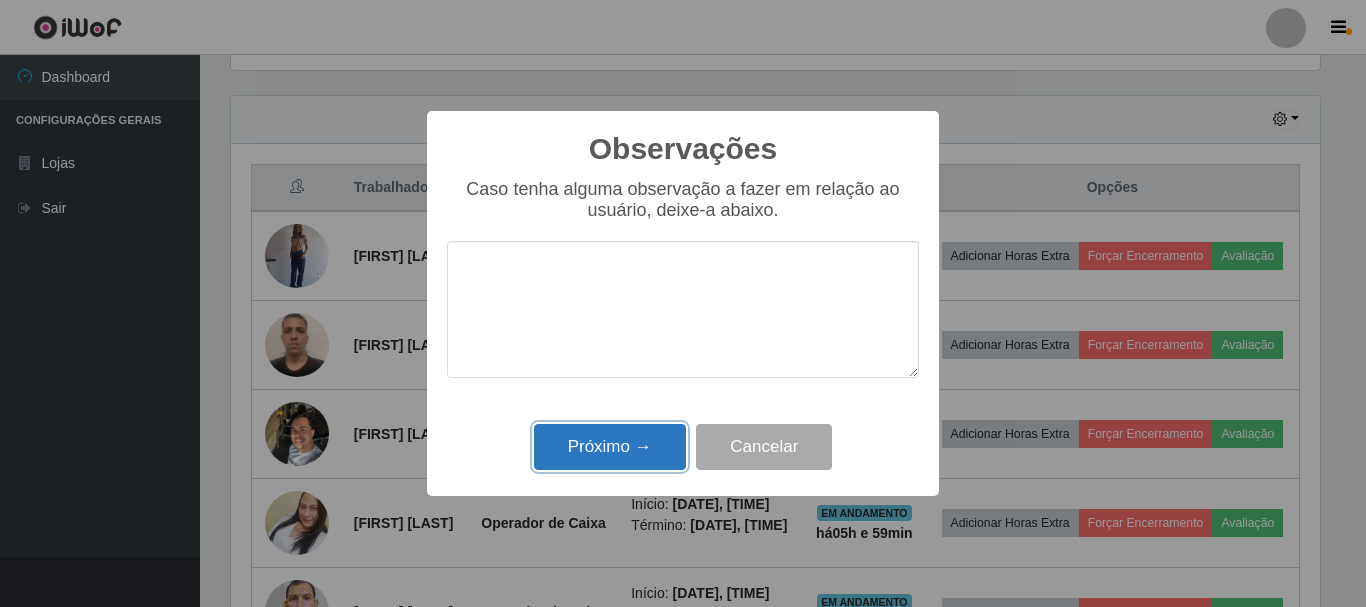 click on "Próximo →" at bounding box center (610, 447) 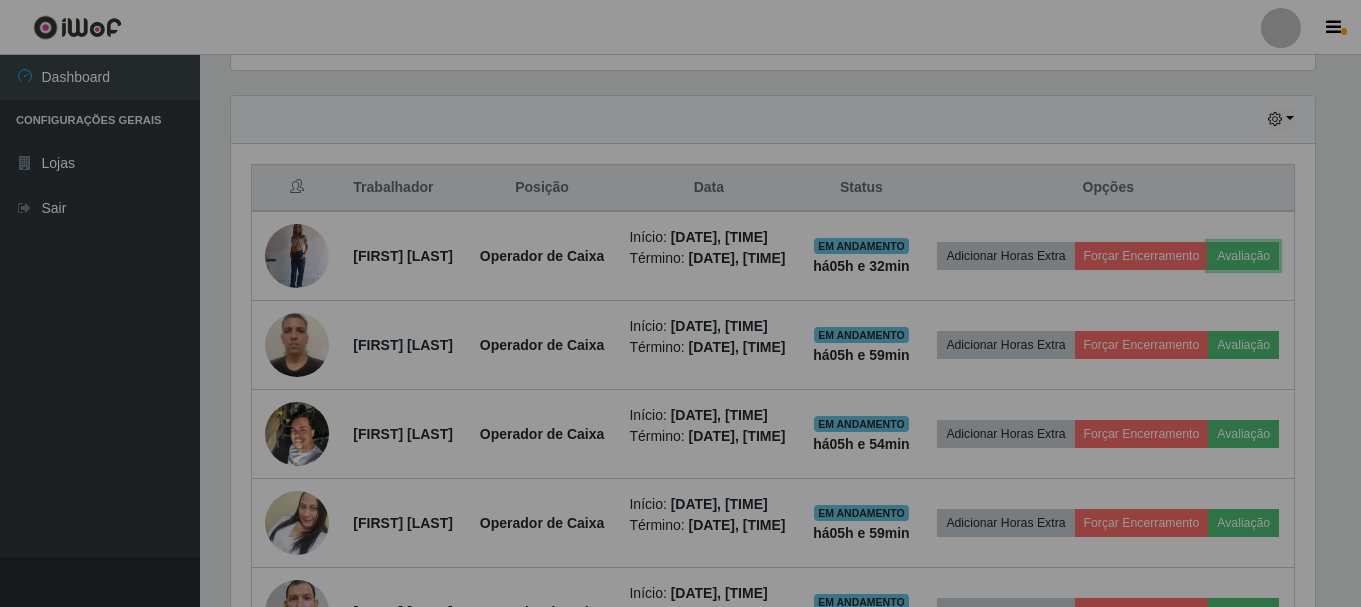 scroll, scrollTop: 999585, scrollLeft: 998901, axis: both 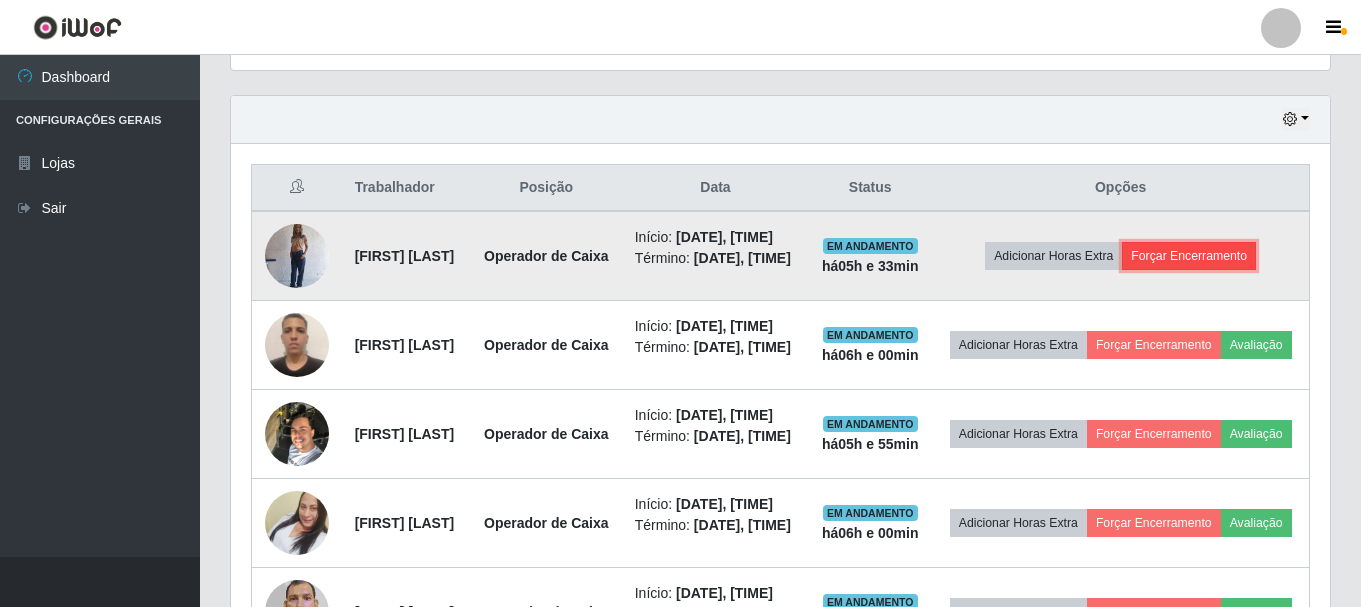 click on "Forçar Encerramento" at bounding box center [1189, 256] 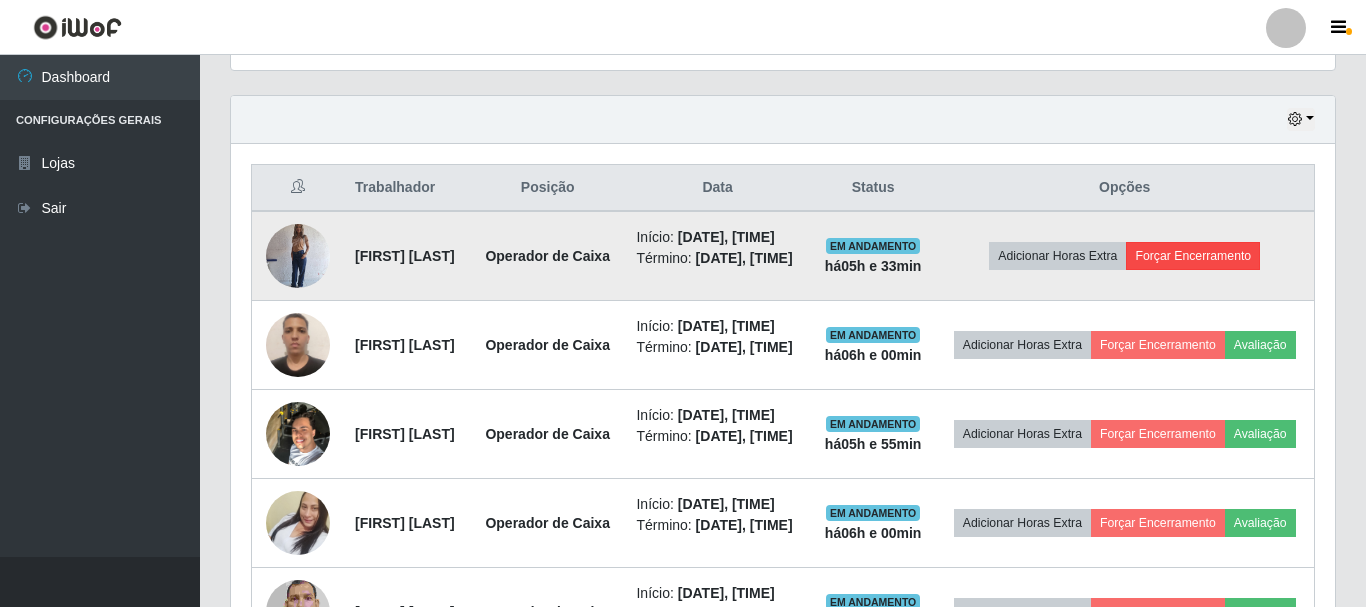scroll, scrollTop: 999585, scrollLeft: 998911, axis: both 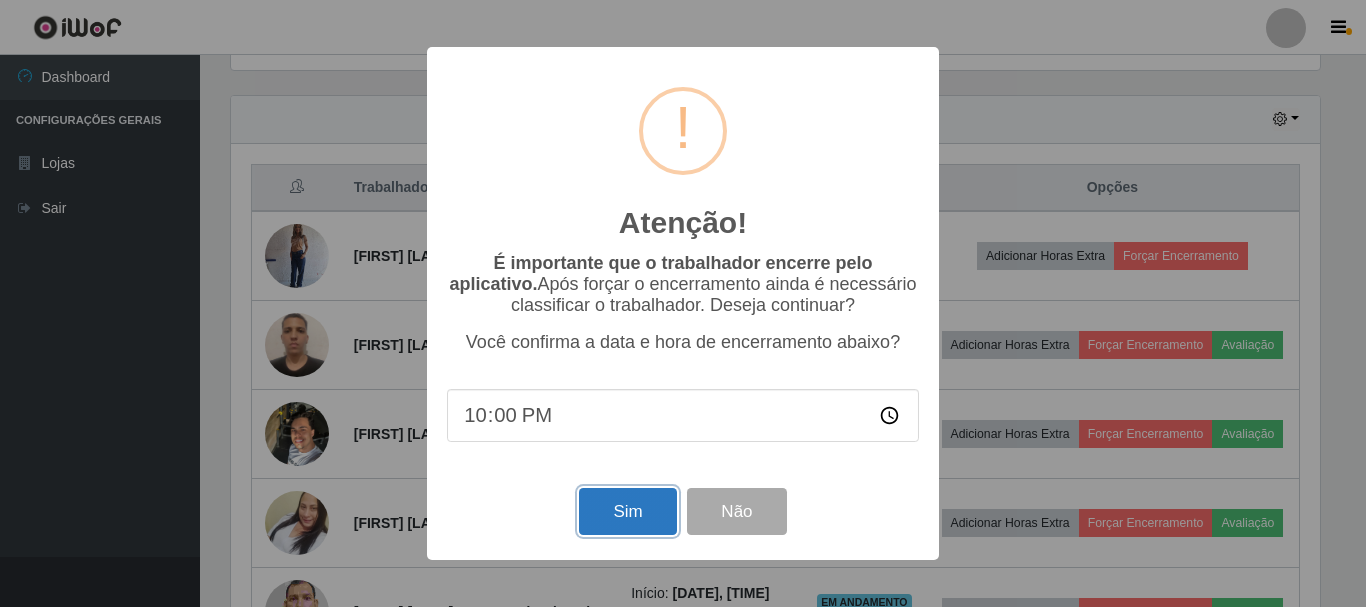 click on "Sim" at bounding box center [627, 511] 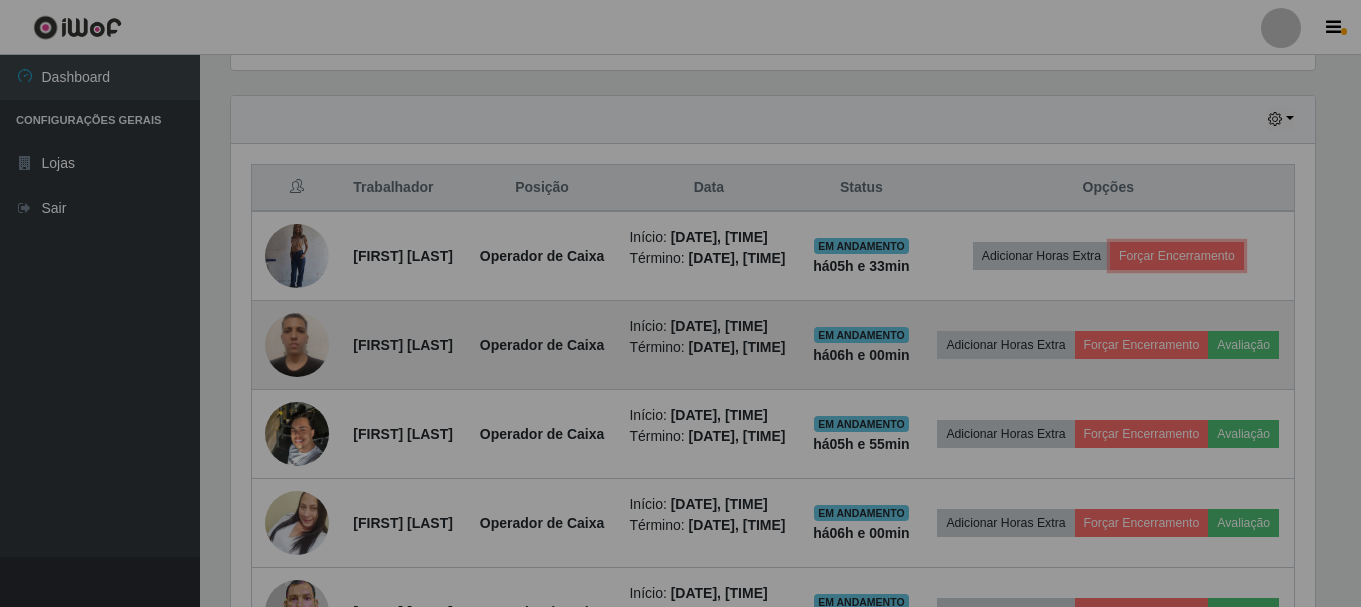 scroll, scrollTop: 999585, scrollLeft: 998901, axis: both 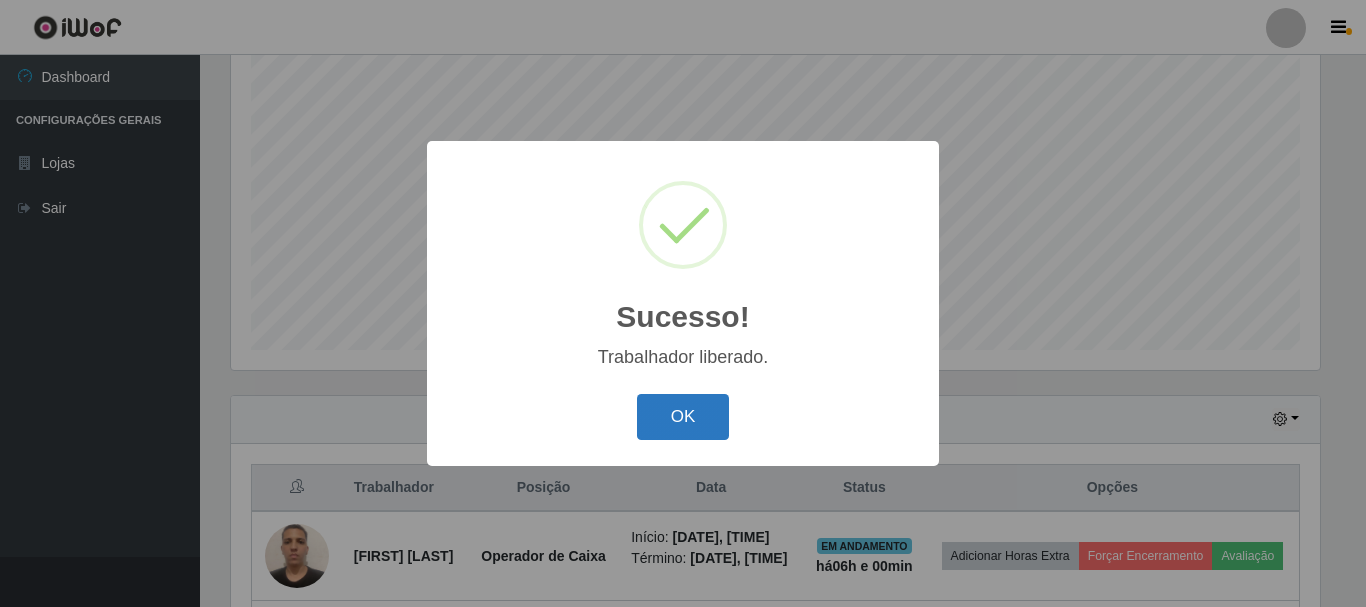 click on "OK" at bounding box center (683, 417) 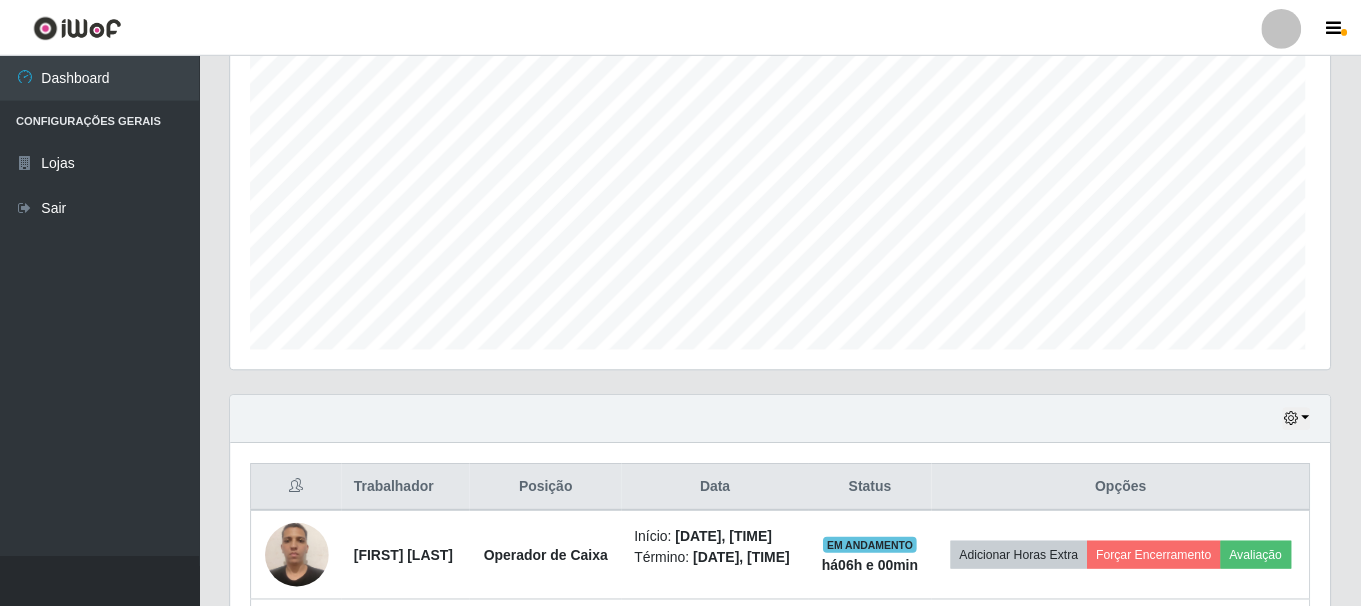 scroll, scrollTop: 999585, scrollLeft: 998901, axis: both 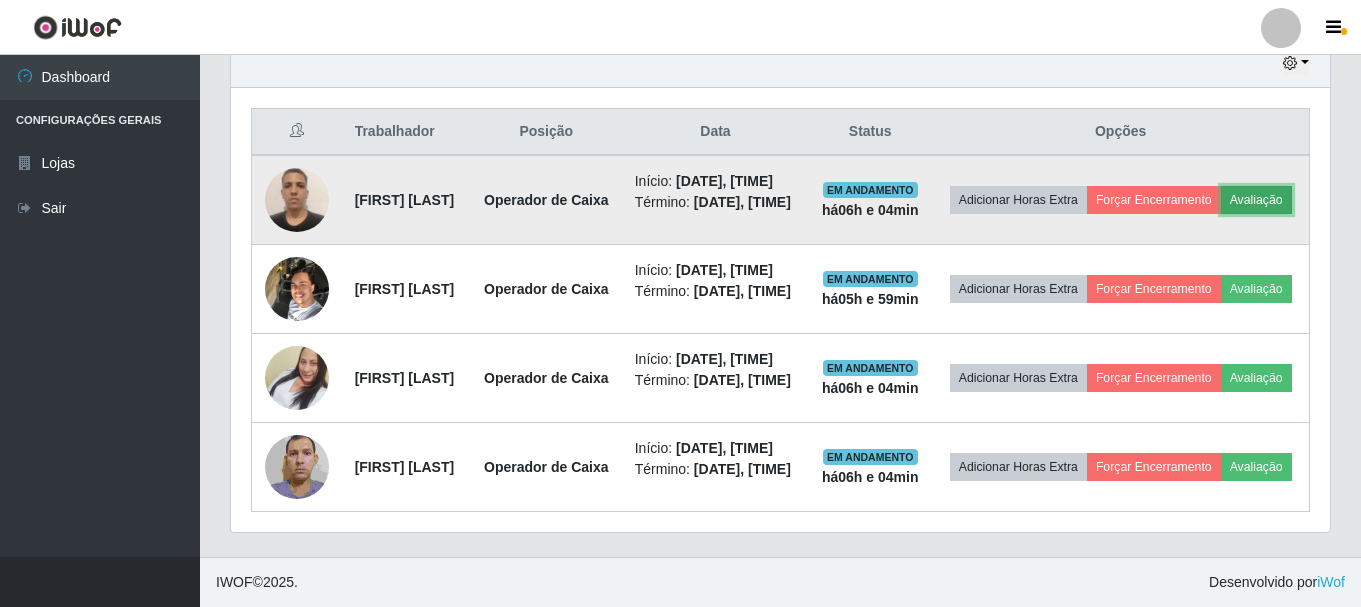 click on "Avaliação" at bounding box center (1256, 200) 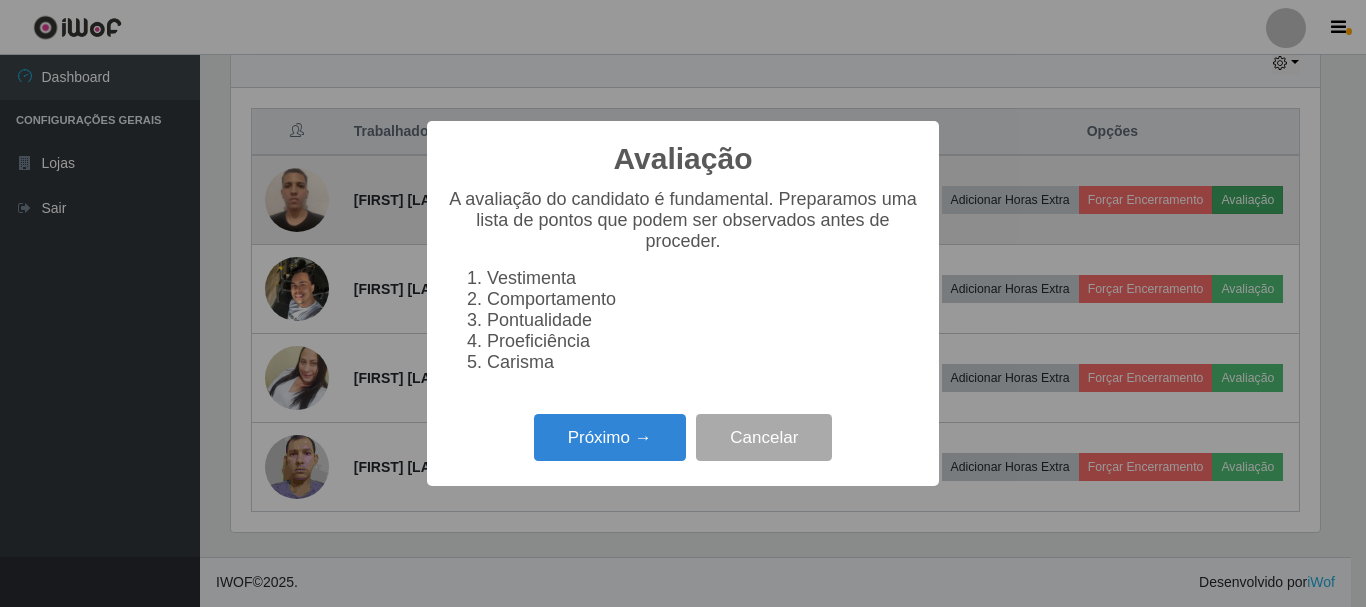 scroll, scrollTop: 999585, scrollLeft: 998911, axis: both 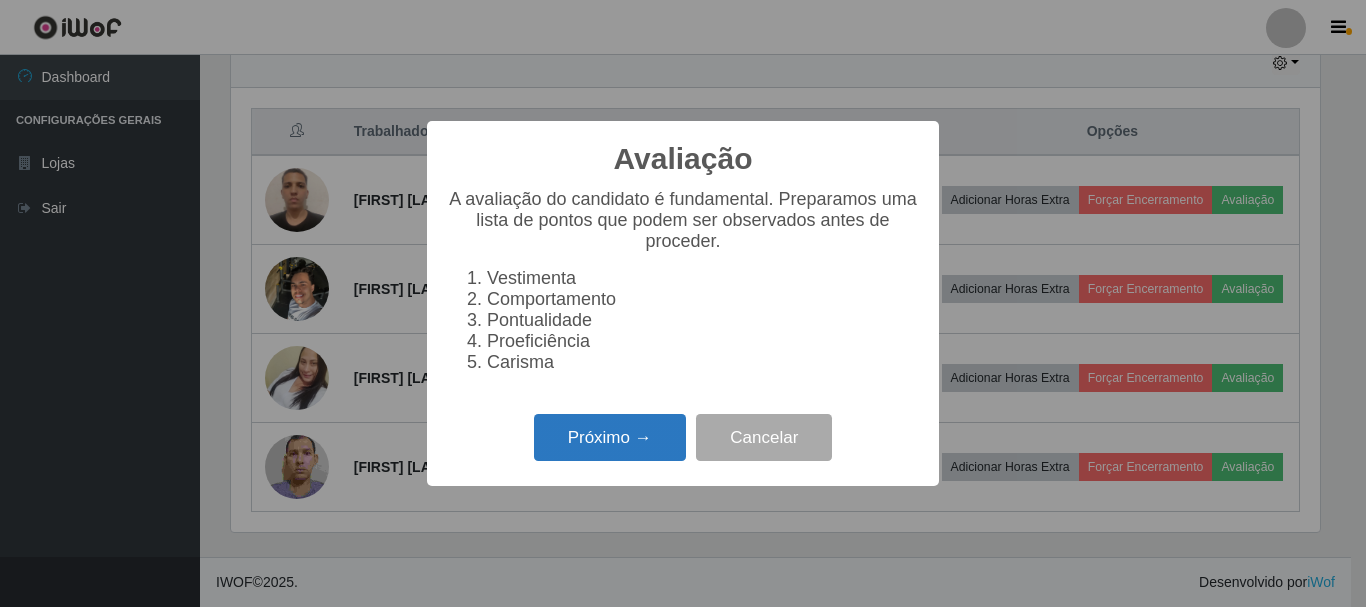 click on "Próximo →" at bounding box center (610, 437) 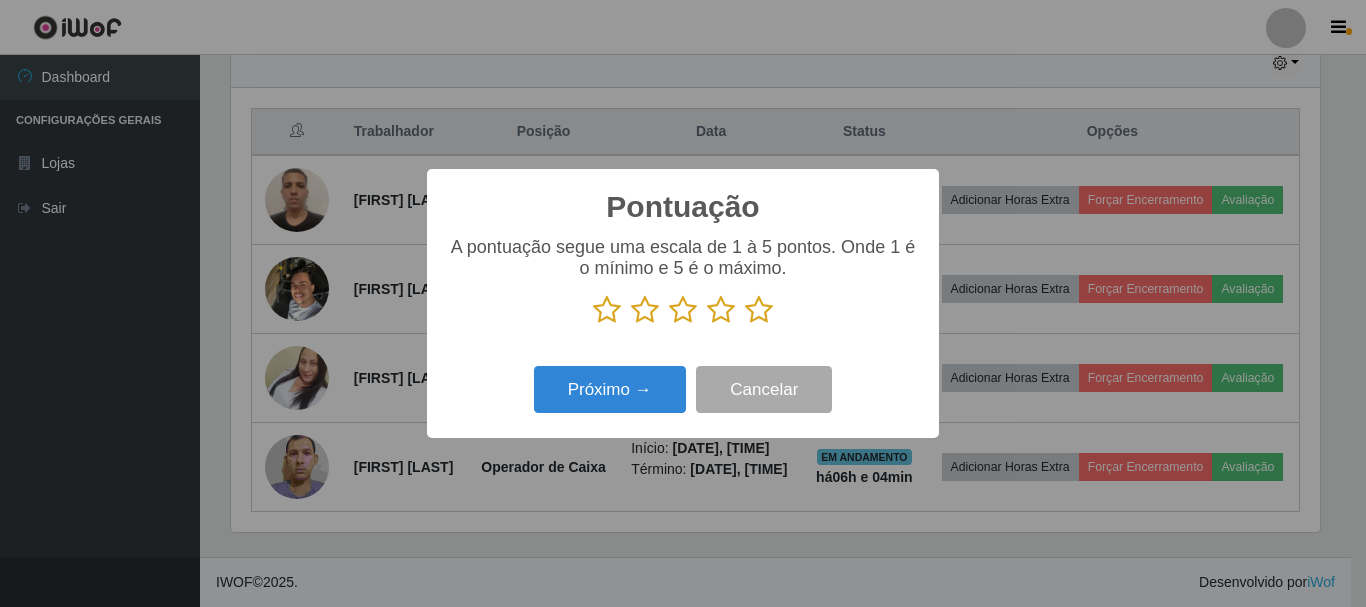scroll, scrollTop: 999585, scrollLeft: 998911, axis: both 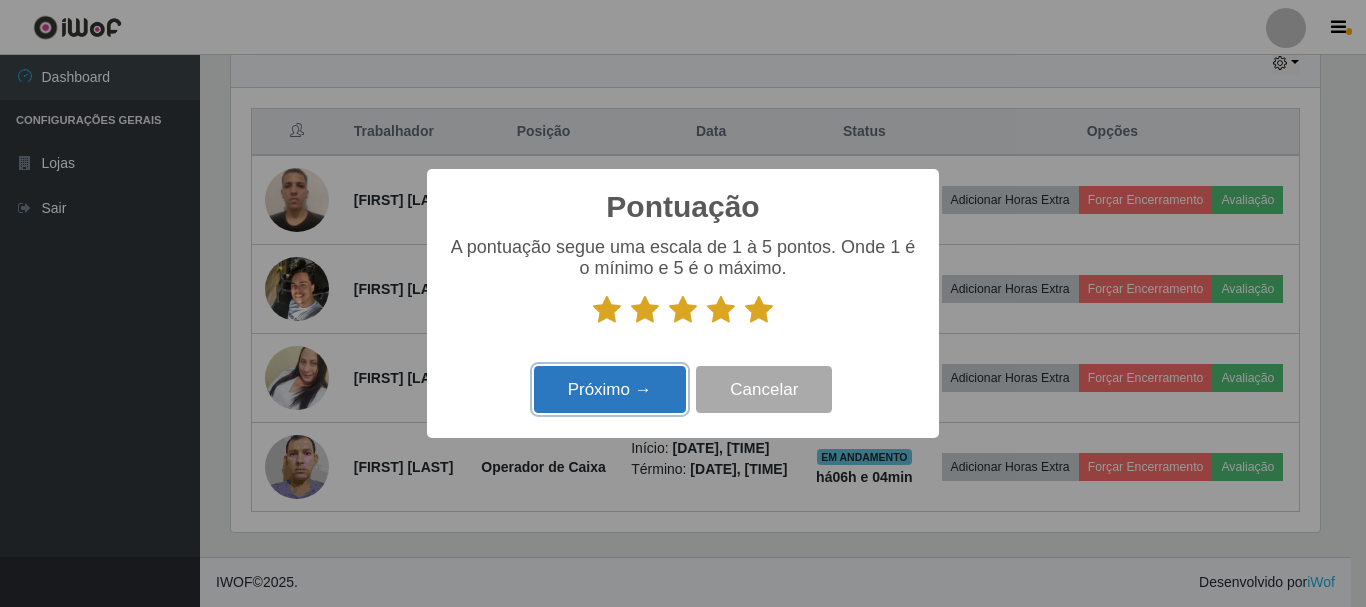click on "Próximo →" at bounding box center (610, 389) 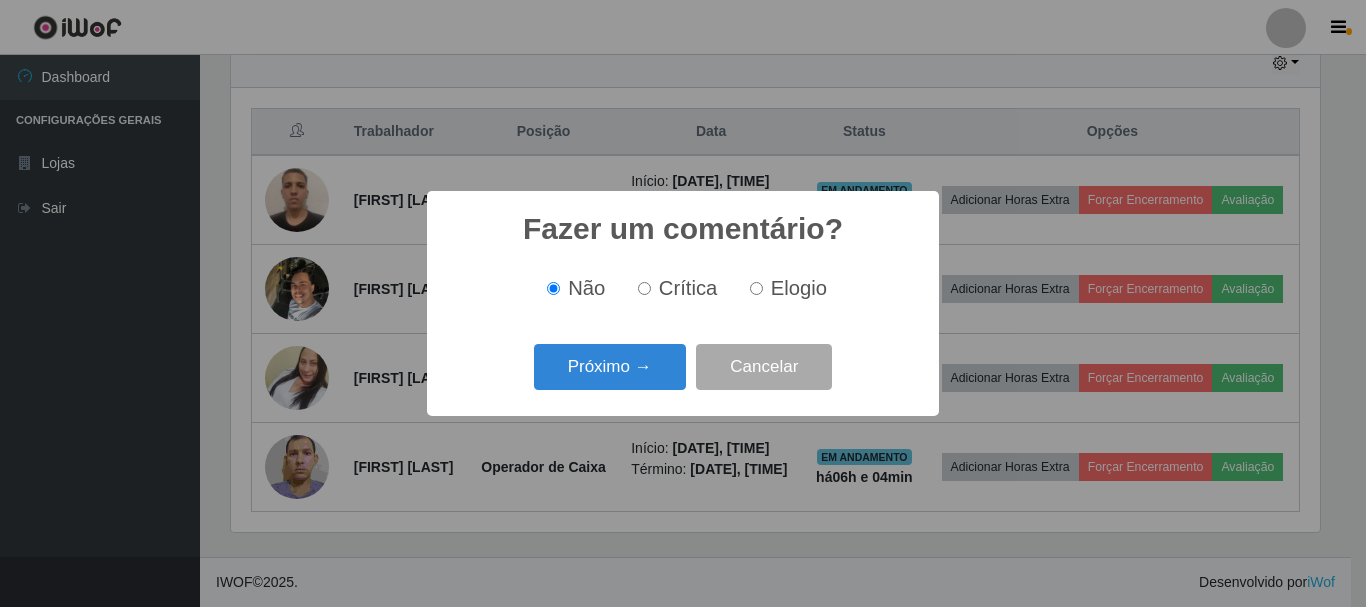 scroll, scrollTop: 999585, scrollLeft: 998911, axis: both 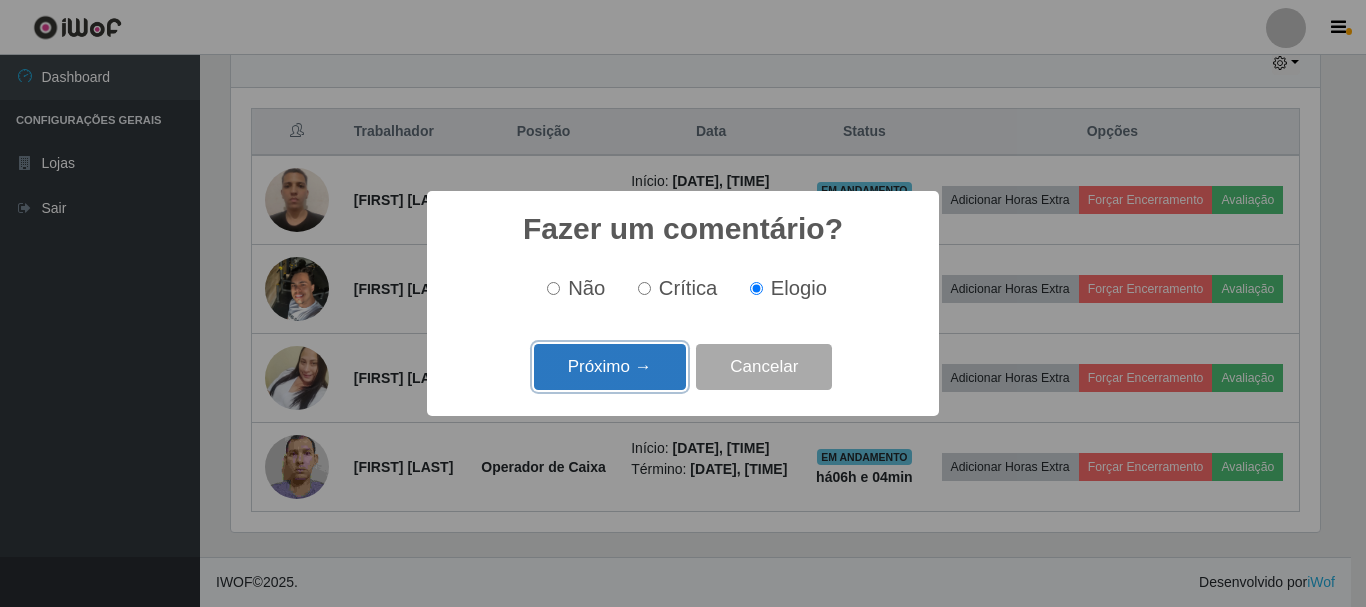 click on "Próximo →" at bounding box center (610, 367) 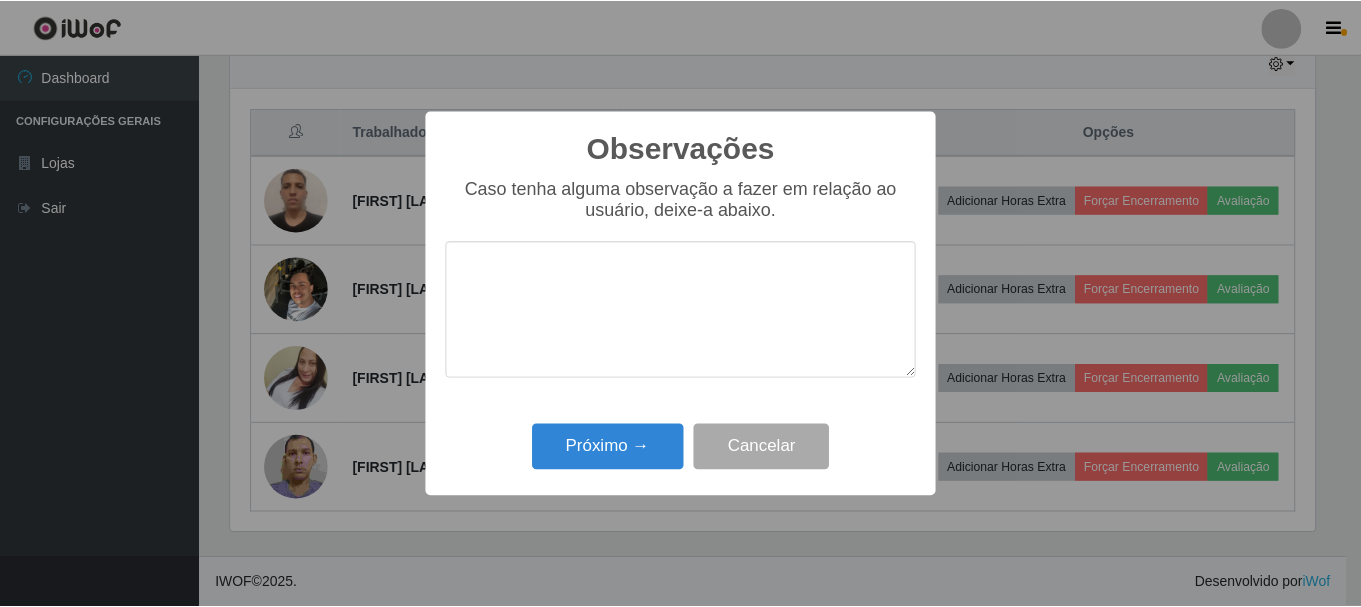 scroll, scrollTop: 999585, scrollLeft: 998911, axis: both 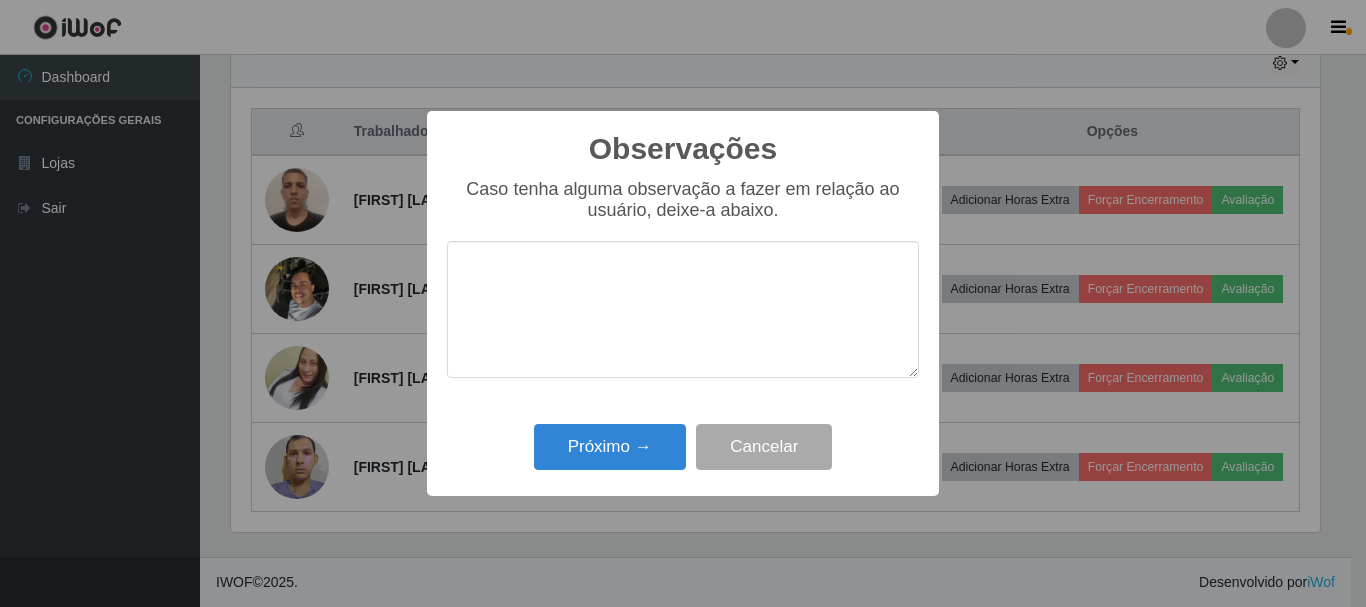 click at bounding box center [683, 309] 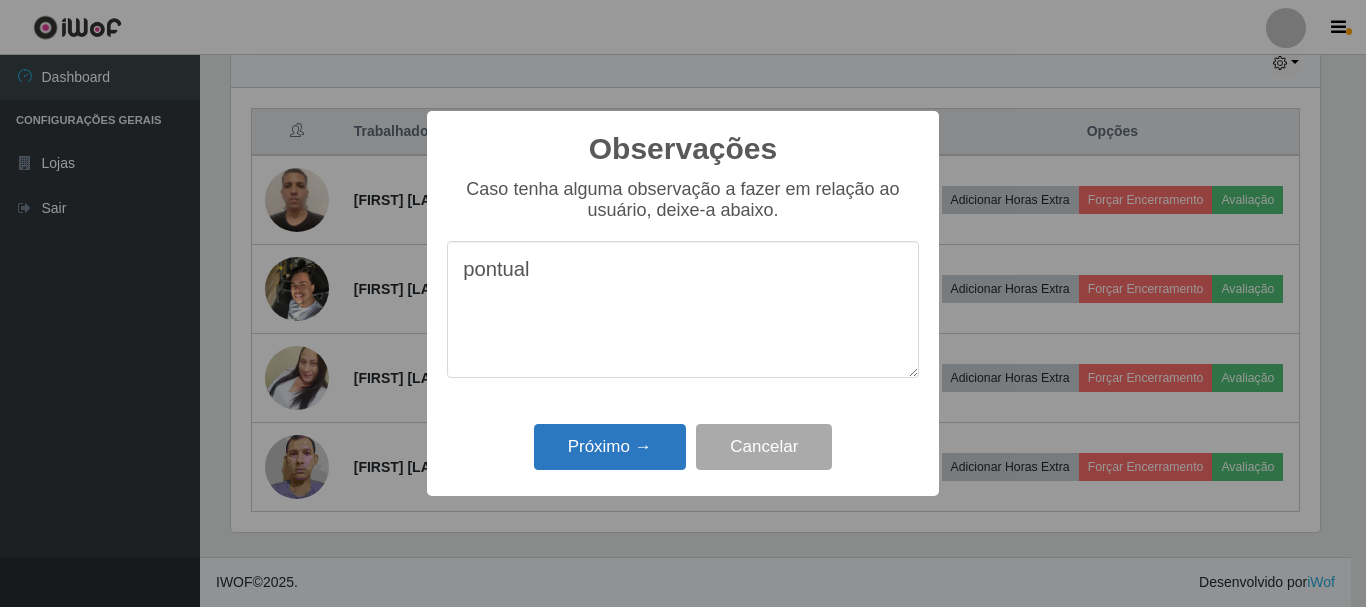 type on "pontual" 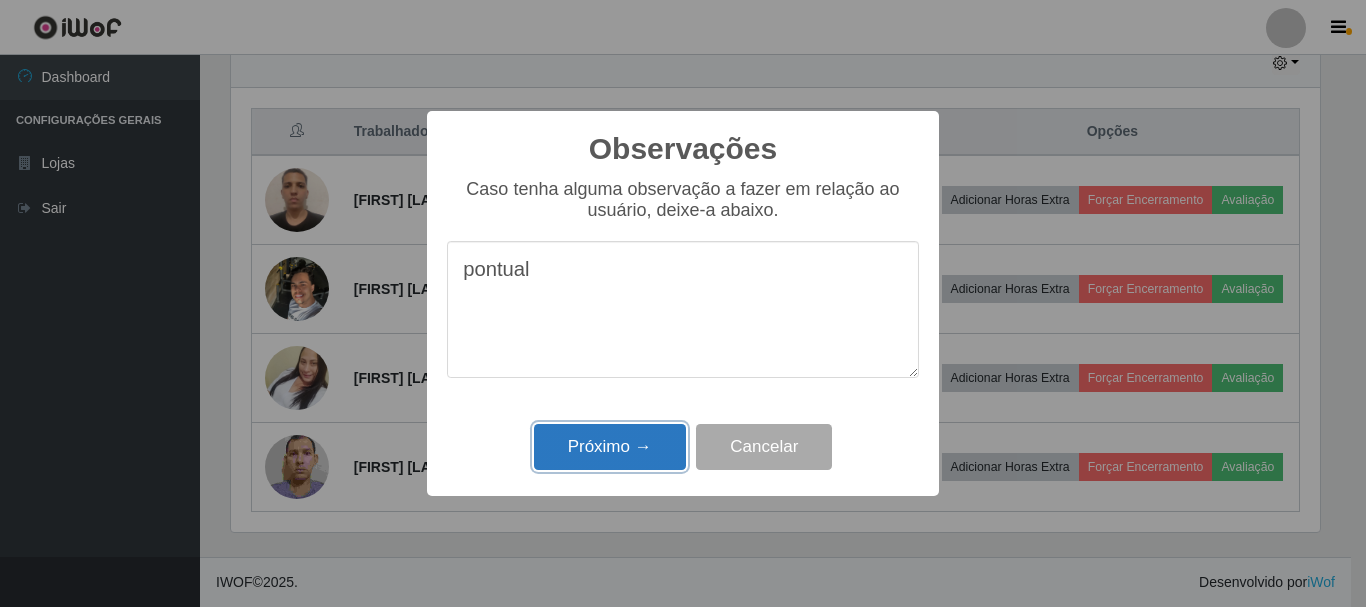 click on "Próximo →" at bounding box center (610, 447) 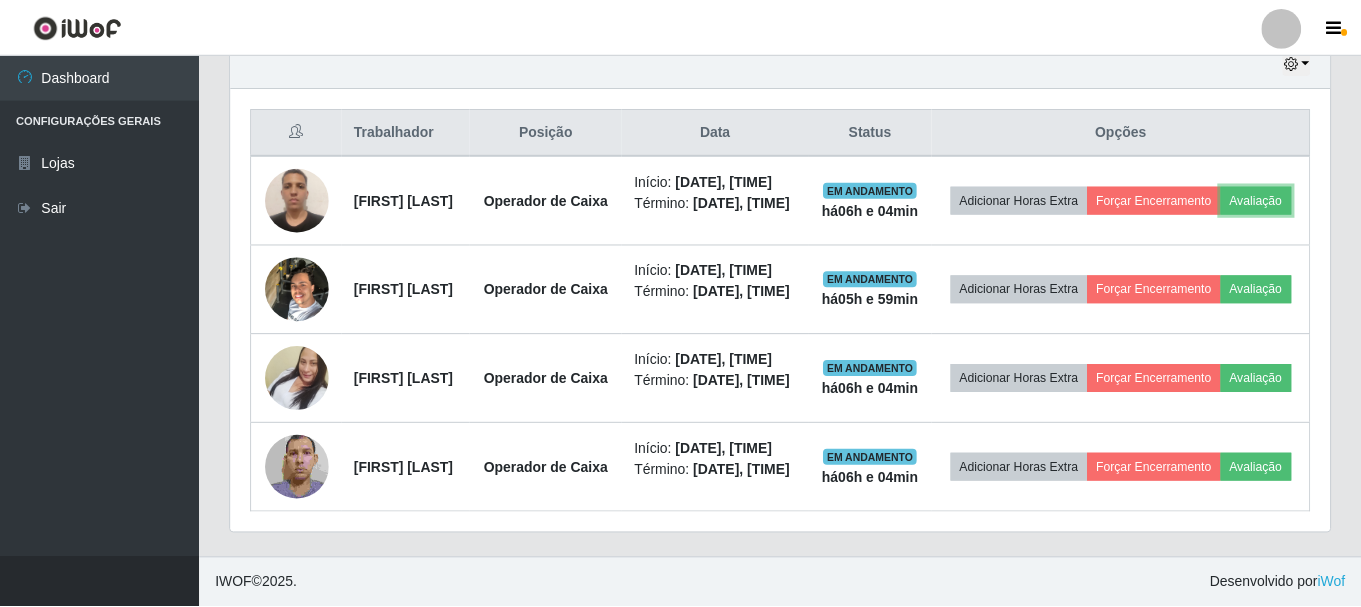 scroll, scrollTop: 999585, scrollLeft: 998901, axis: both 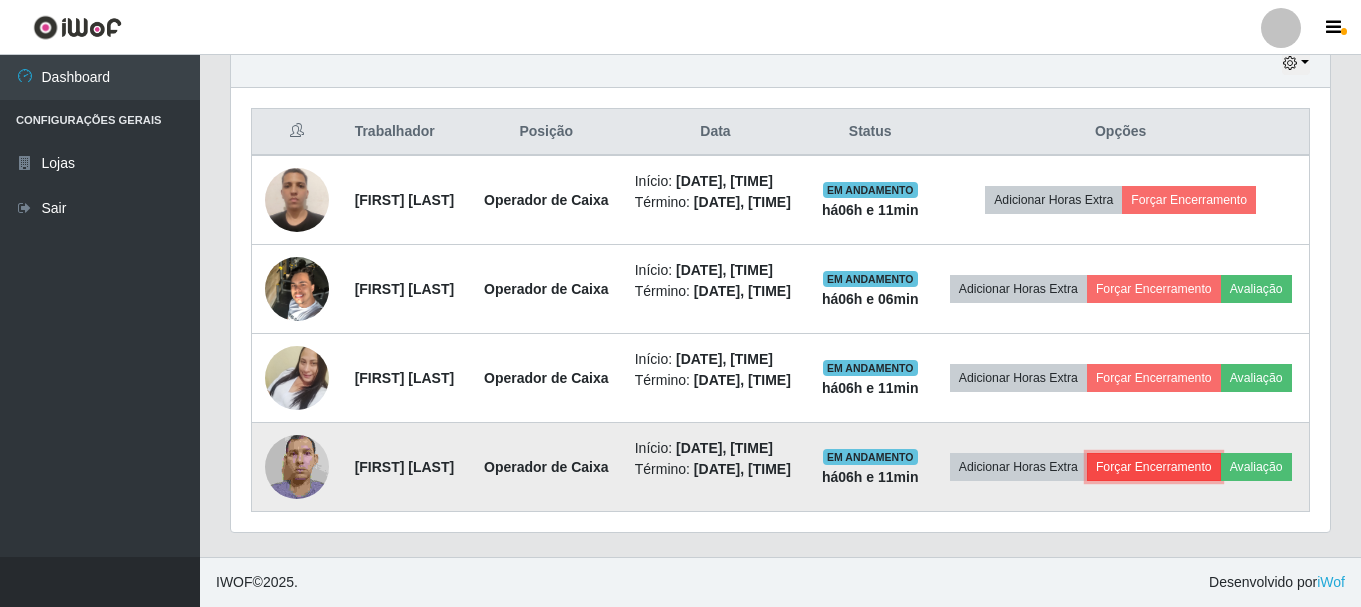click on "Forçar Encerramento" at bounding box center [1154, 467] 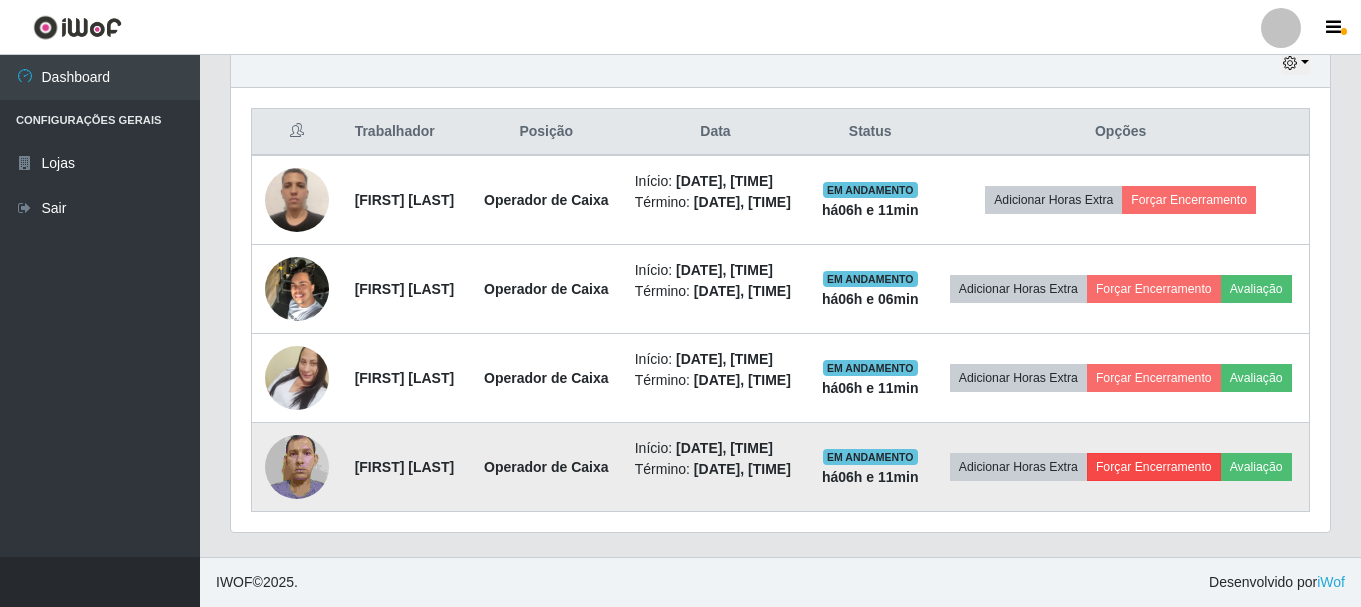 scroll, scrollTop: 999585, scrollLeft: 998911, axis: both 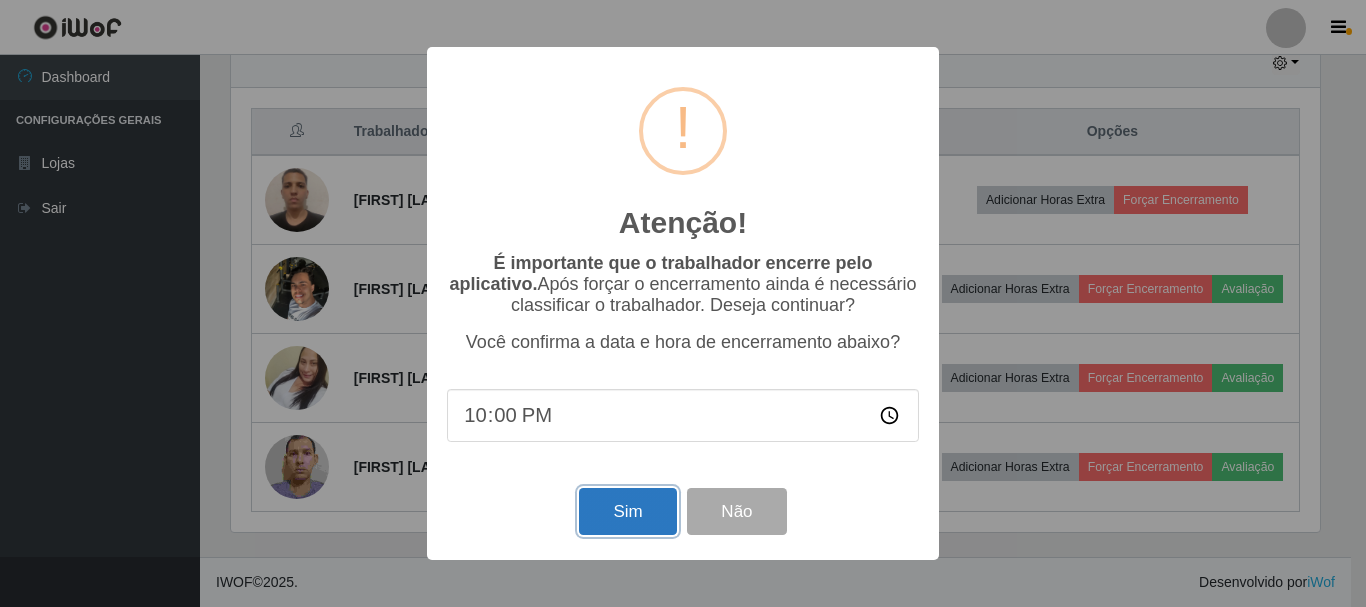 click on "Sim" at bounding box center [627, 511] 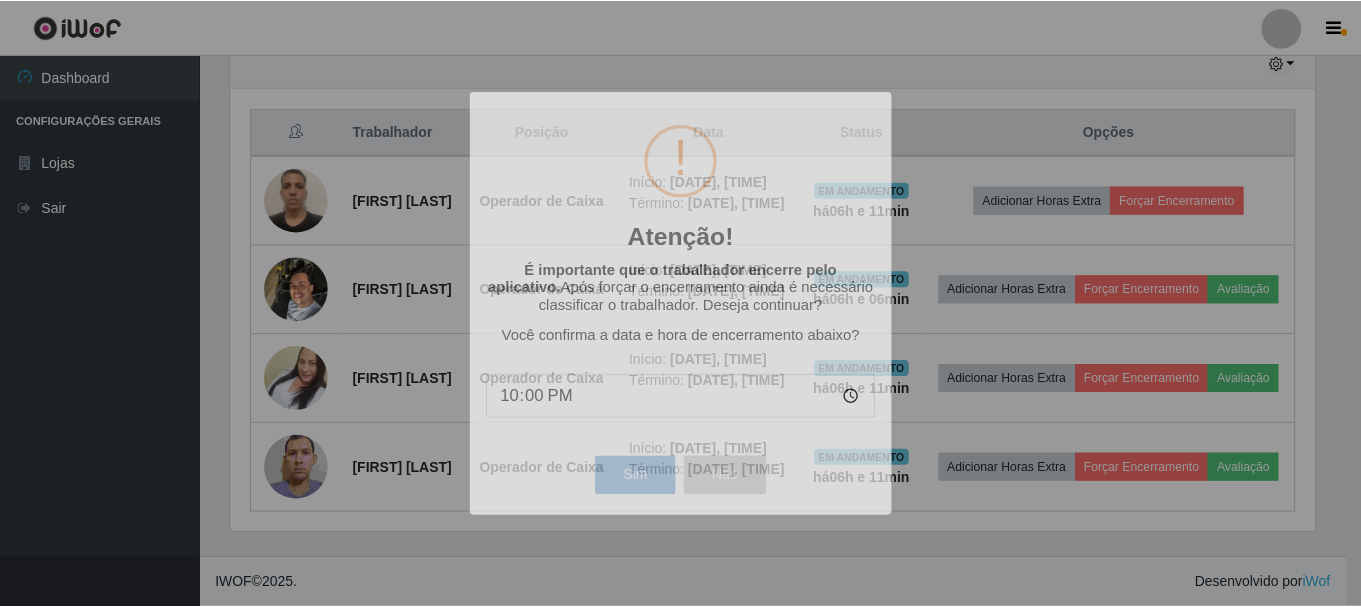 scroll, scrollTop: 999585, scrollLeft: 998901, axis: both 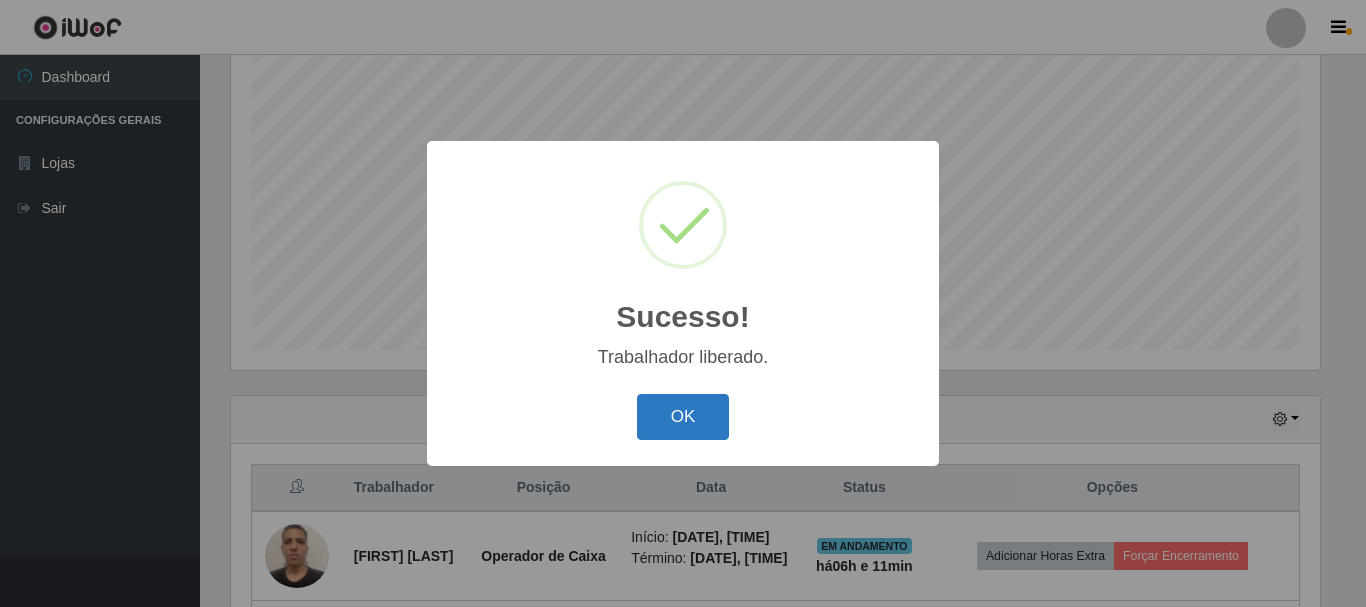 click on "OK" at bounding box center (683, 417) 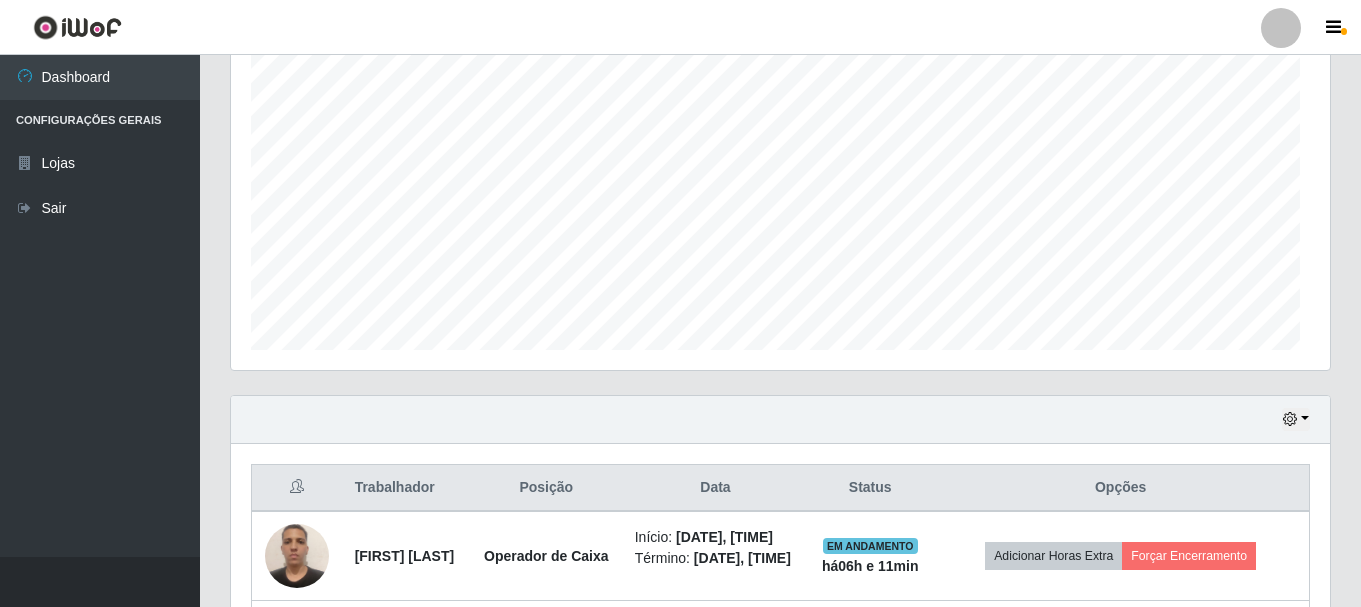 scroll, scrollTop: 999585, scrollLeft: 998901, axis: both 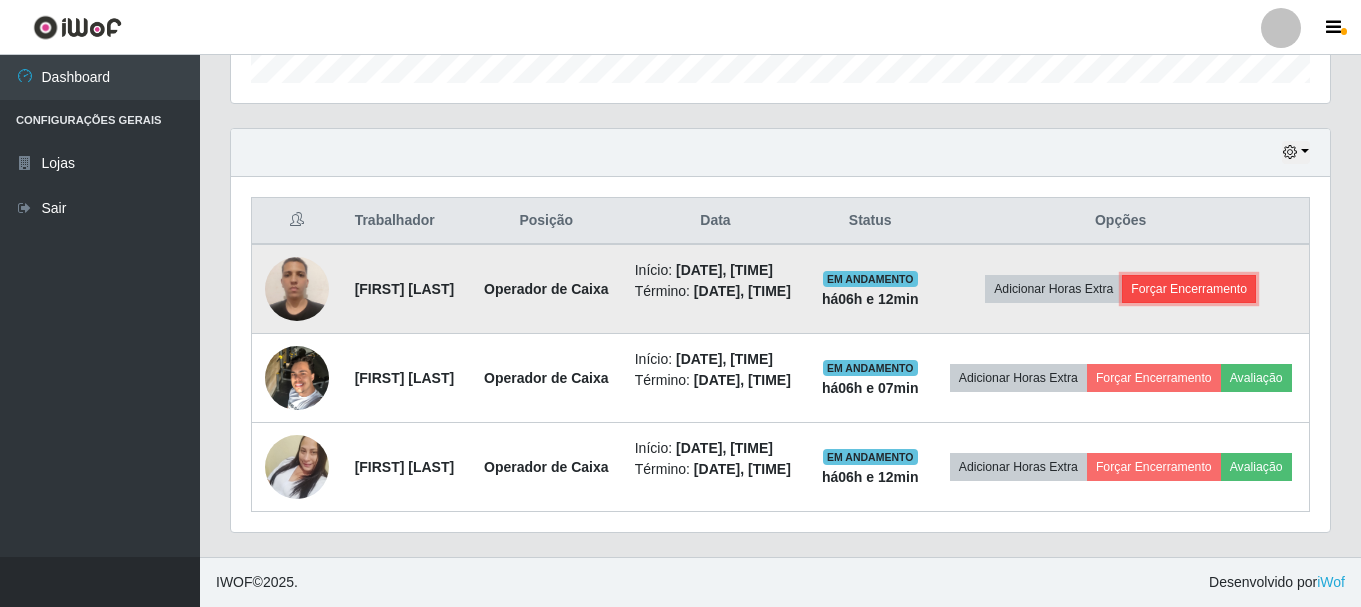 click on "Forçar Encerramento" at bounding box center (1189, 289) 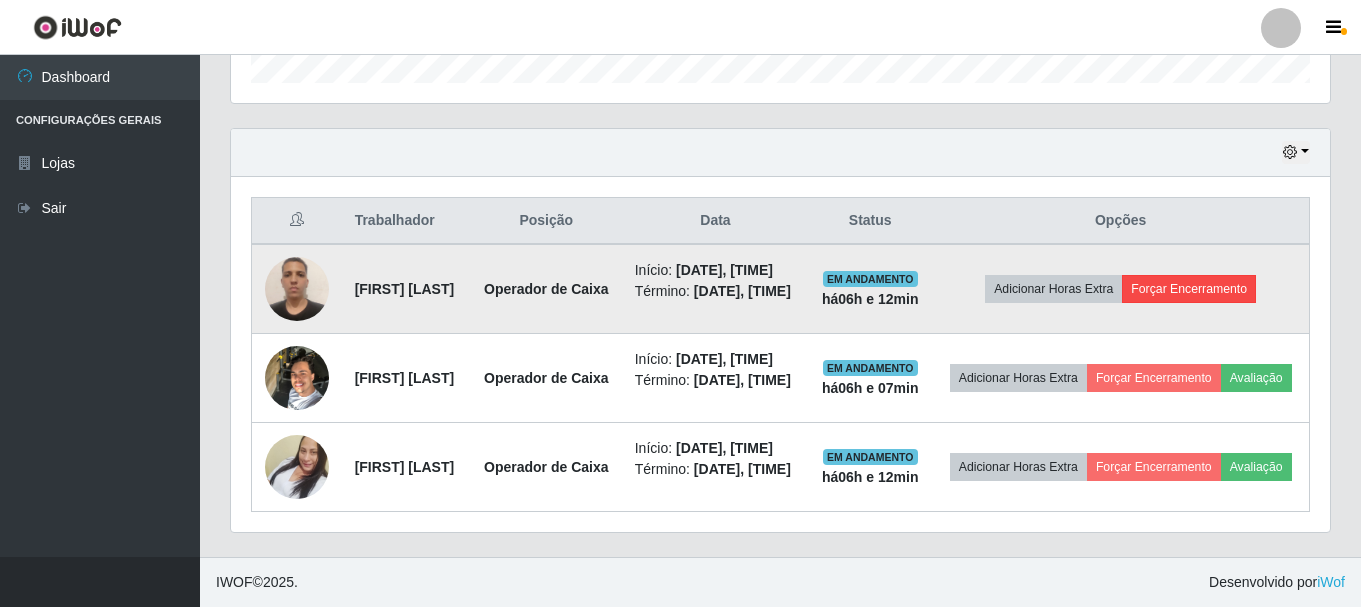 scroll, scrollTop: 999585, scrollLeft: 998911, axis: both 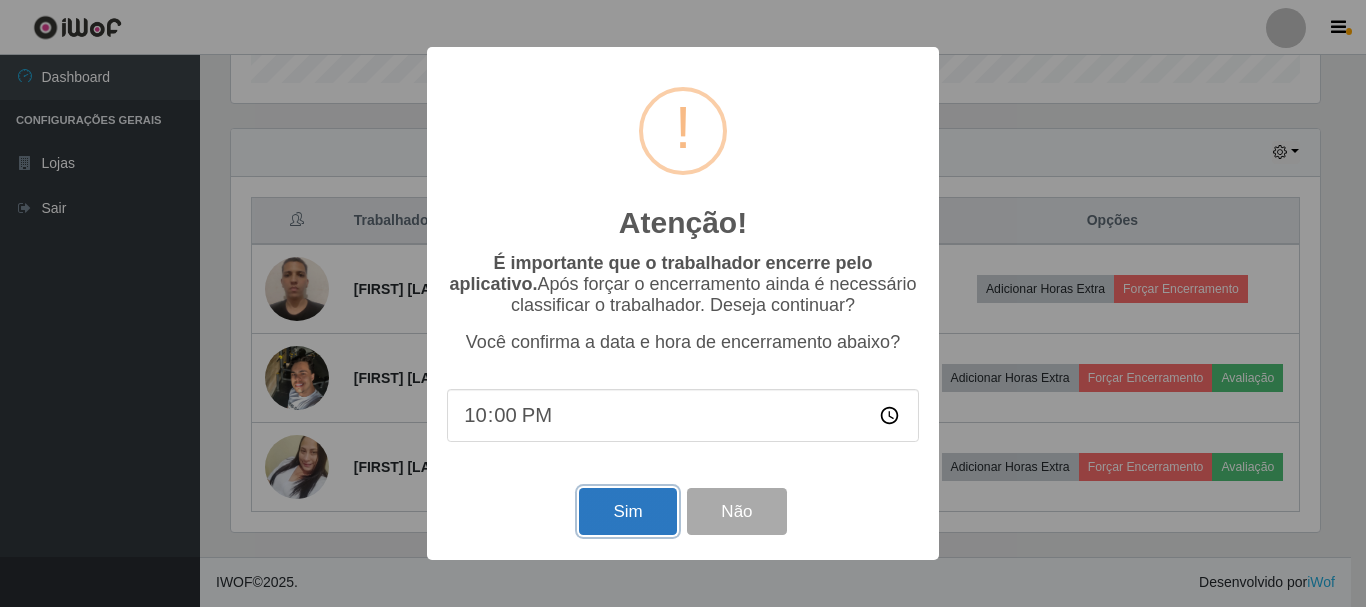 click on "Sim" at bounding box center (627, 511) 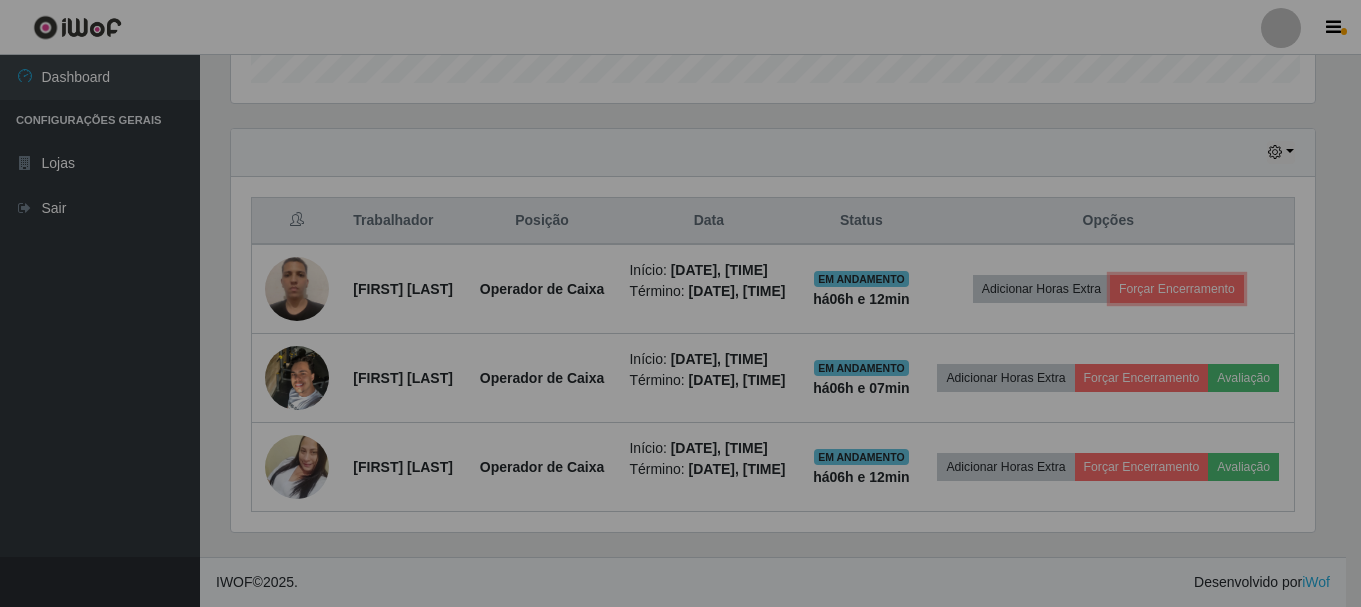 scroll, scrollTop: 999585, scrollLeft: 998901, axis: both 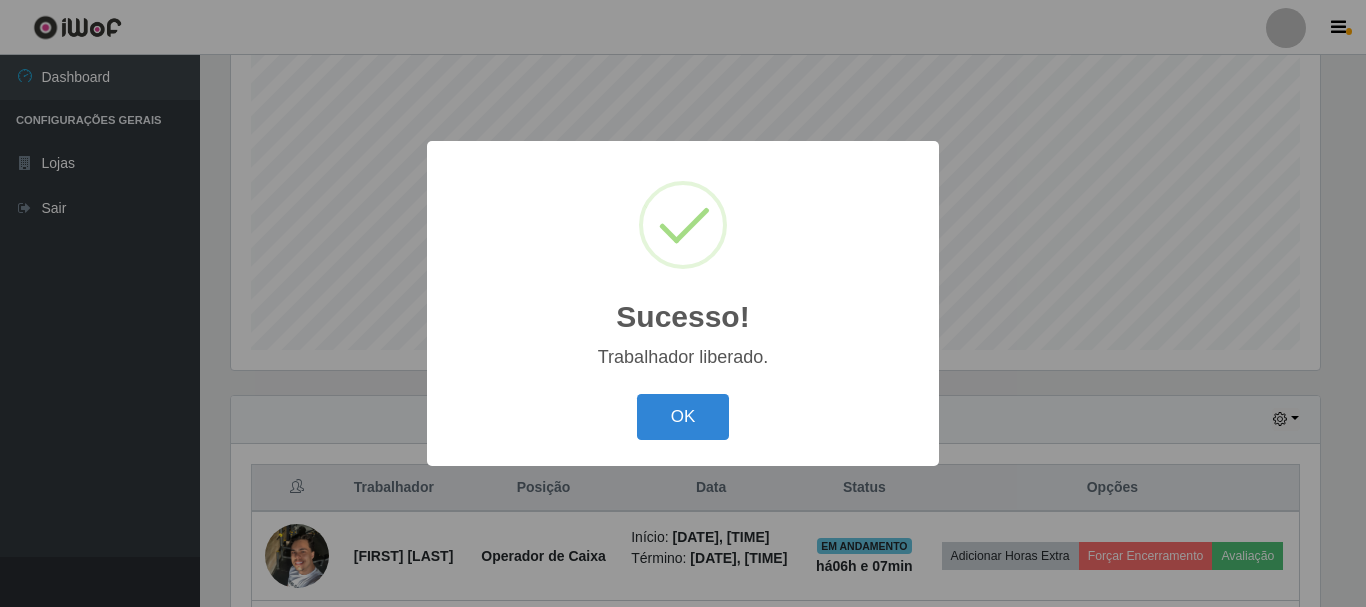 type 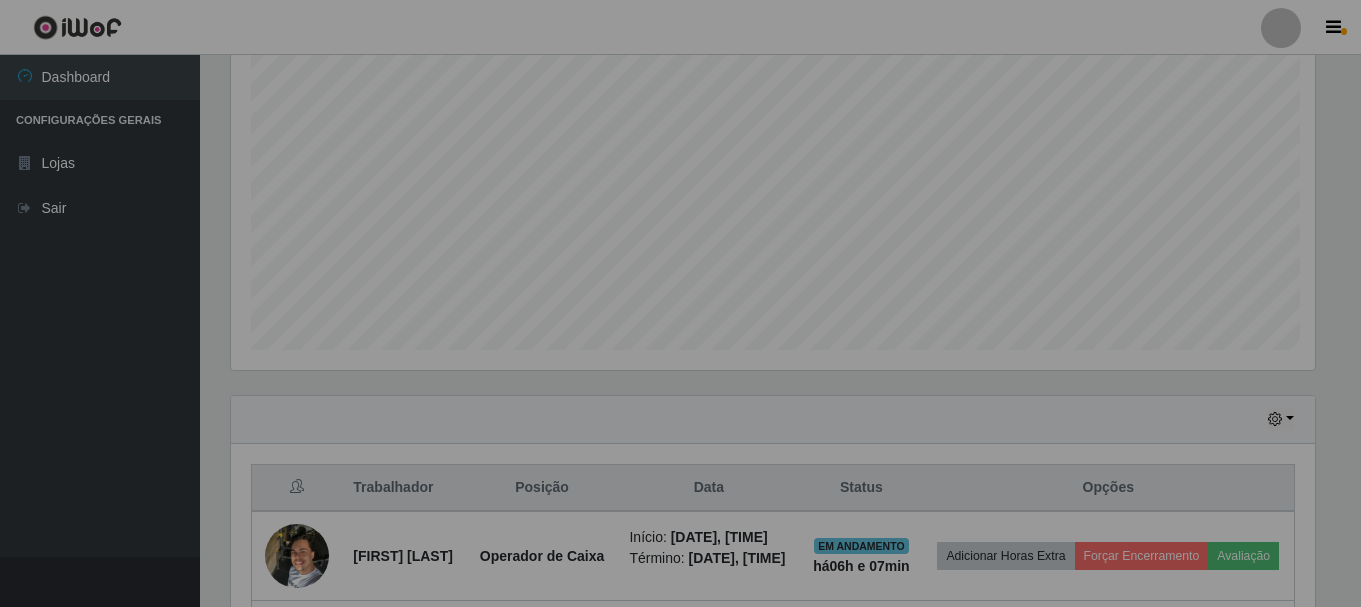 scroll, scrollTop: 999585, scrollLeft: 998901, axis: both 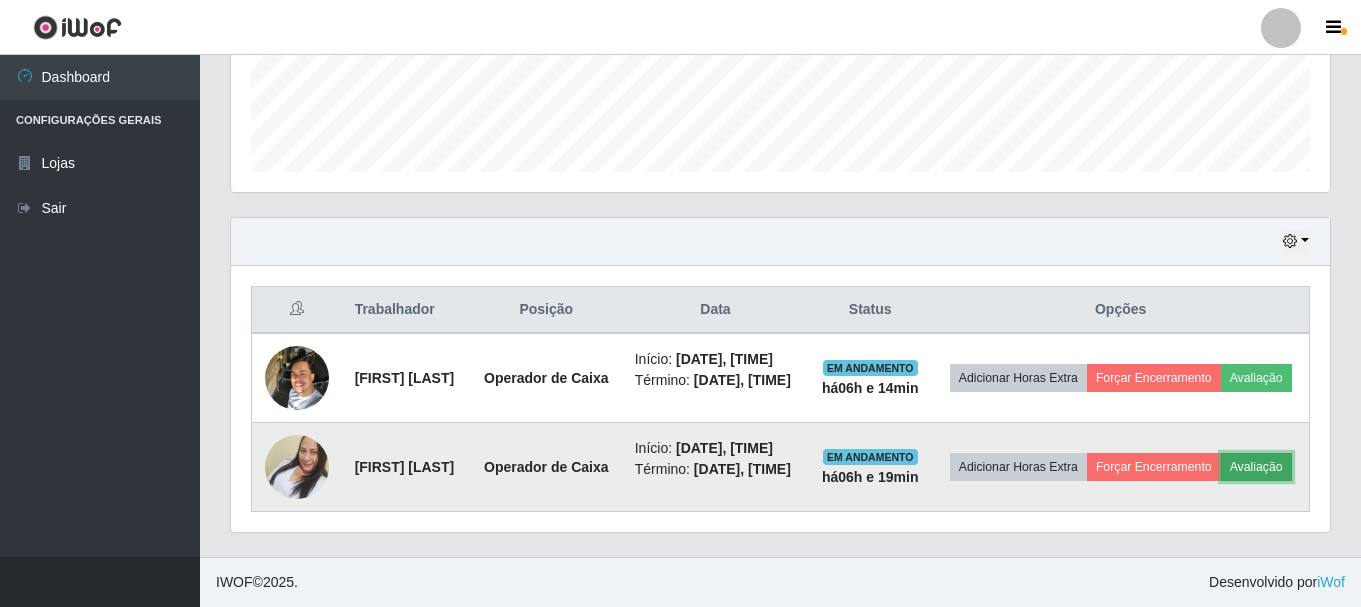 click on "Avaliação" at bounding box center [1256, 467] 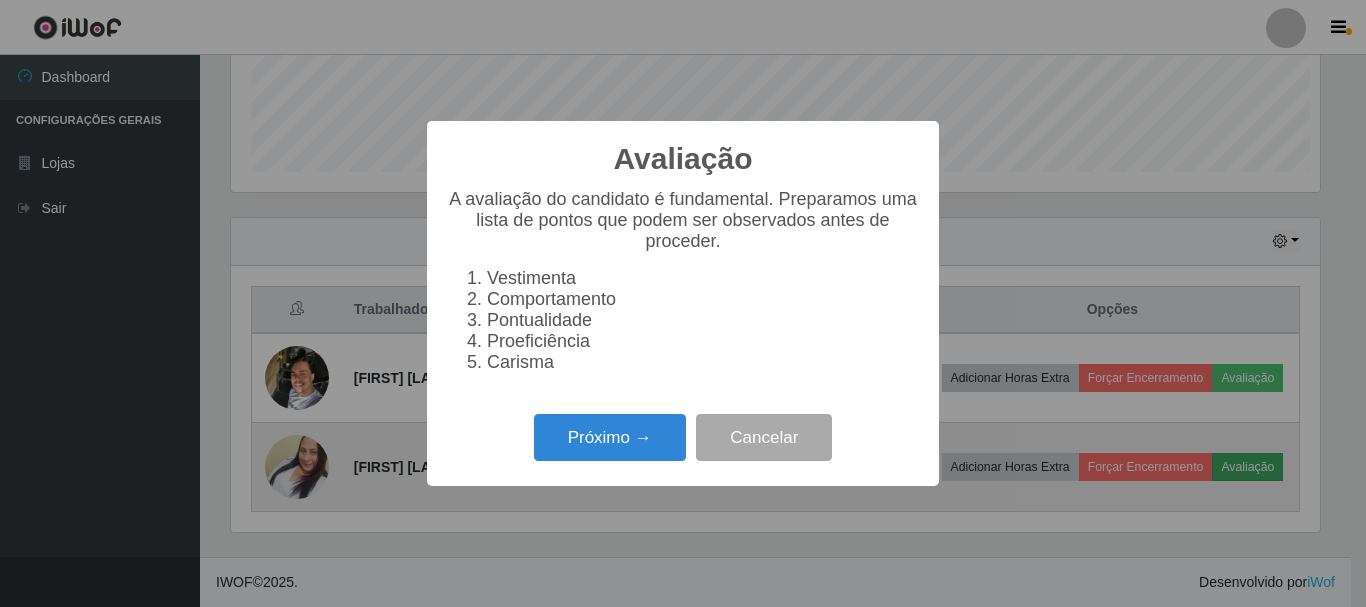 scroll, scrollTop: 999585, scrollLeft: 998911, axis: both 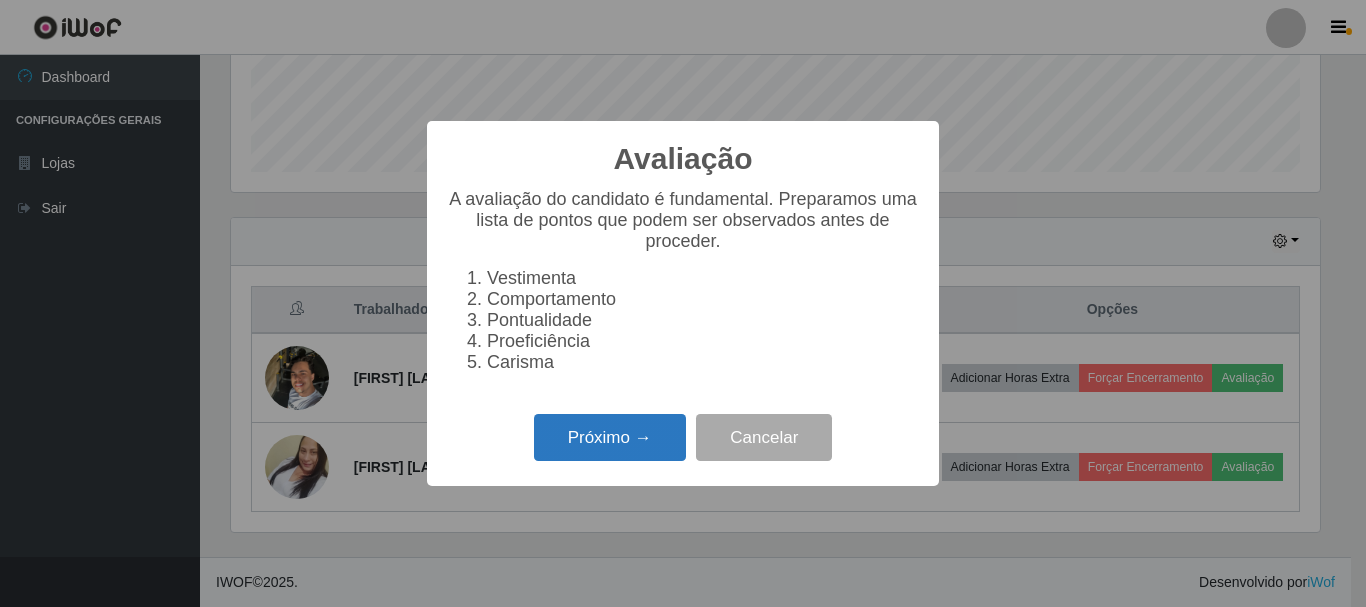 click on "Próximo →" at bounding box center [610, 437] 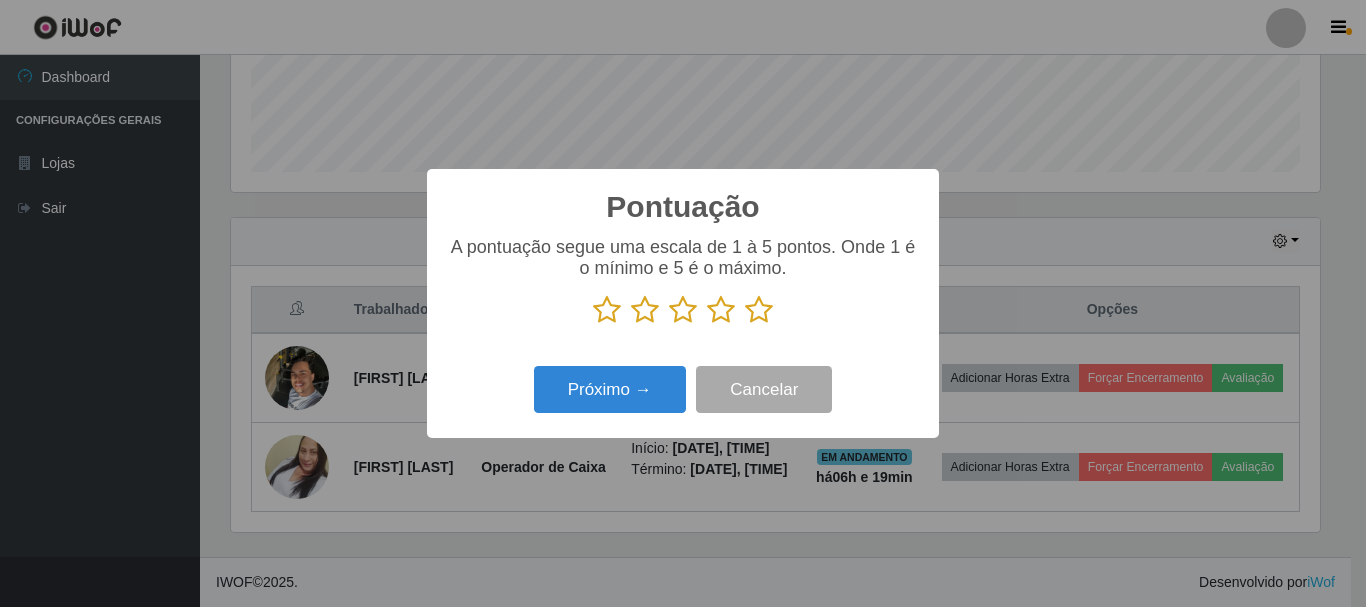 click at bounding box center (759, 310) 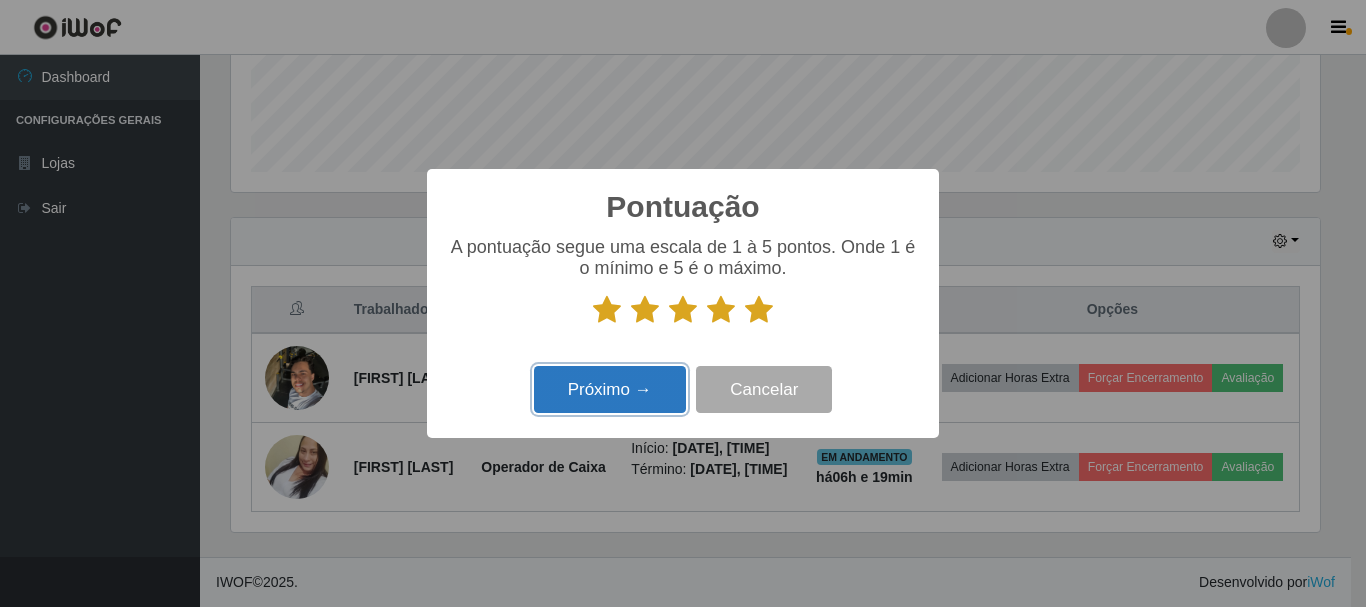 click on "Próximo →" at bounding box center (610, 389) 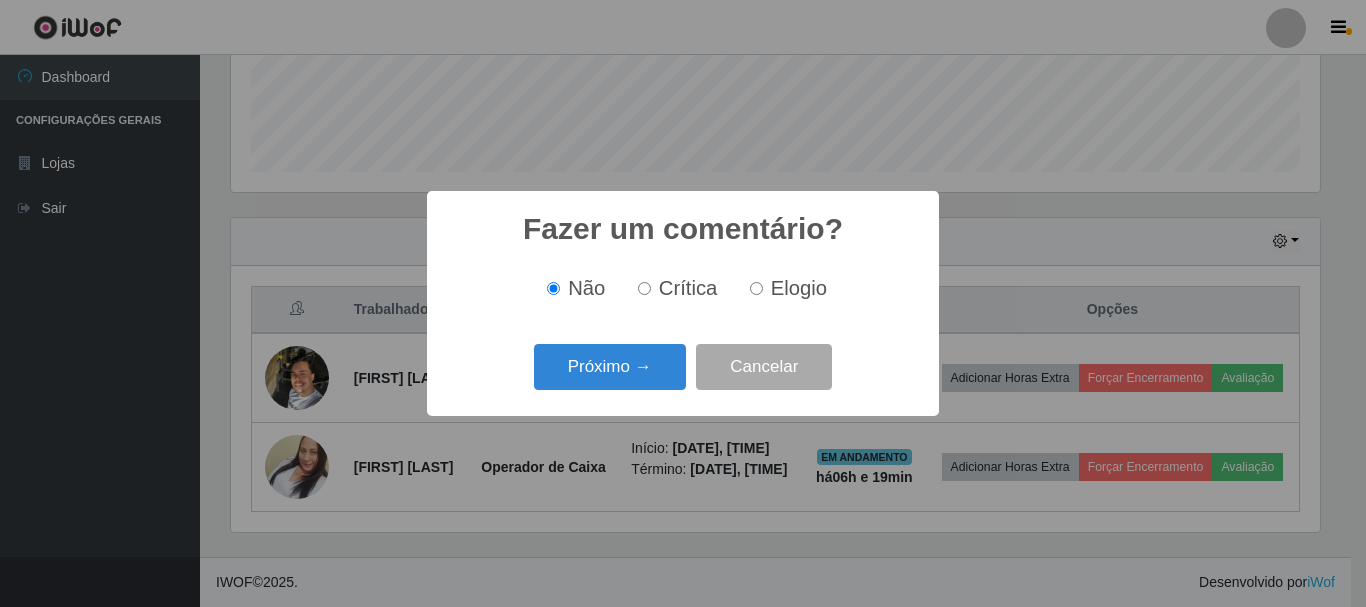 scroll, scrollTop: 999585, scrollLeft: 998911, axis: both 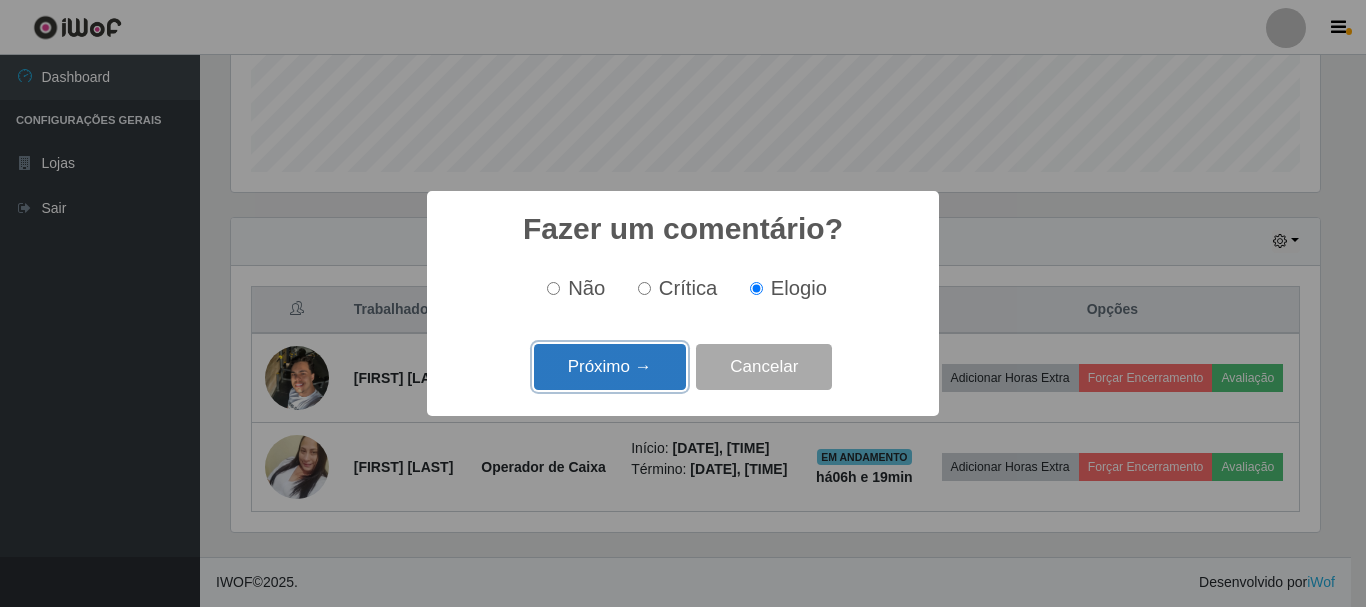 click on "Próximo →" at bounding box center (610, 367) 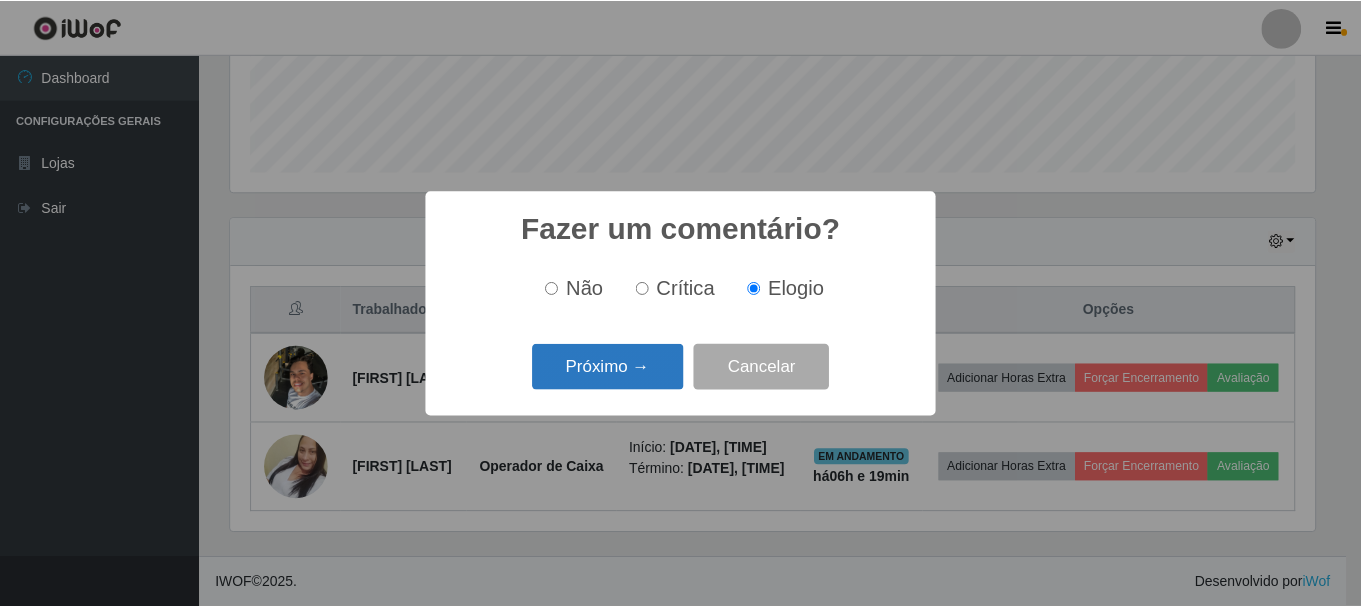 scroll, scrollTop: 999585, scrollLeft: 998911, axis: both 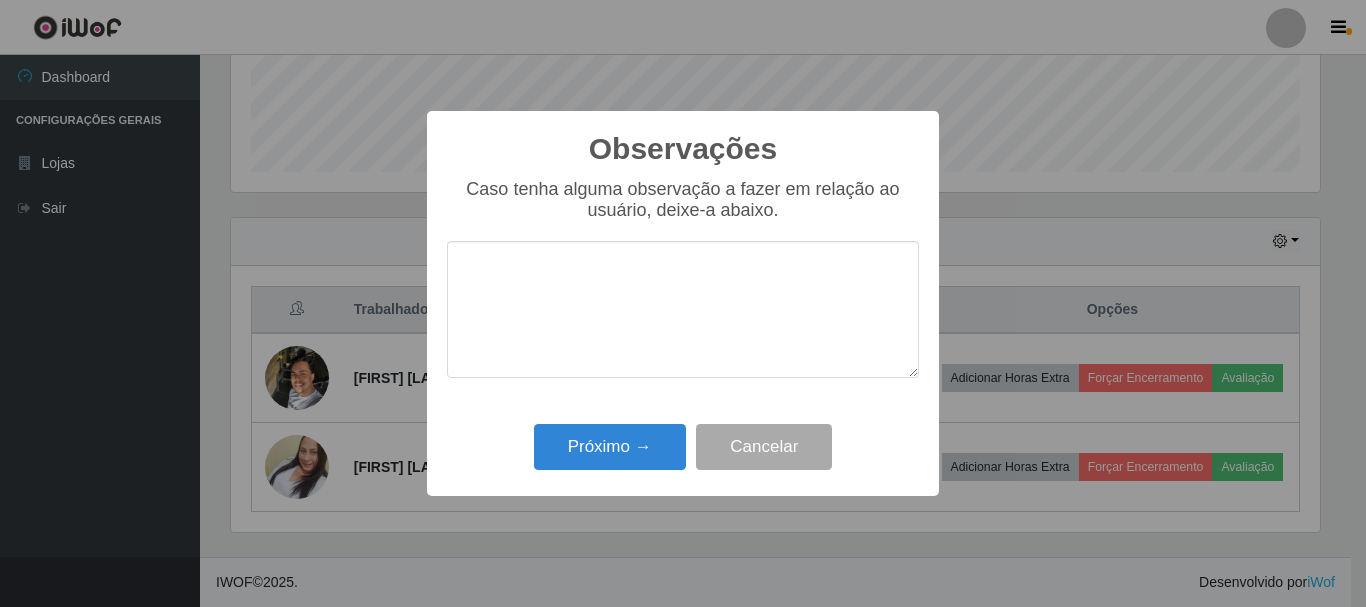 click at bounding box center [683, 309] 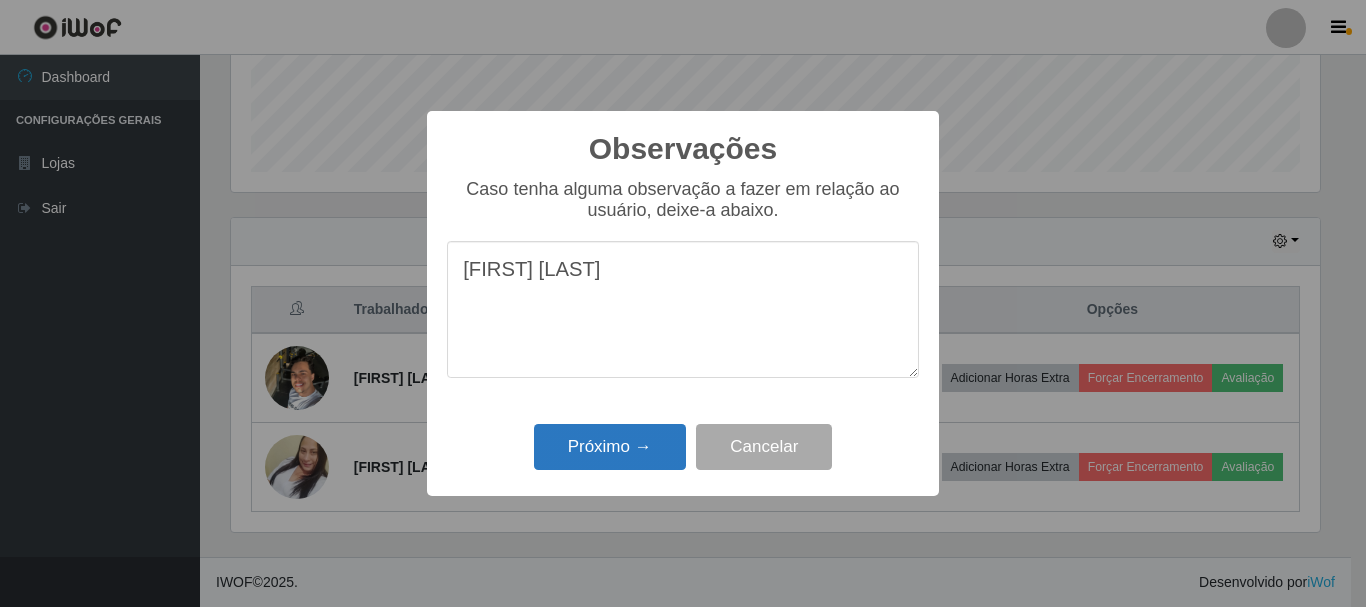 type on "[FIRST] [LAST]" 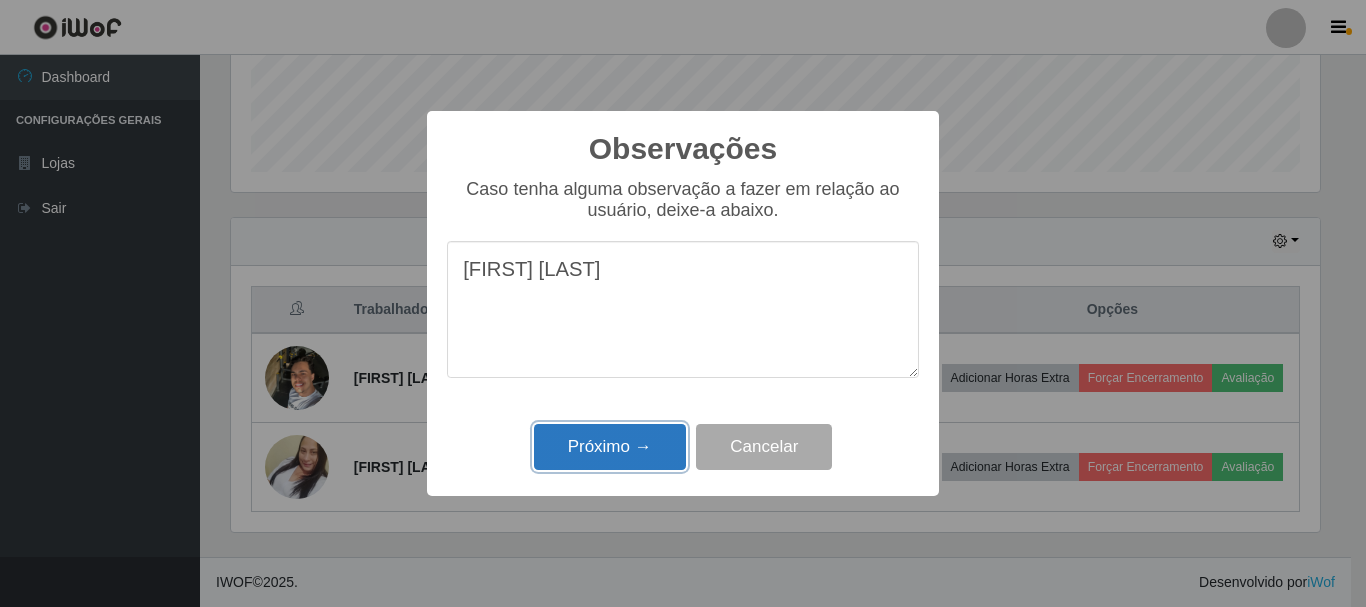 click on "Próximo →" at bounding box center [610, 447] 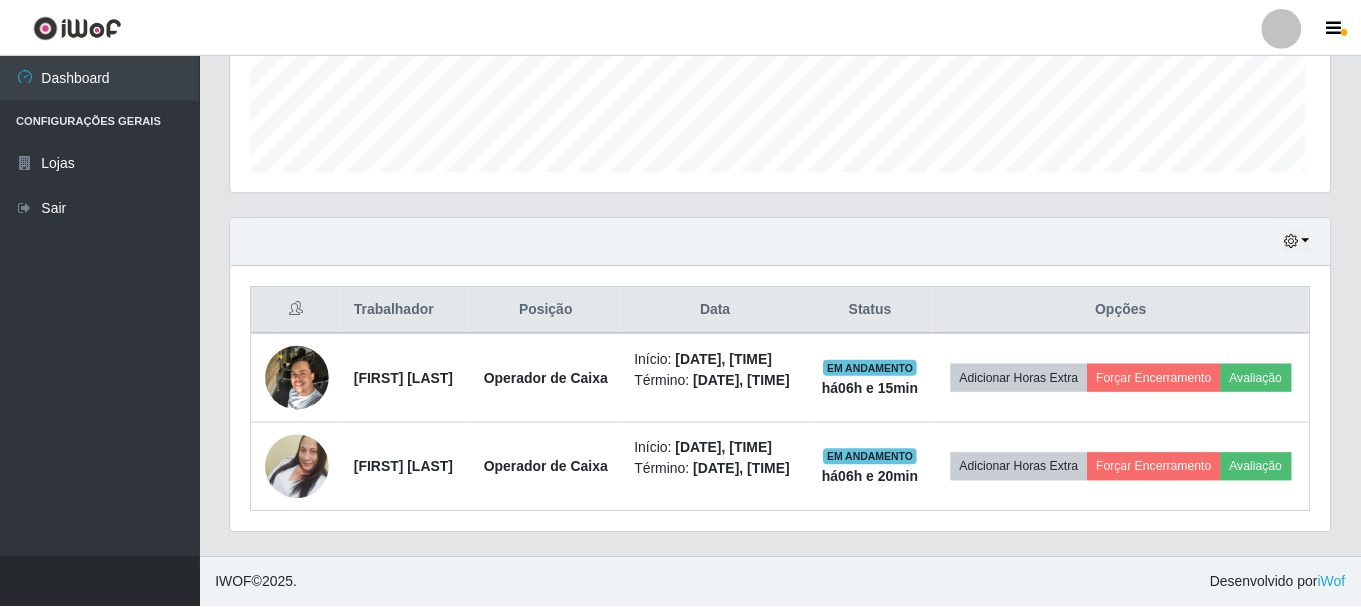 scroll, scrollTop: 999585, scrollLeft: 998901, axis: both 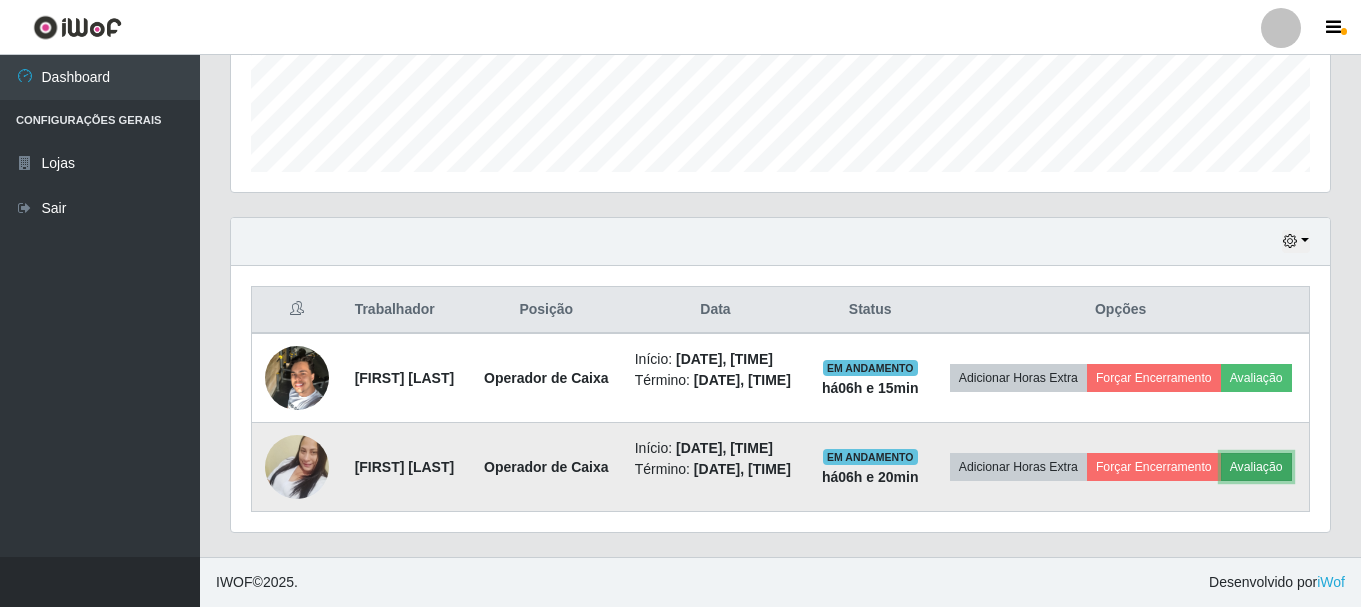 click on "Avaliação" at bounding box center (1256, 467) 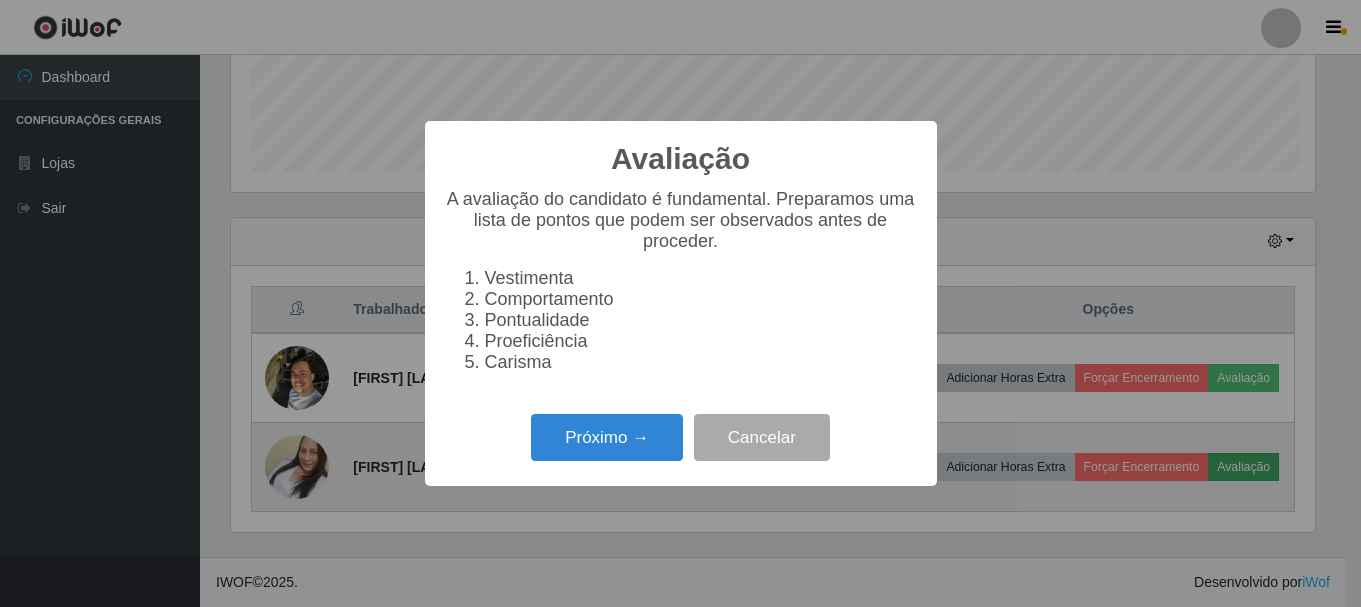 scroll, scrollTop: 999585, scrollLeft: 998911, axis: both 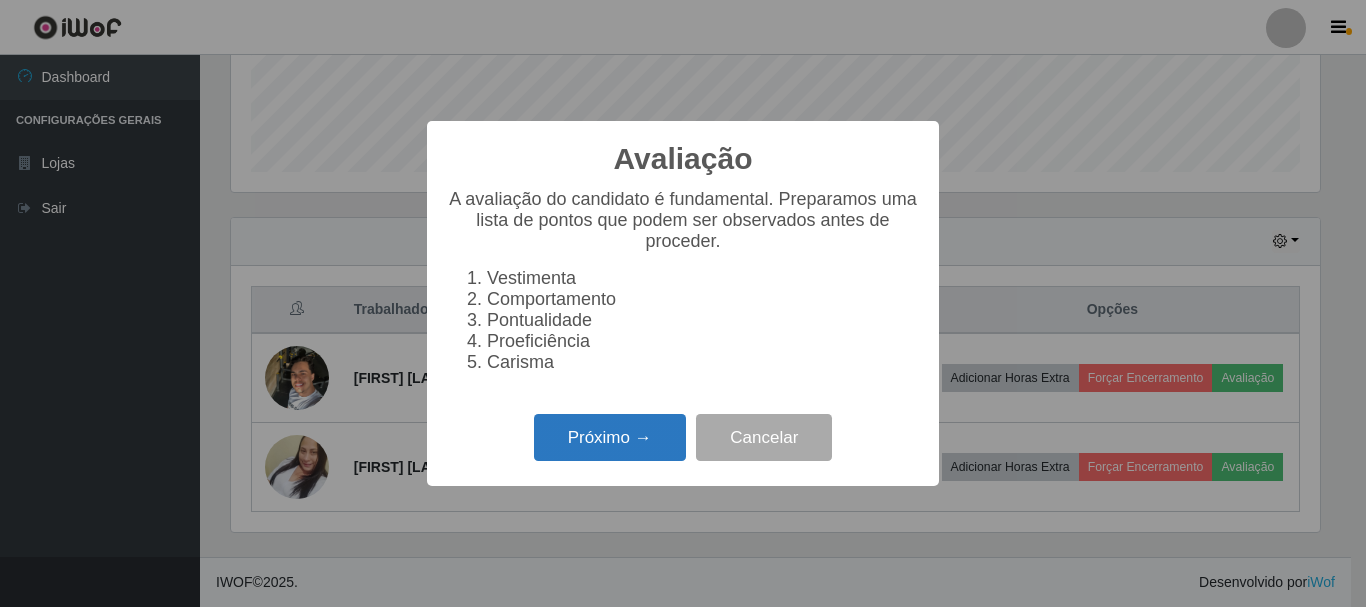 click on "Próximo →" at bounding box center (610, 437) 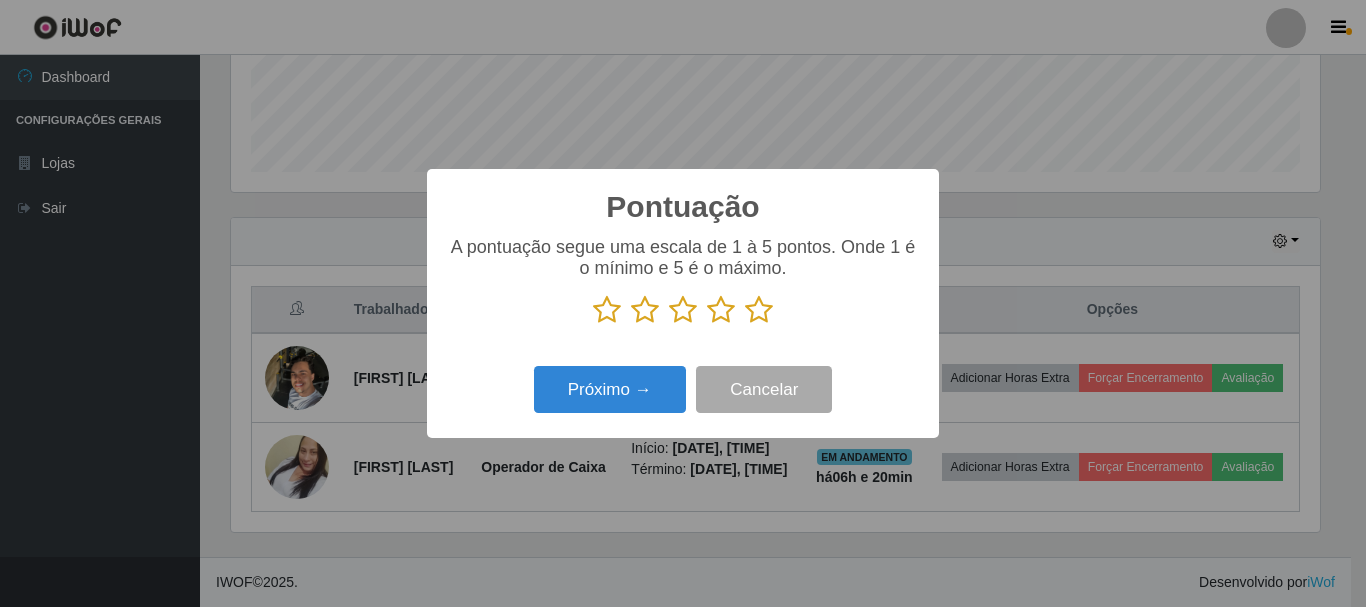 scroll, scrollTop: 999585, scrollLeft: 998911, axis: both 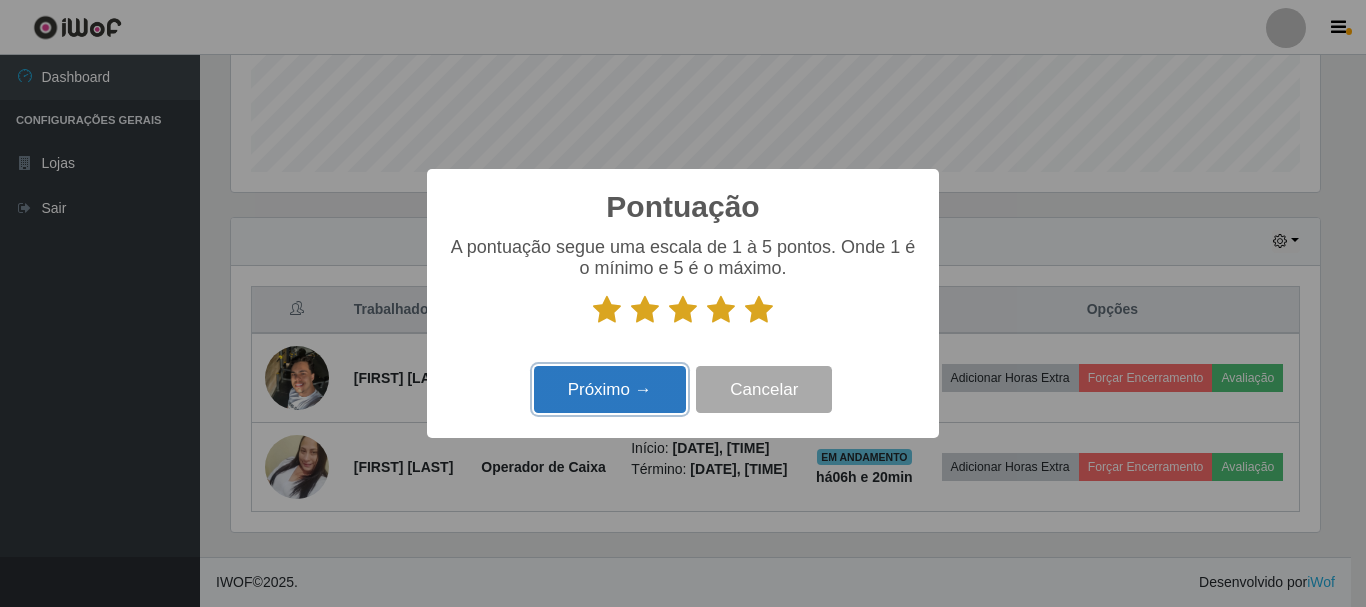 click on "Próximo →" at bounding box center (610, 389) 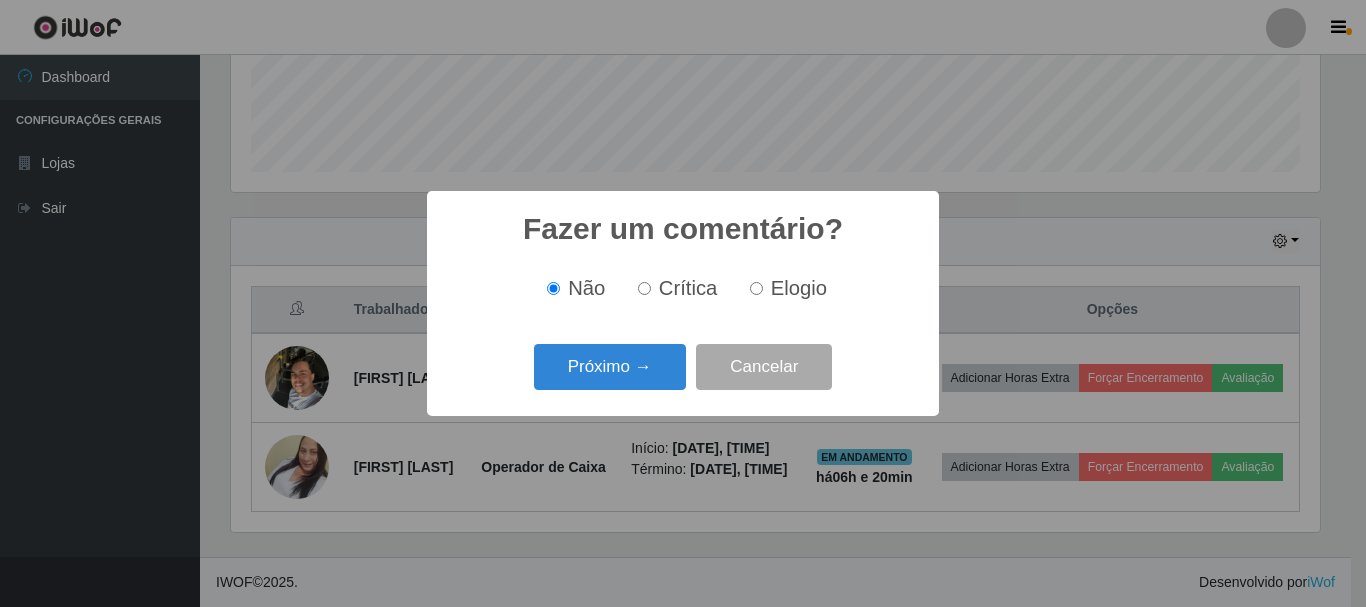 scroll, scrollTop: 999585, scrollLeft: 998911, axis: both 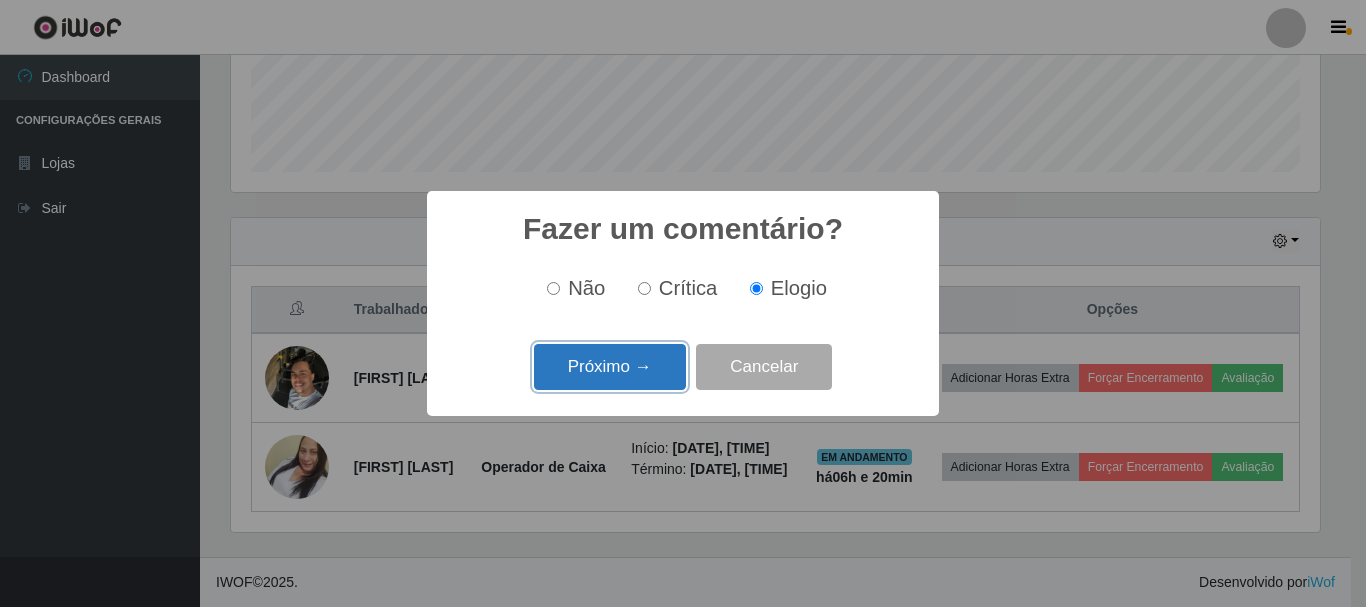 click on "Próximo →" at bounding box center (610, 367) 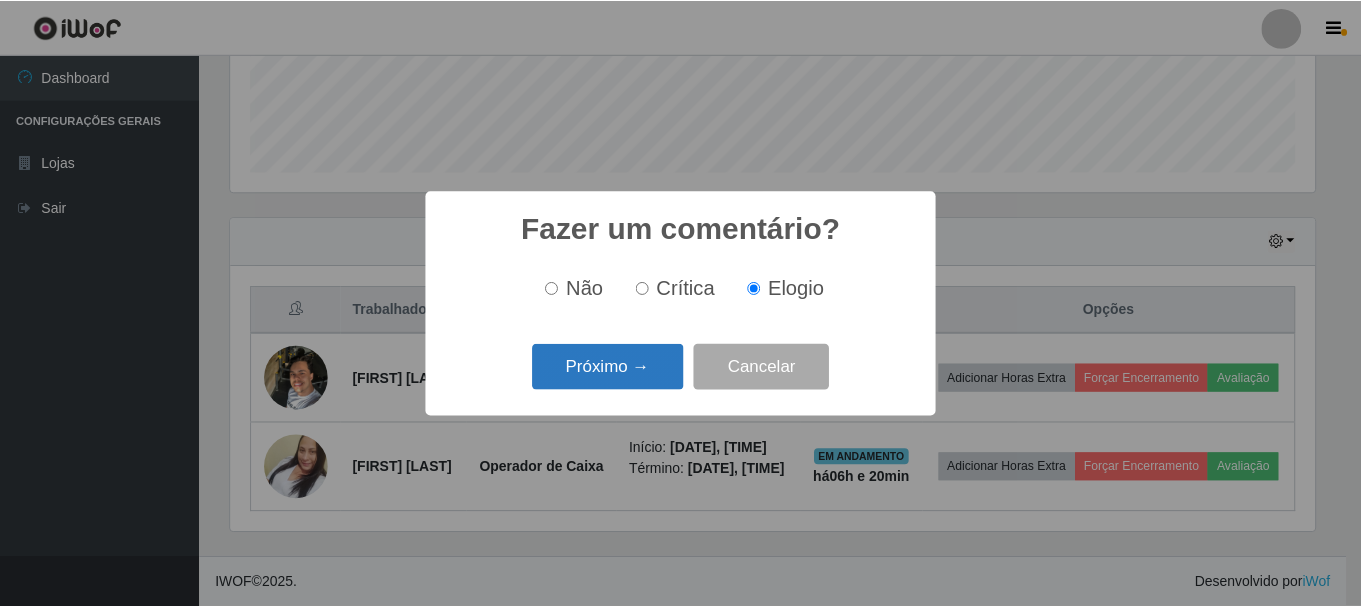 scroll, scrollTop: 999585, scrollLeft: 998911, axis: both 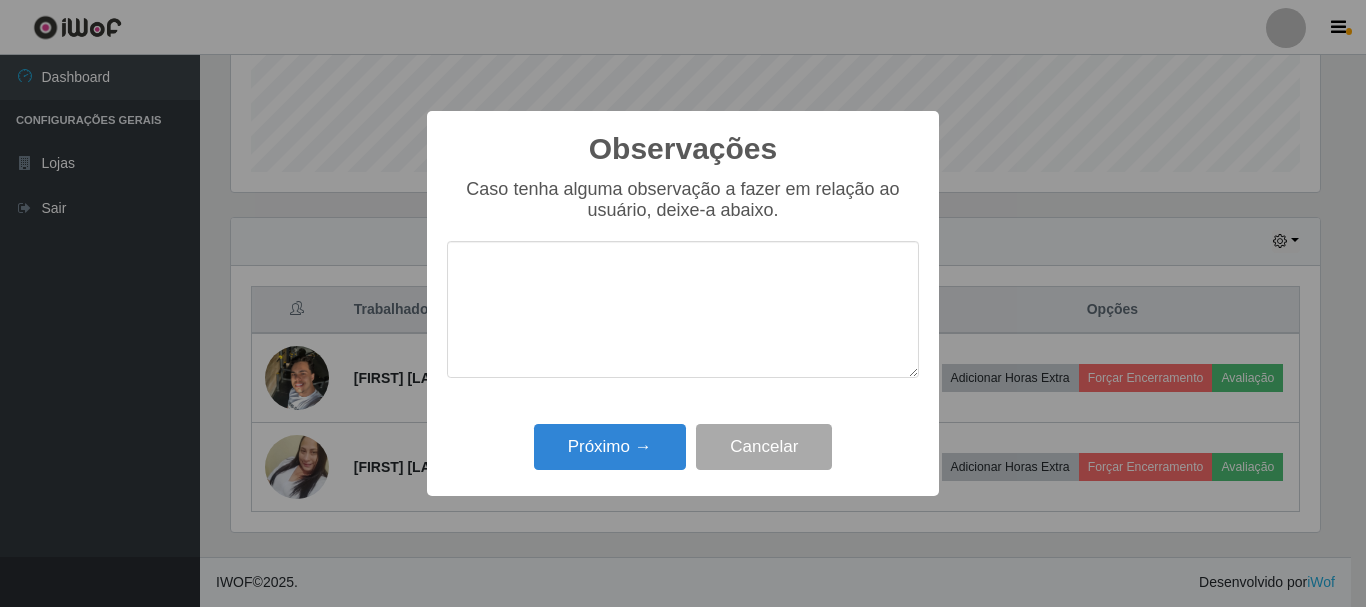 click at bounding box center [683, 309] 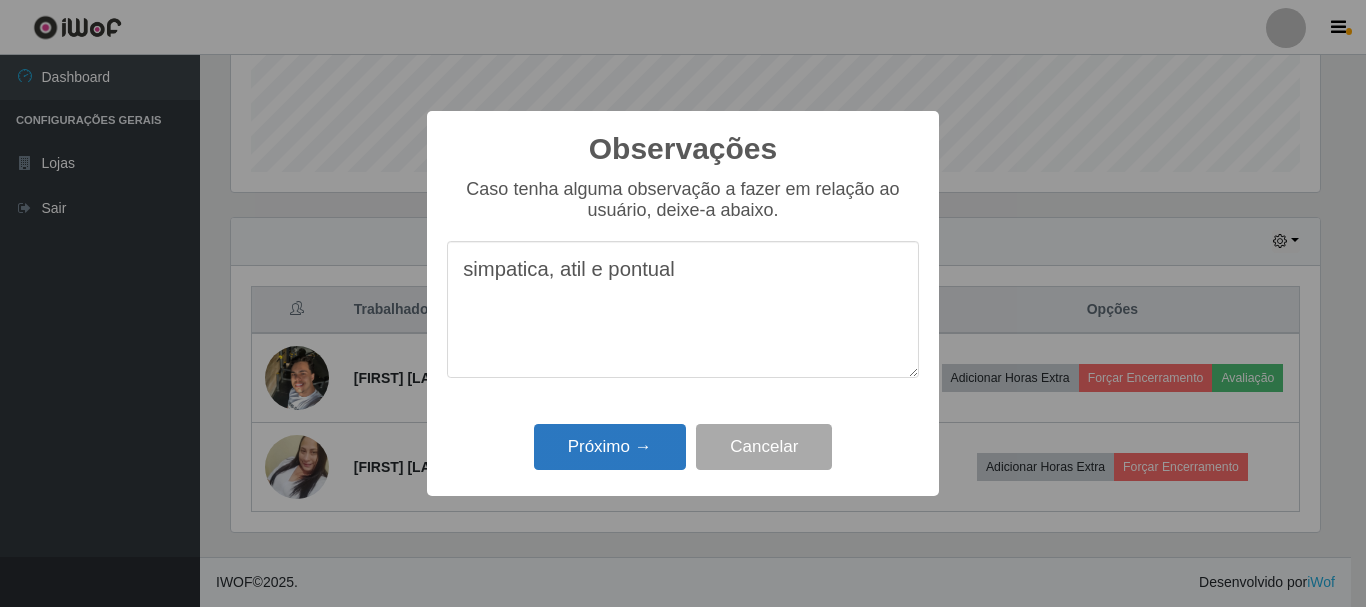 type on "simpatica, atil e pontual" 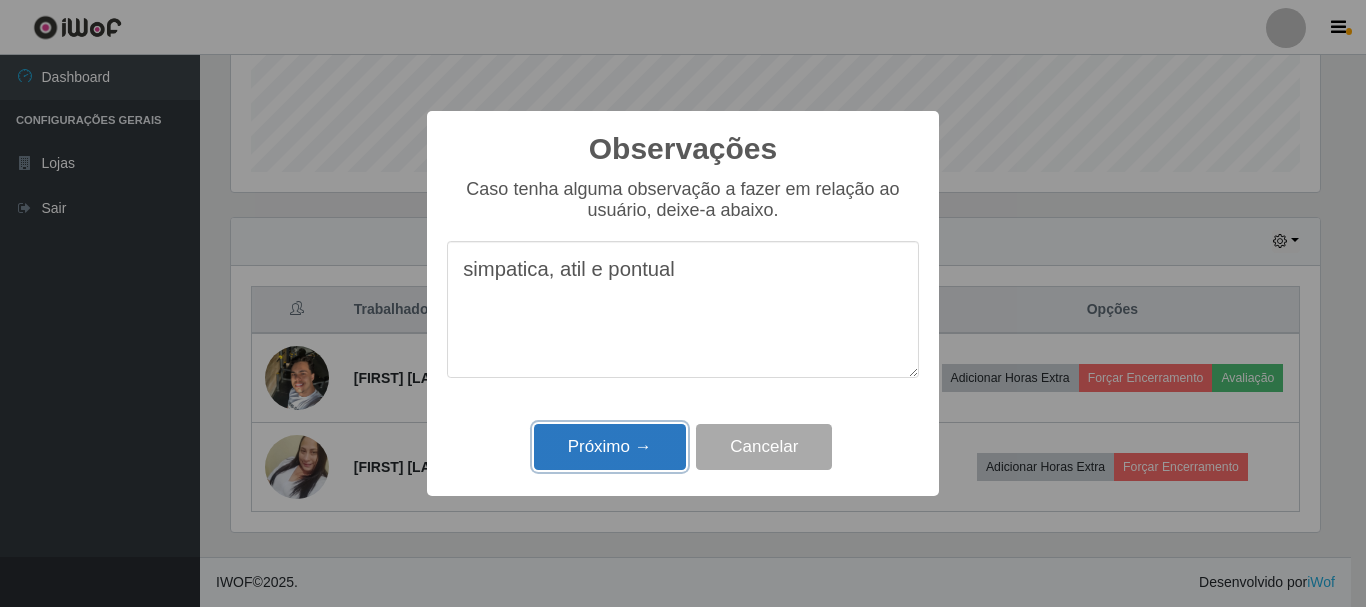 click on "Próximo →" at bounding box center (610, 447) 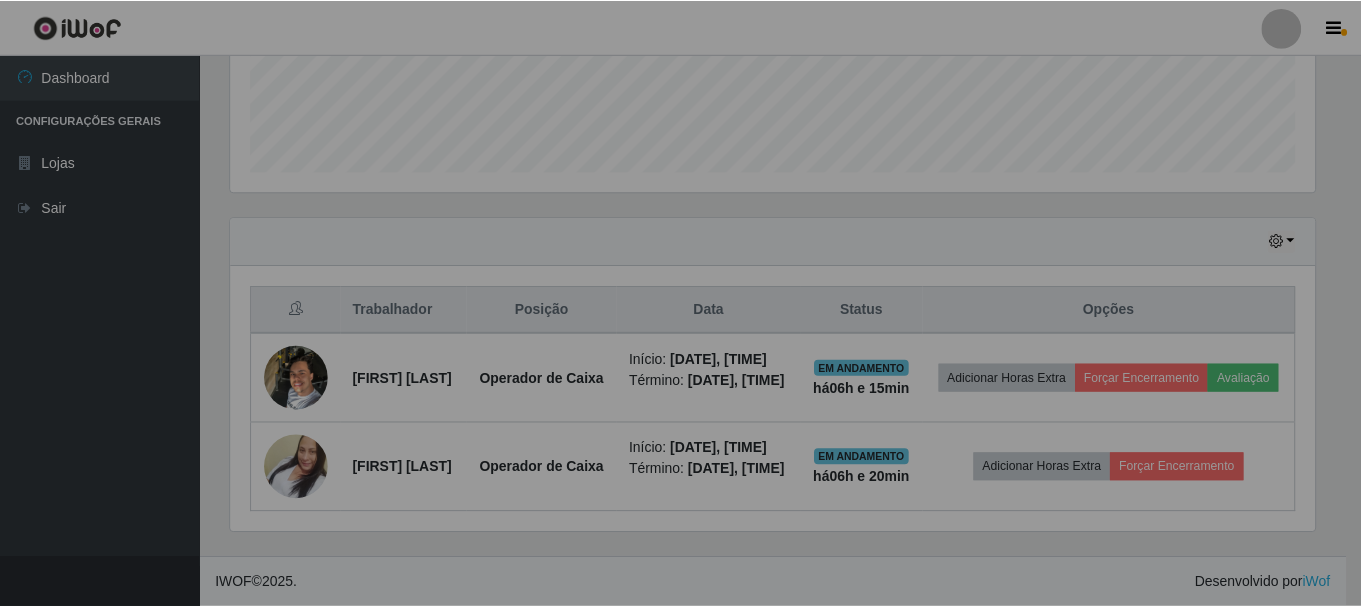 scroll, scrollTop: 999585, scrollLeft: 998901, axis: both 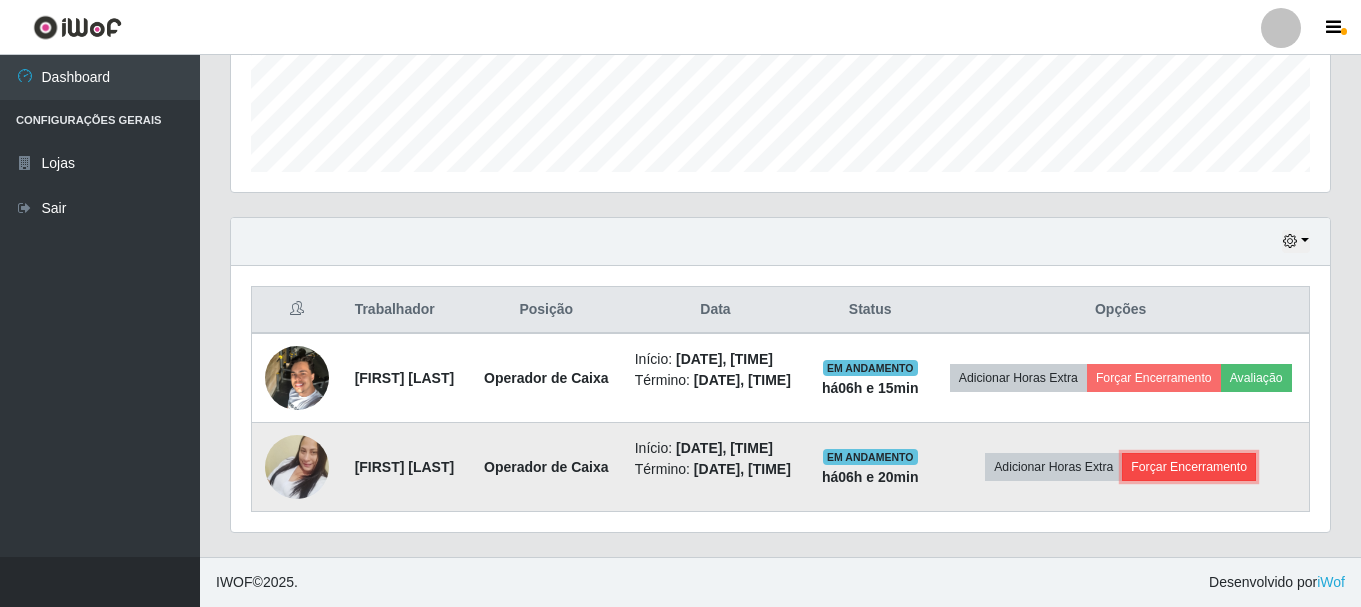 click on "Forçar Encerramento" at bounding box center [1189, 467] 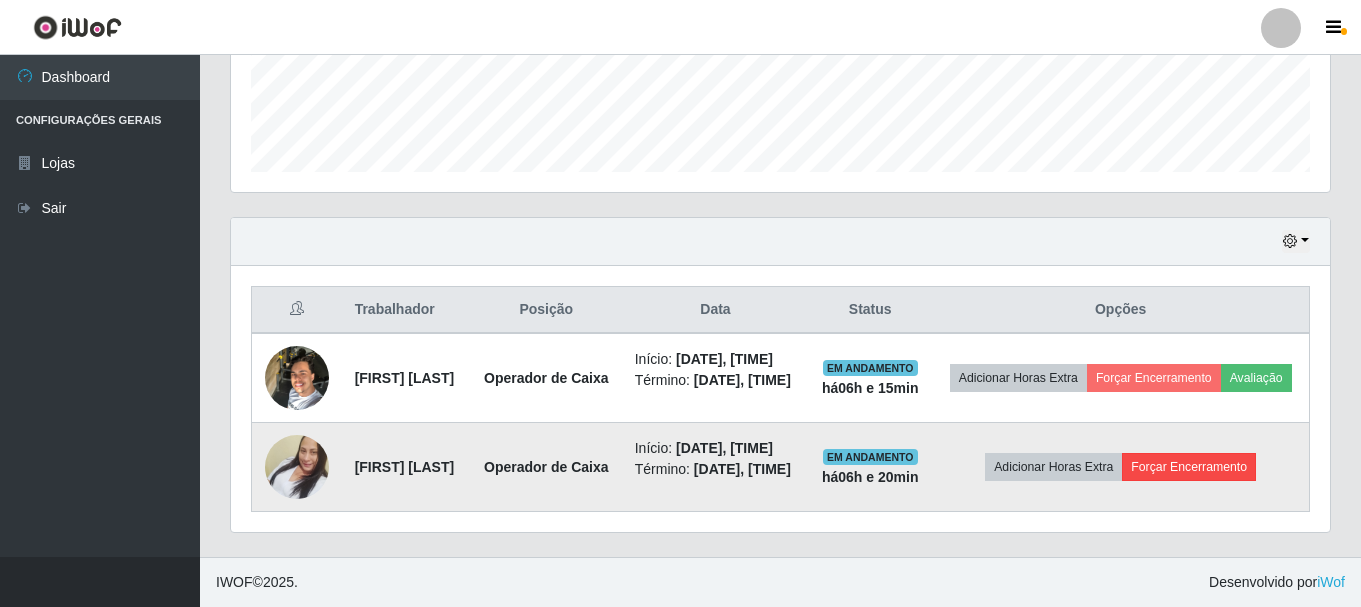 scroll, scrollTop: 999585, scrollLeft: 998911, axis: both 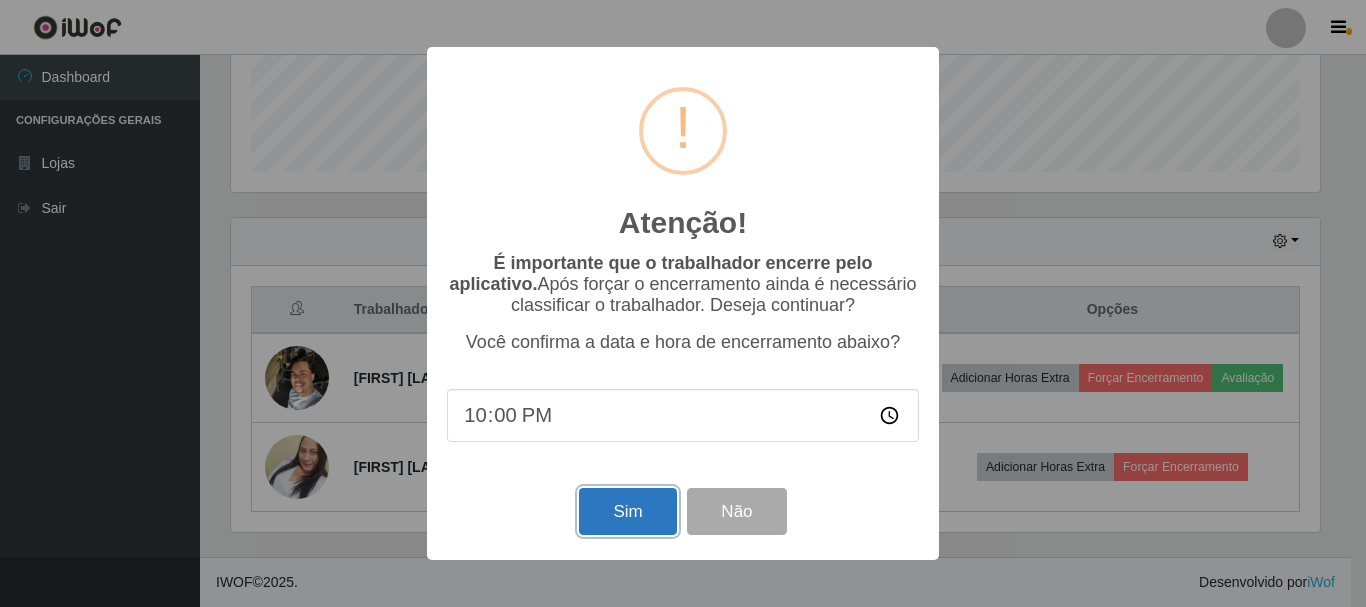 click on "Sim" at bounding box center [627, 511] 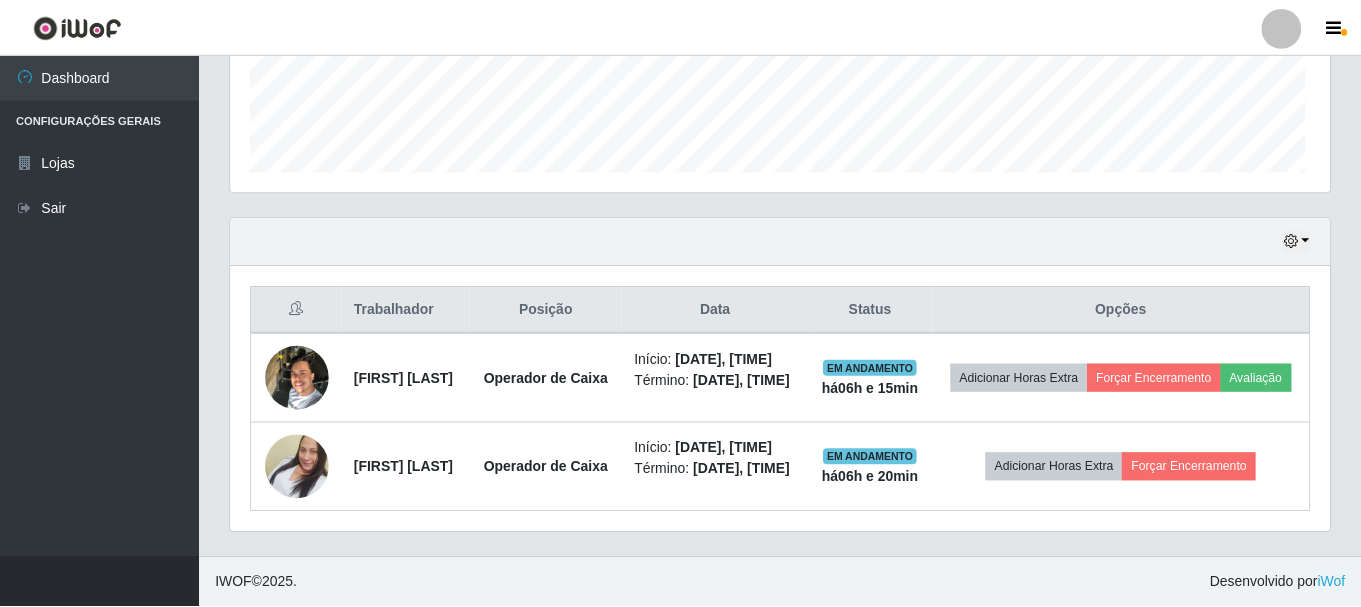 scroll, scrollTop: 999585, scrollLeft: 998901, axis: both 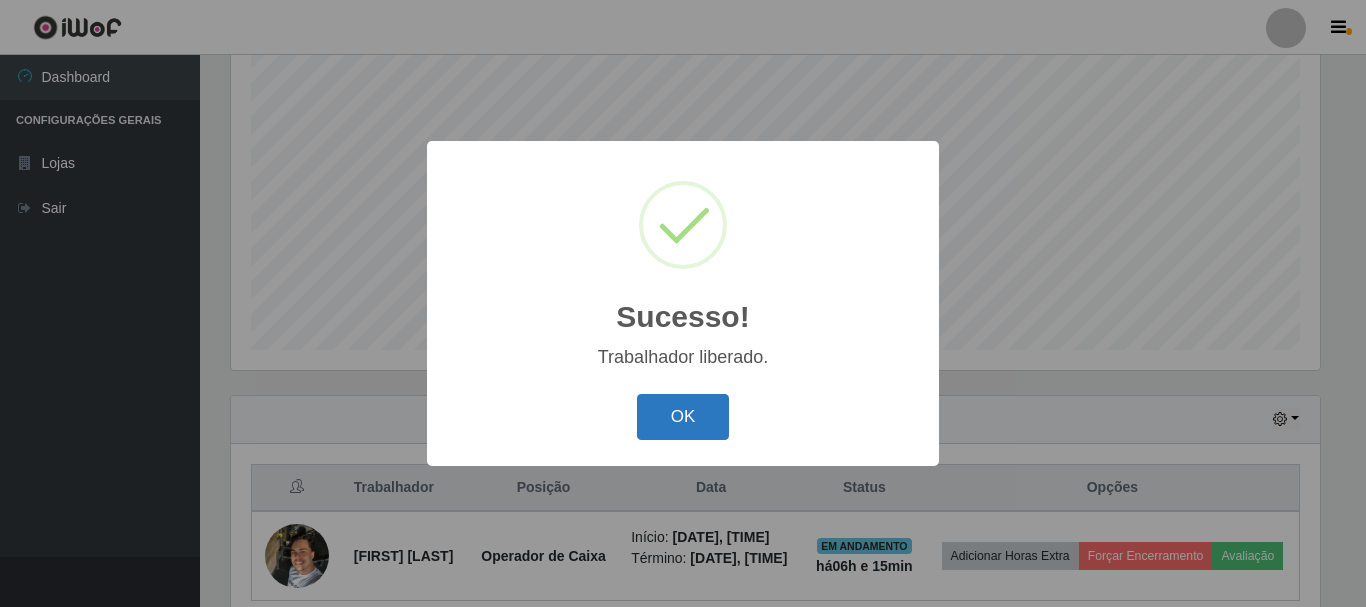 click on "OK" at bounding box center (683, 417) 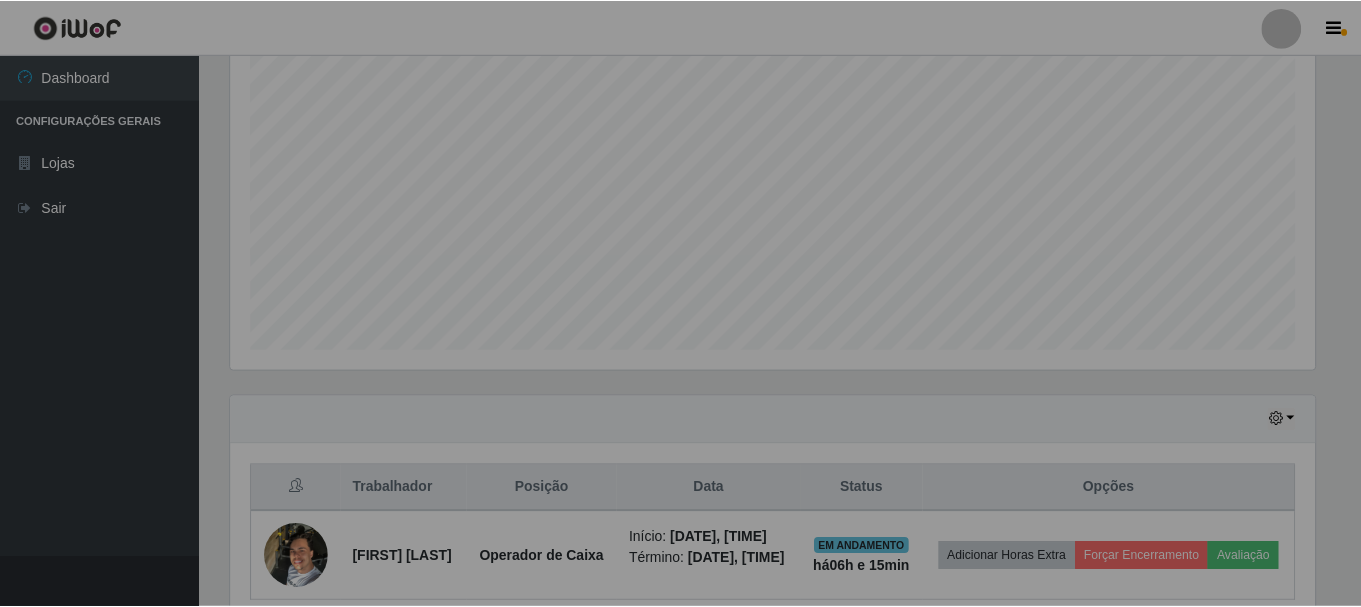 scroll, scrollTop: 999585, scrollLeft: 998901, axis: both 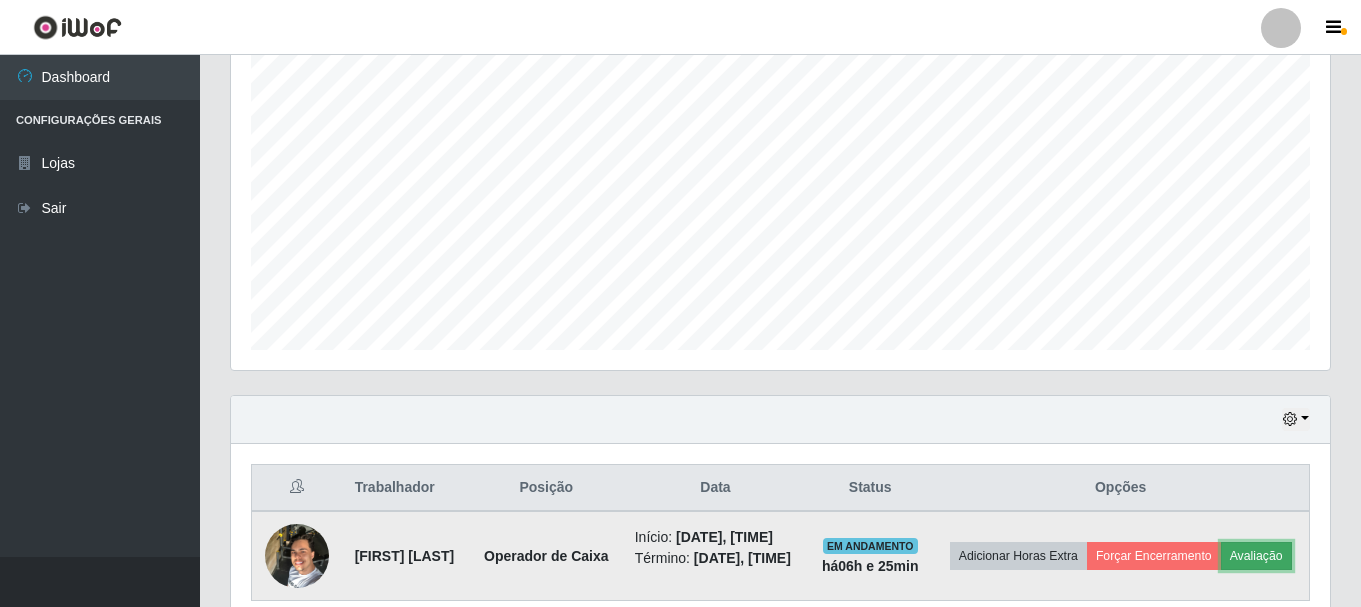 click on "Avaliação" at bounding box center (1256, 556) 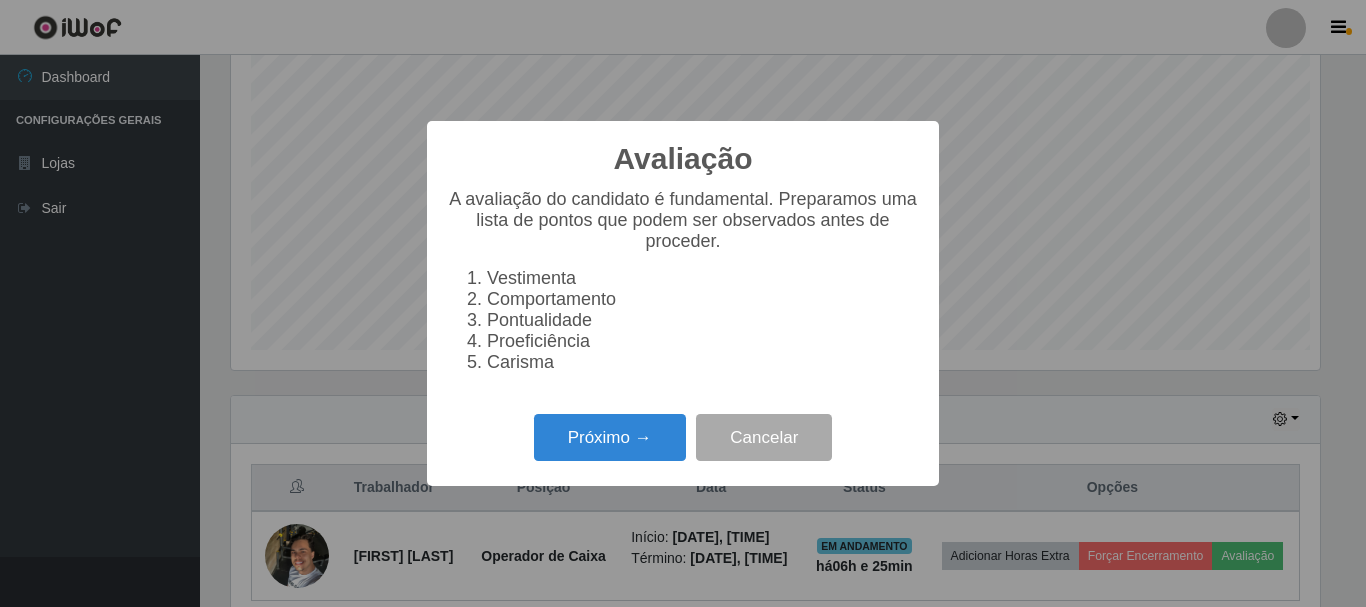 scroll, scrollTop: 999585, scrollLeft: 998911, axis: both 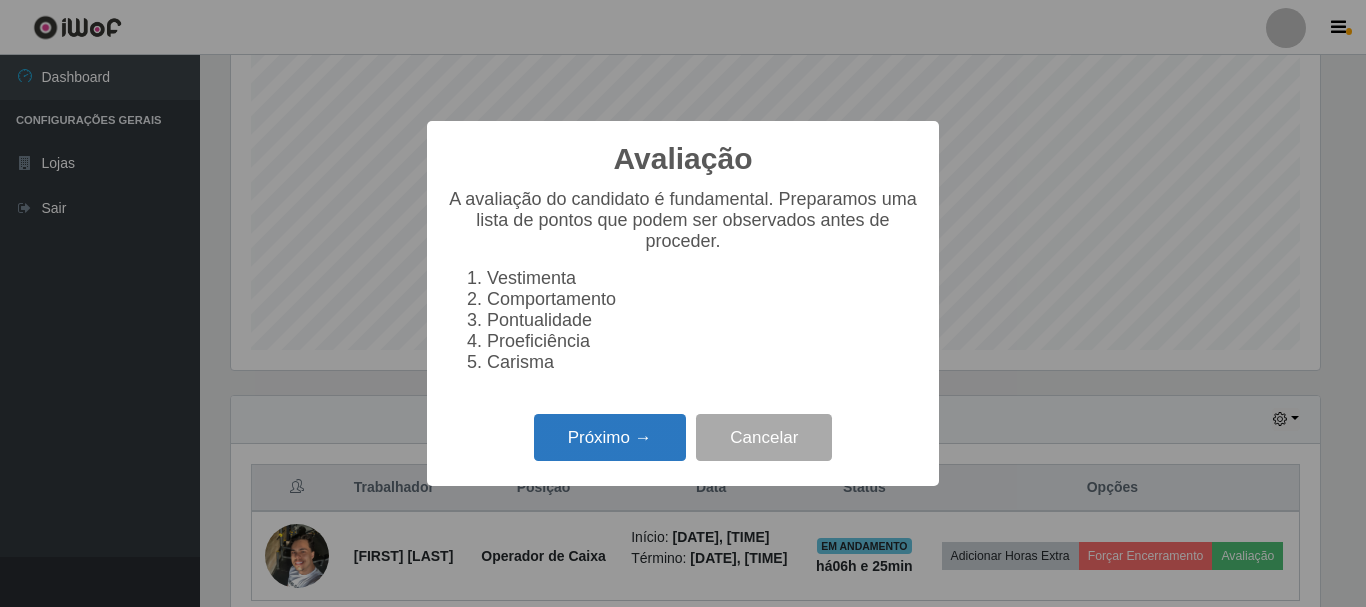 click on "Próximo →" at bounding box center [610, 437] 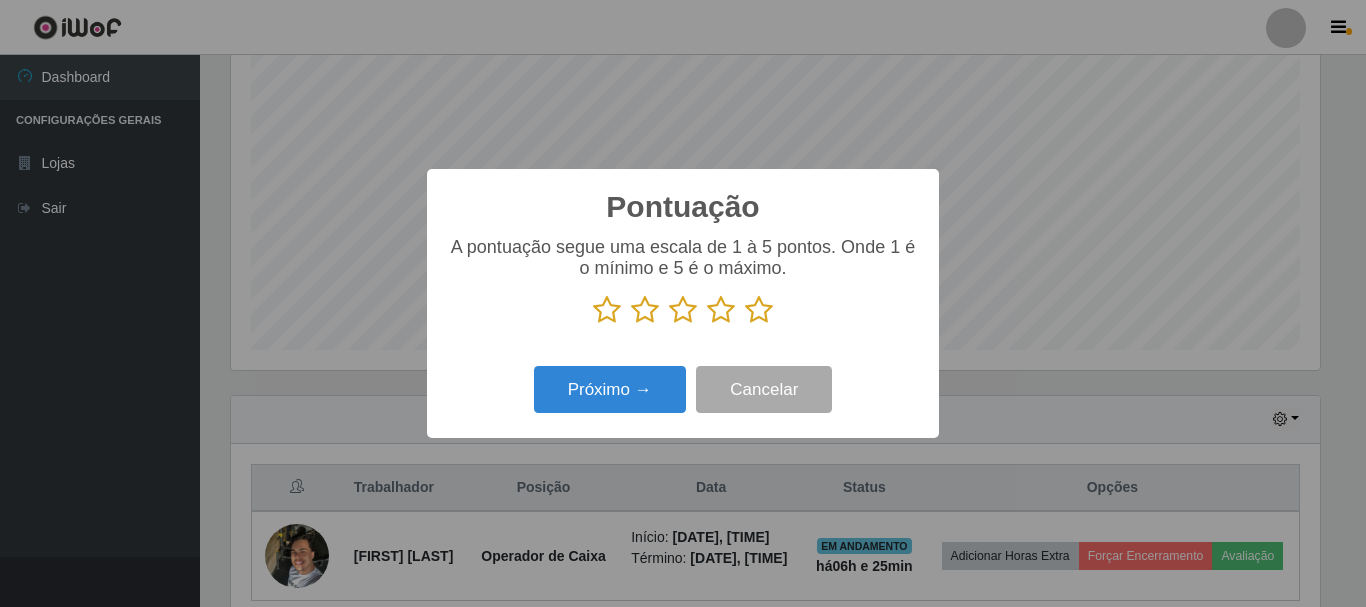 scroll, scrollTop: 999585, scrollLeft: 998911, axis: both 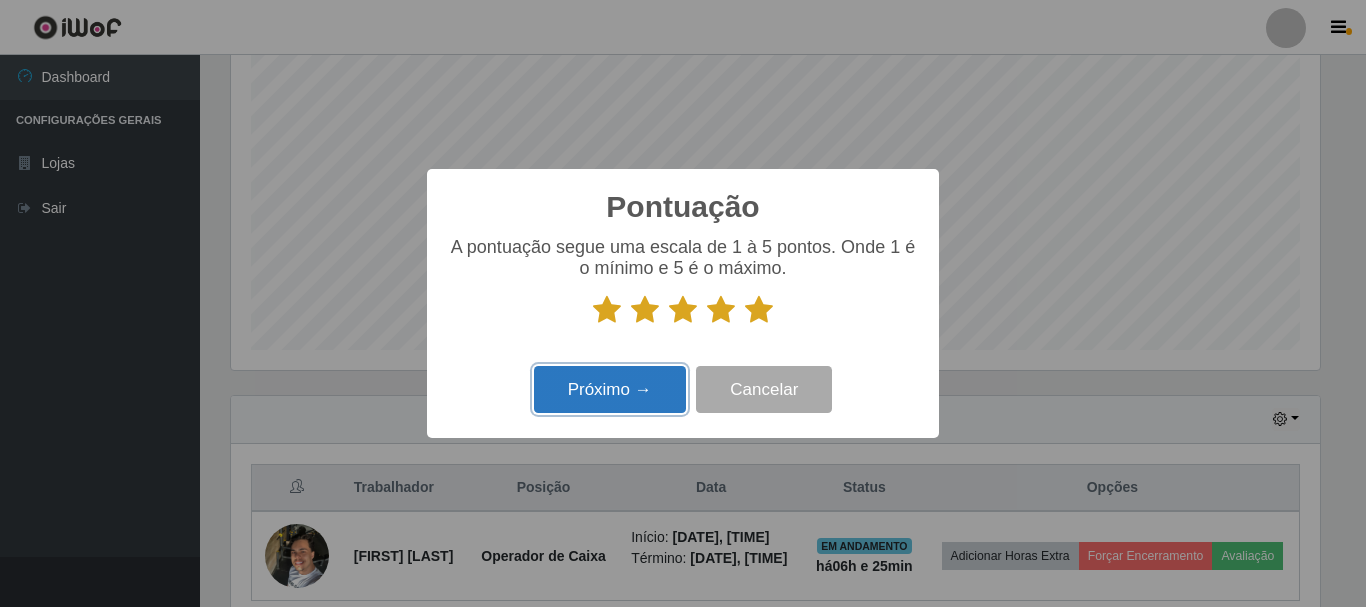 click on "Próximo →" at bounding box center (610, 389) 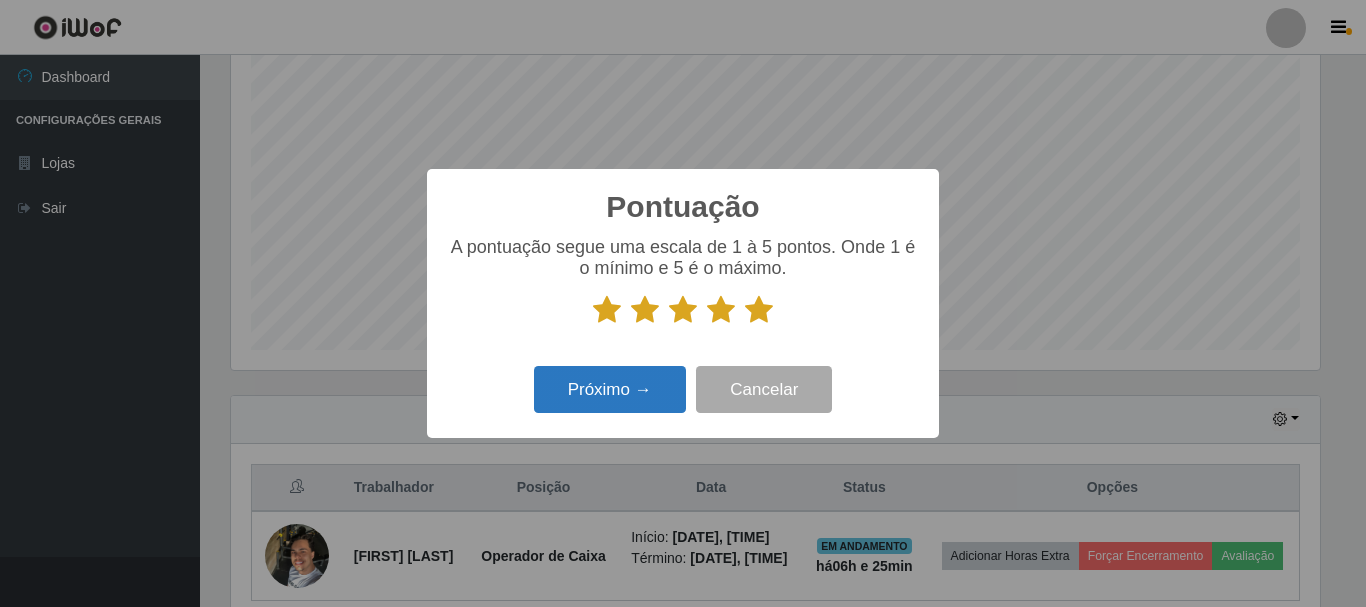 scroll, scrollTop: 999585, scrollLeft: 998911, axis: both 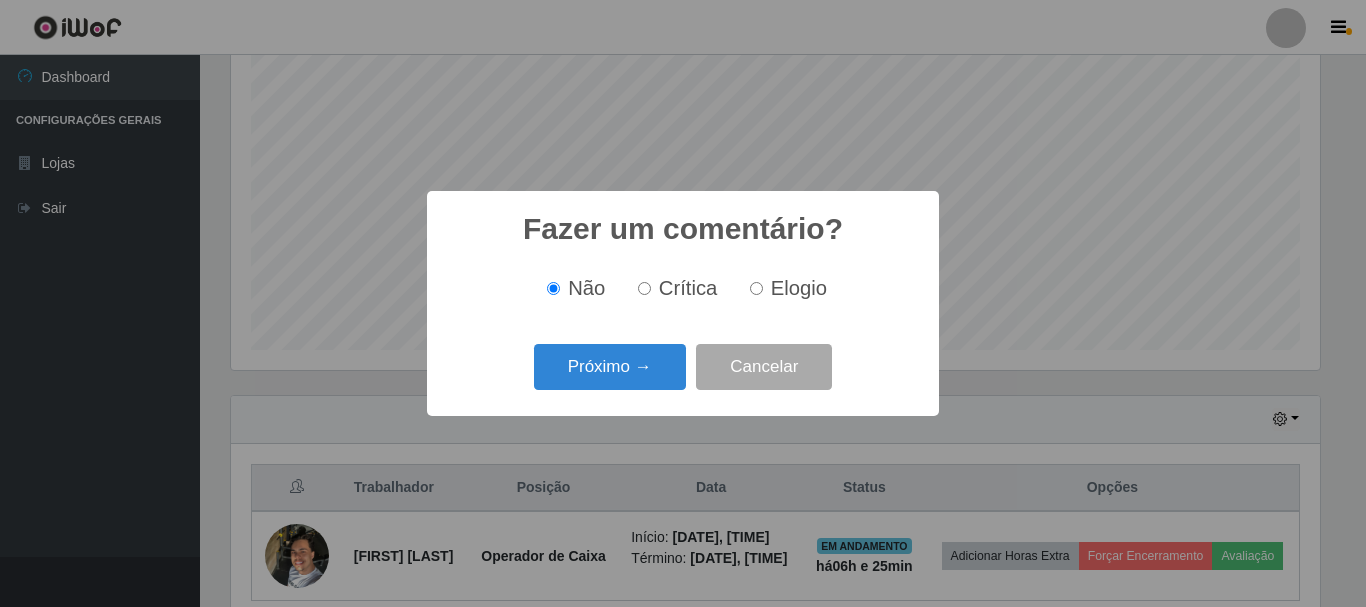 click on "Elogio" at bounding box center (756, 288) 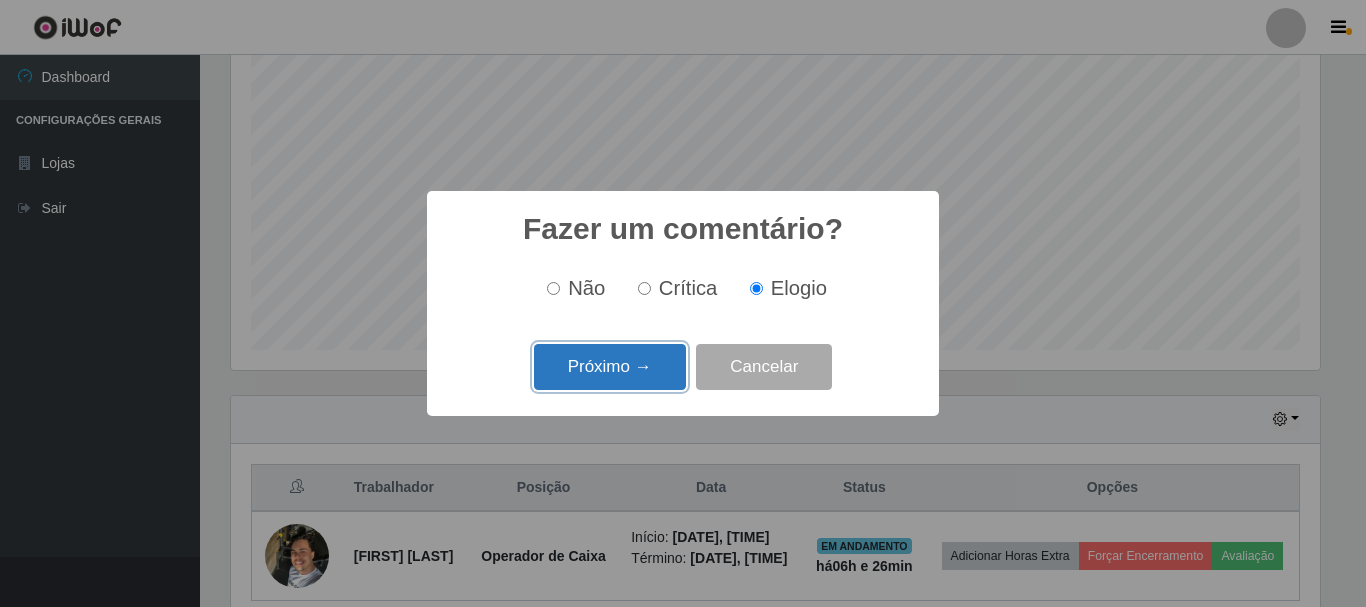 click on "Próximo →" at bounding box center (610, 367) 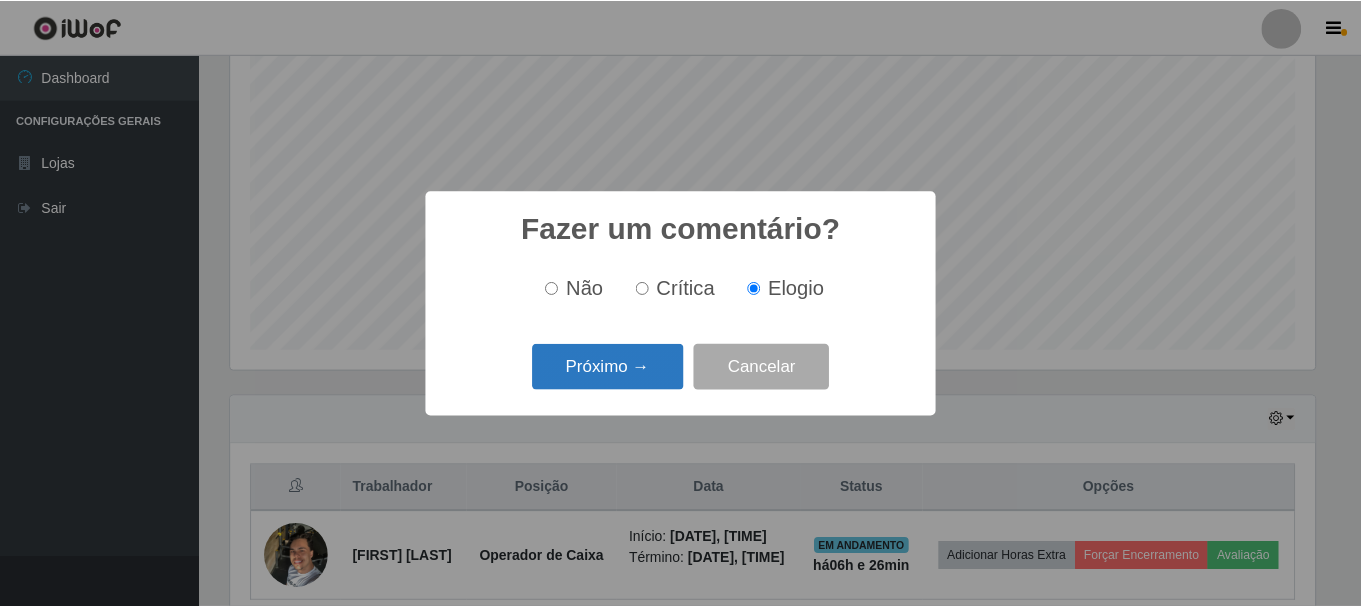 scroll, scrollTop: 999585, scrollLeft: 998911, axis: both 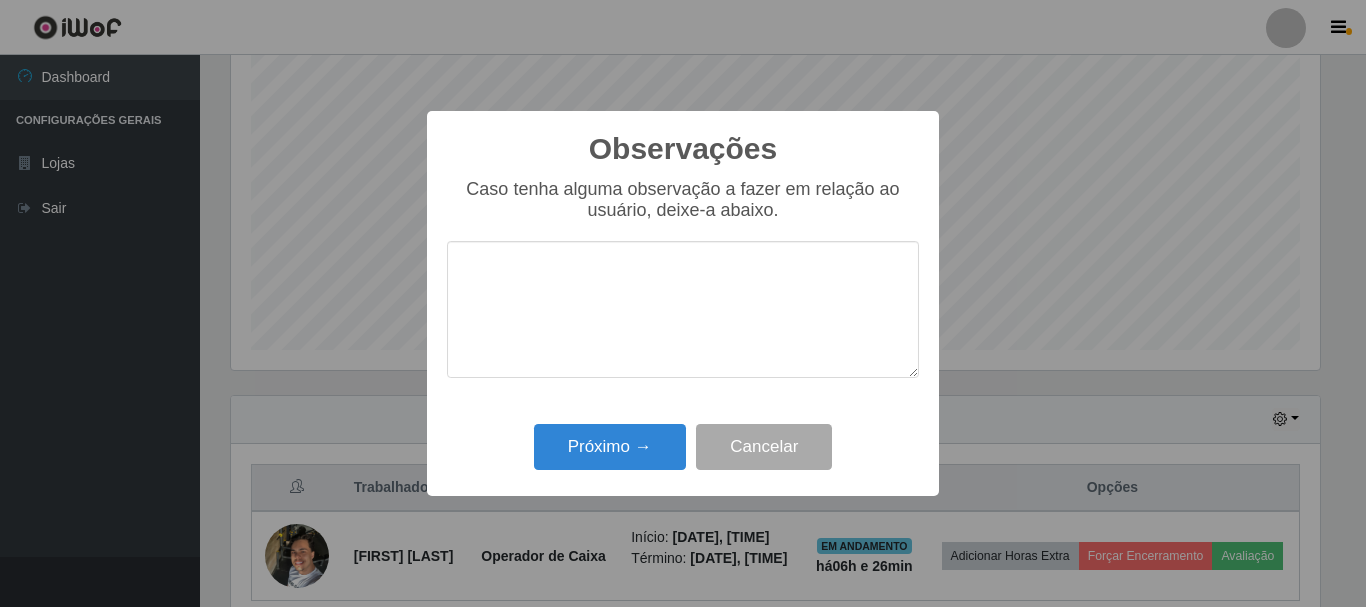 click at bounding box center (683, 309) 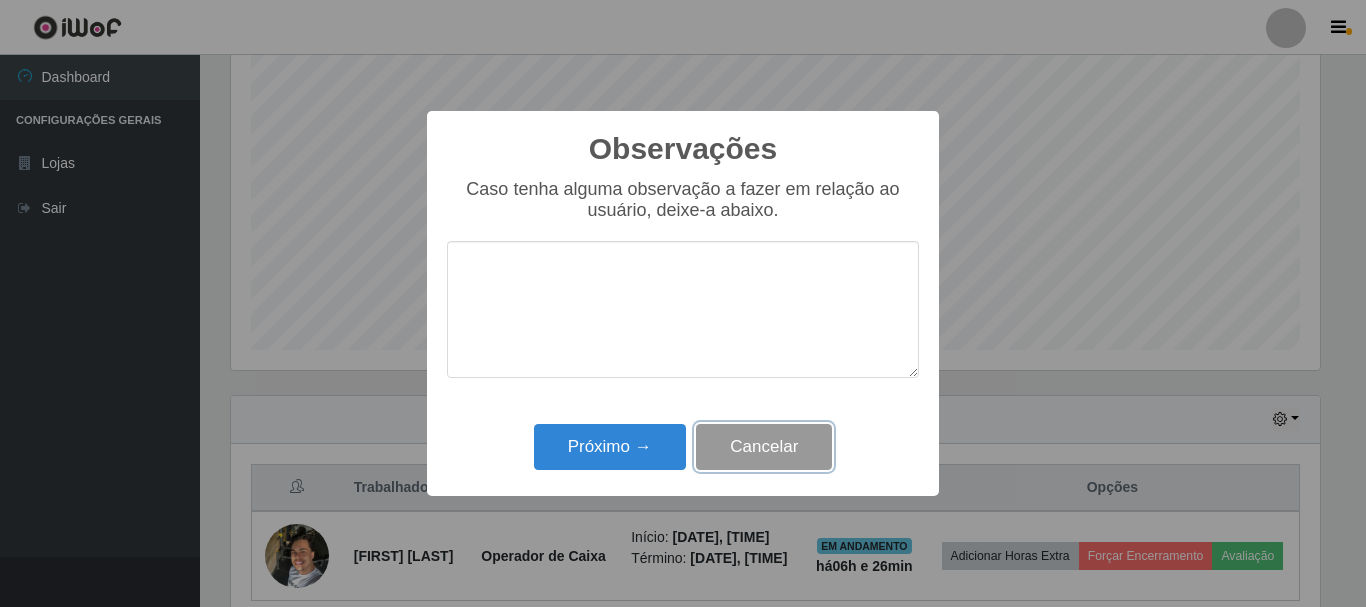 click on "Cancelar" at bounding box center [764, 447] 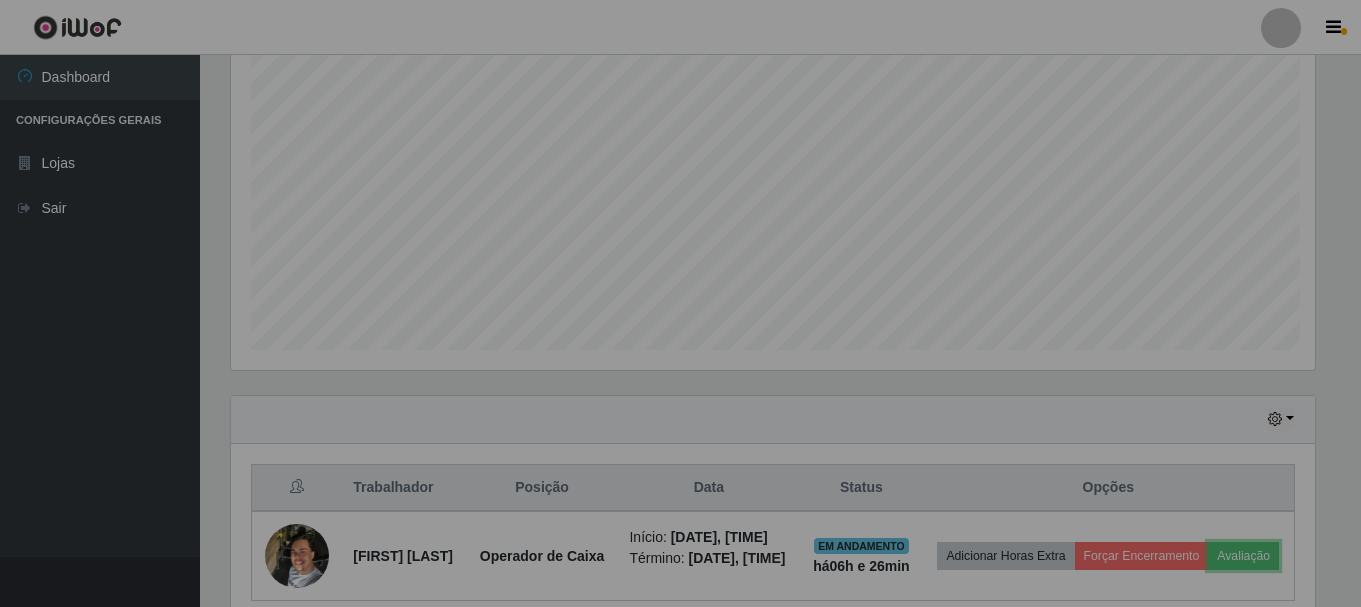 scroll, scrollTop: 999585, scrollLeft: 998901, axis: both 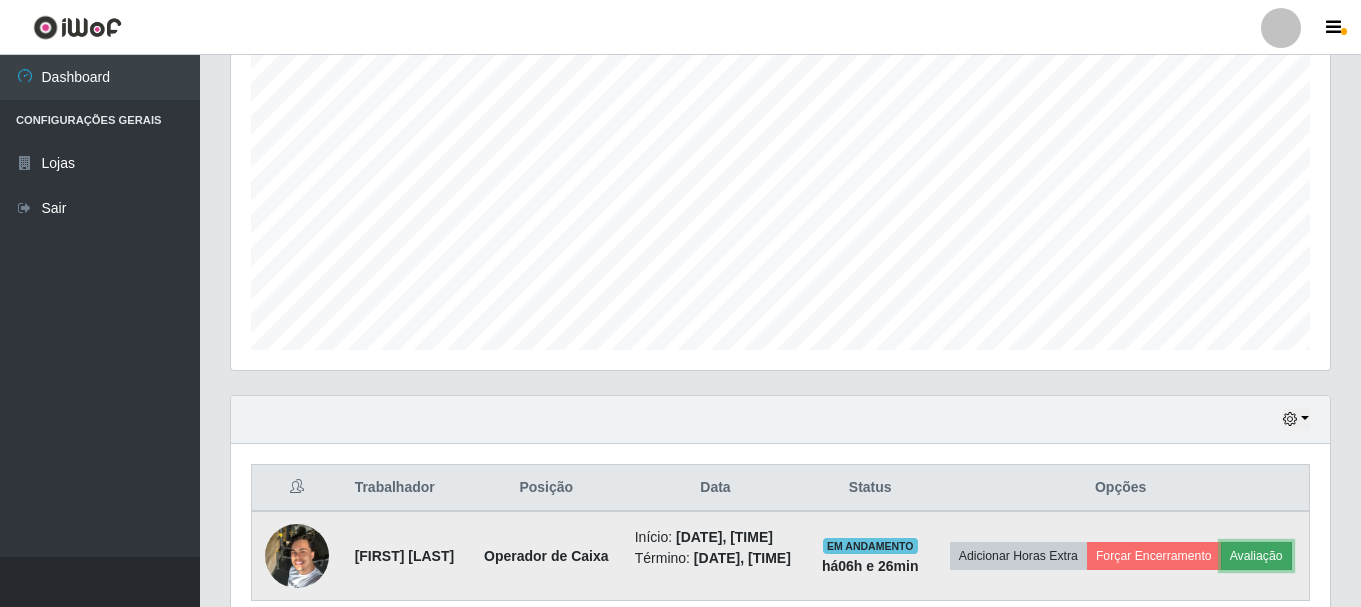 click on "Avaliação" at bounding box center (1256, 556) 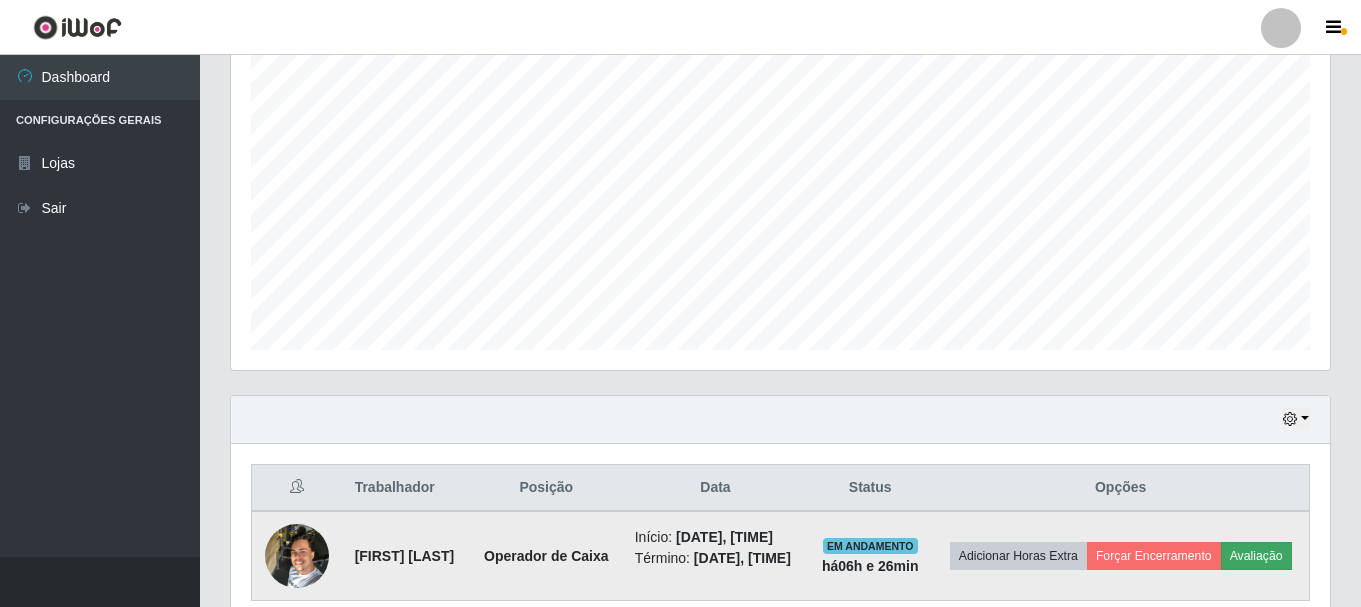 scroll, scrollTop: 999585, scrollLeft: 998911, axis: both 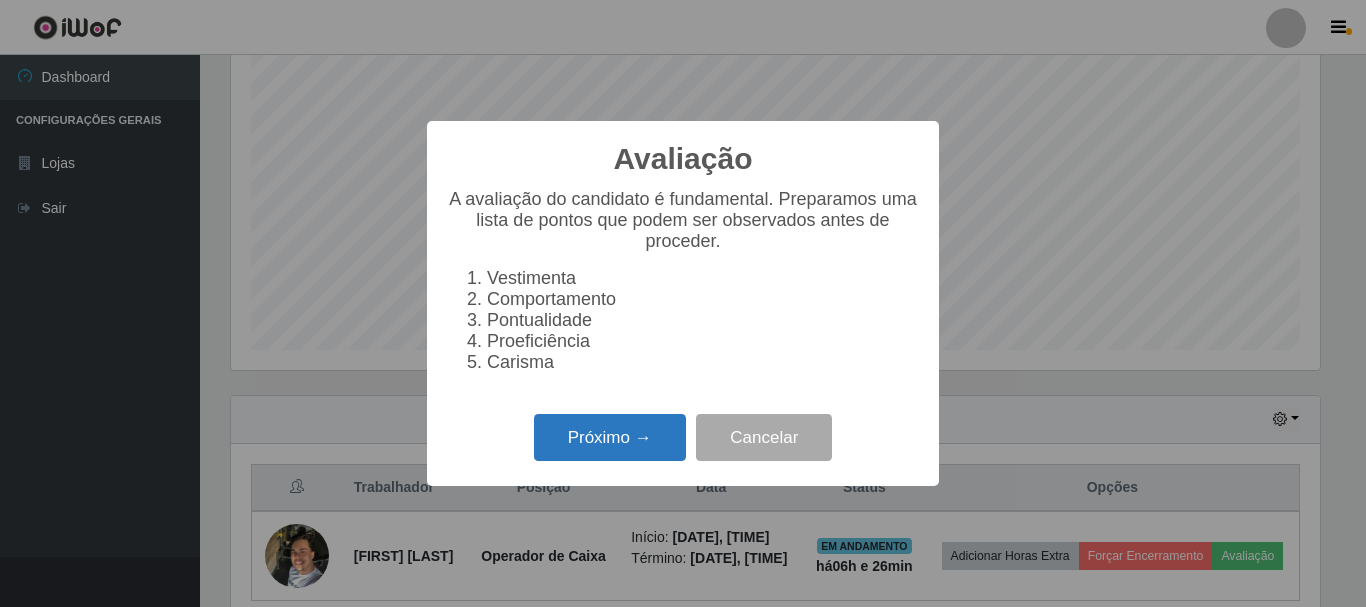 click on "Próximo →" at bounding box center (610, 437) 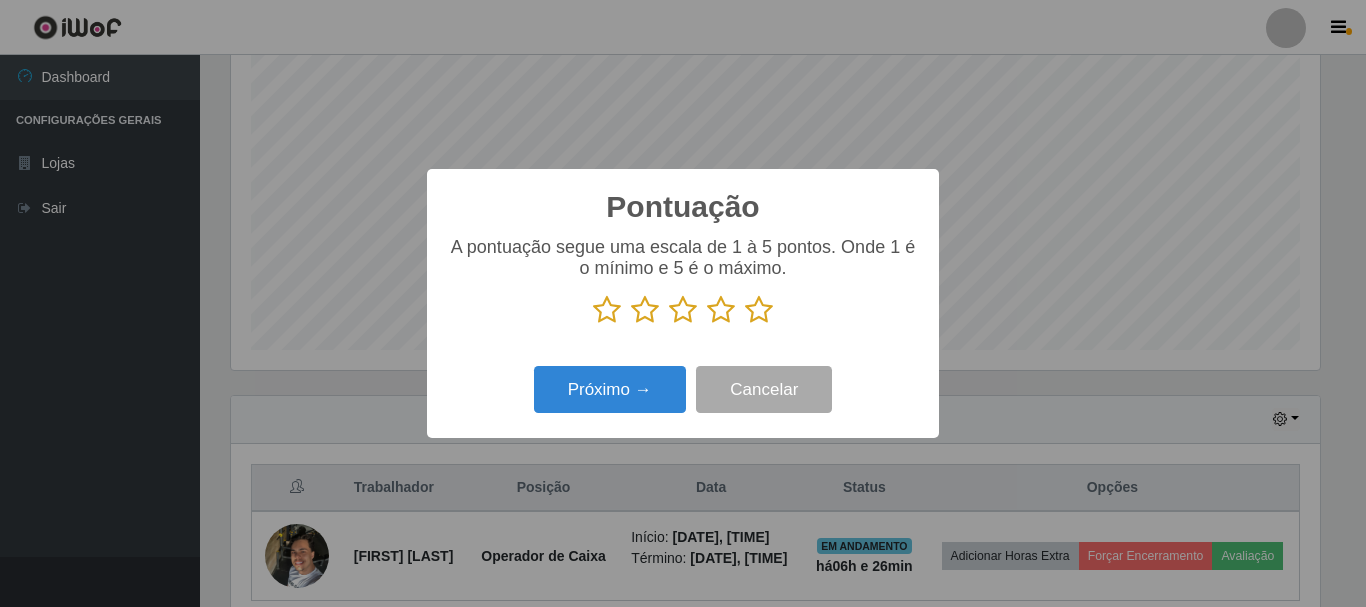 click at bounding box center (683, 310) 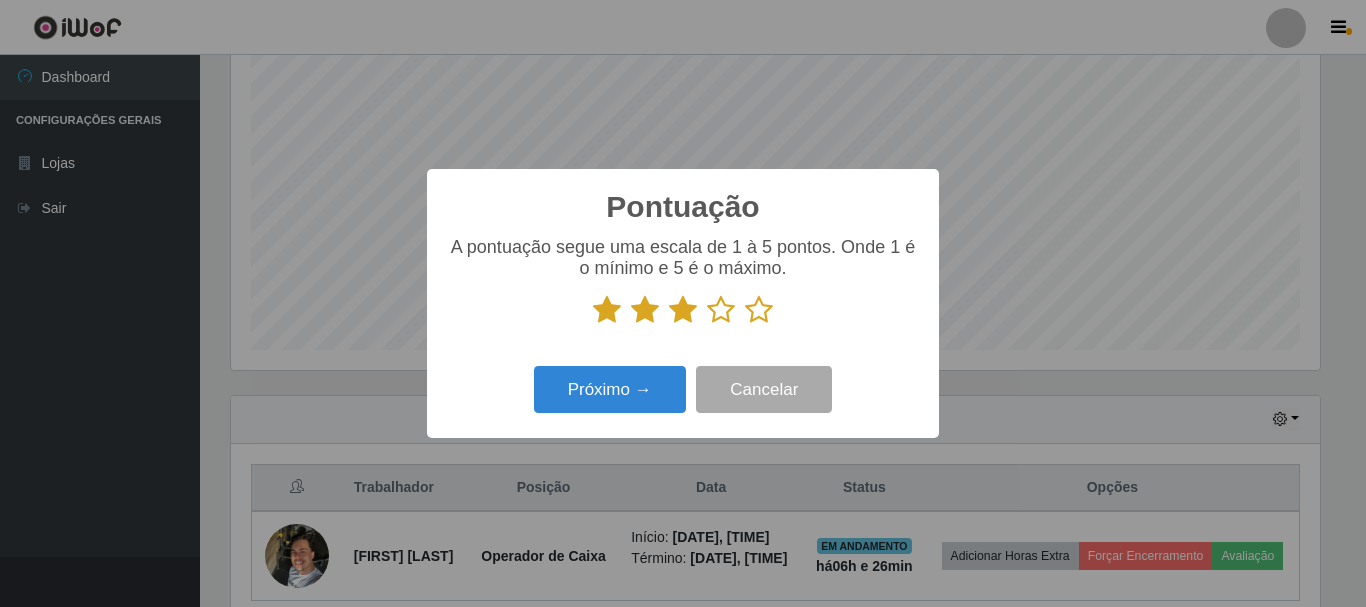 click at bounding box center (759, 310) 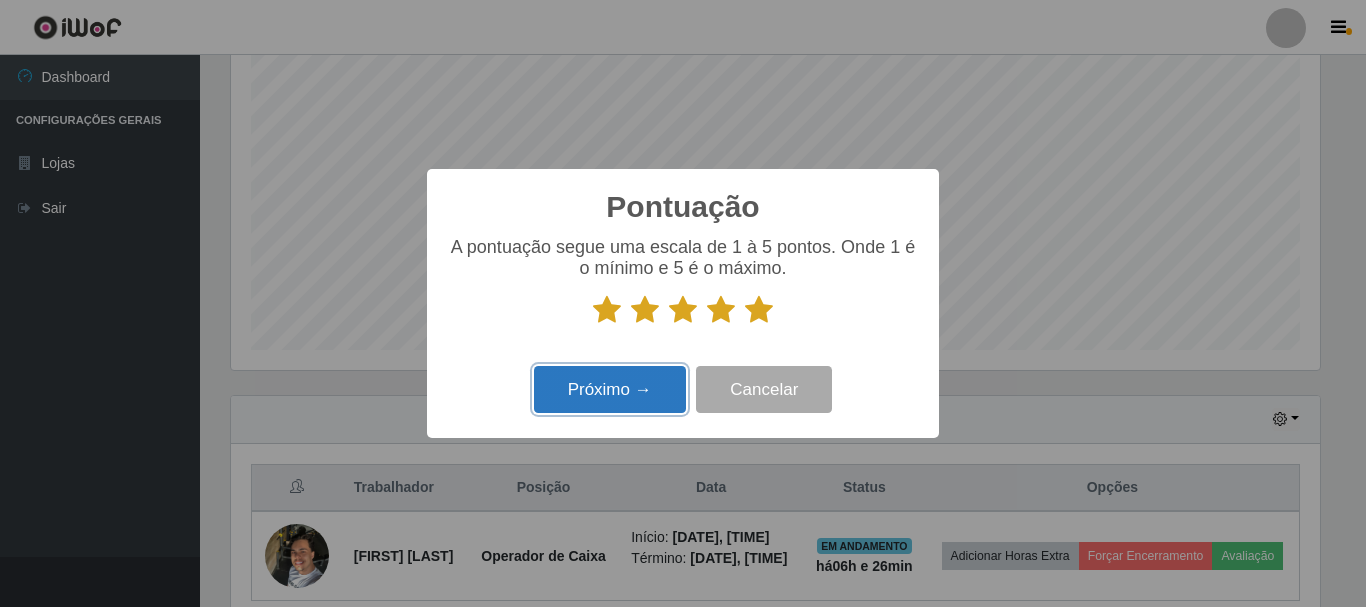 click on "Próximo →" at bounding box center [610, 389] 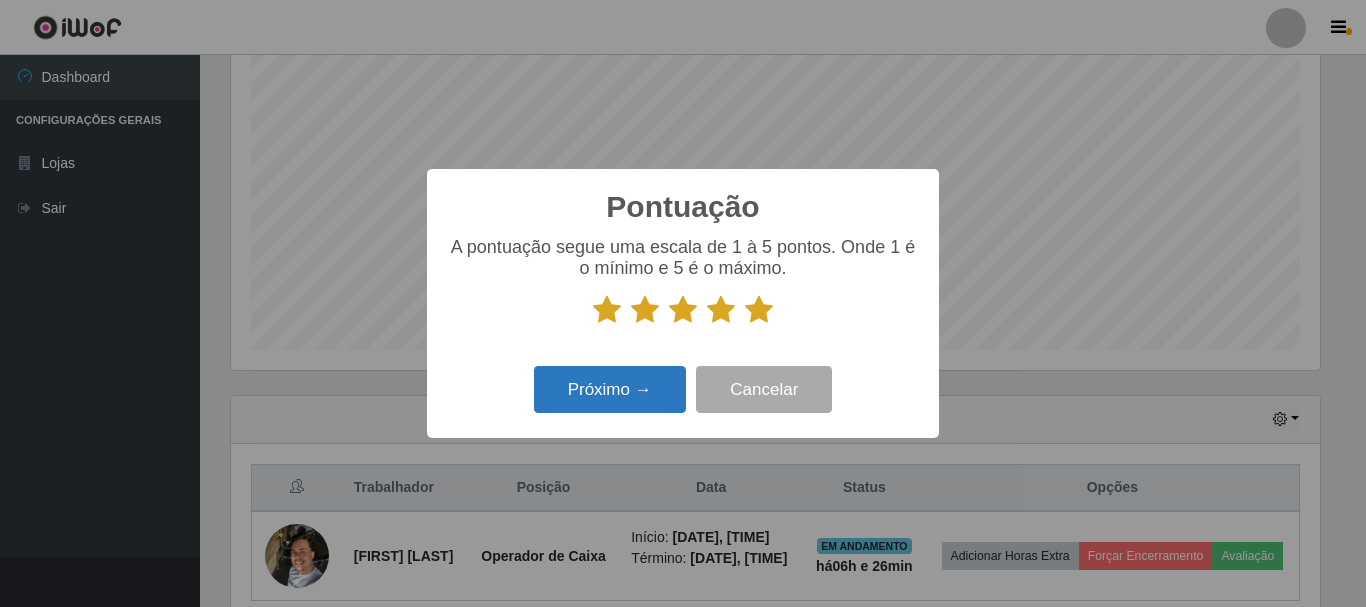 scroll, scrollTop: 999585, scrollLeft: 998911, axis: both 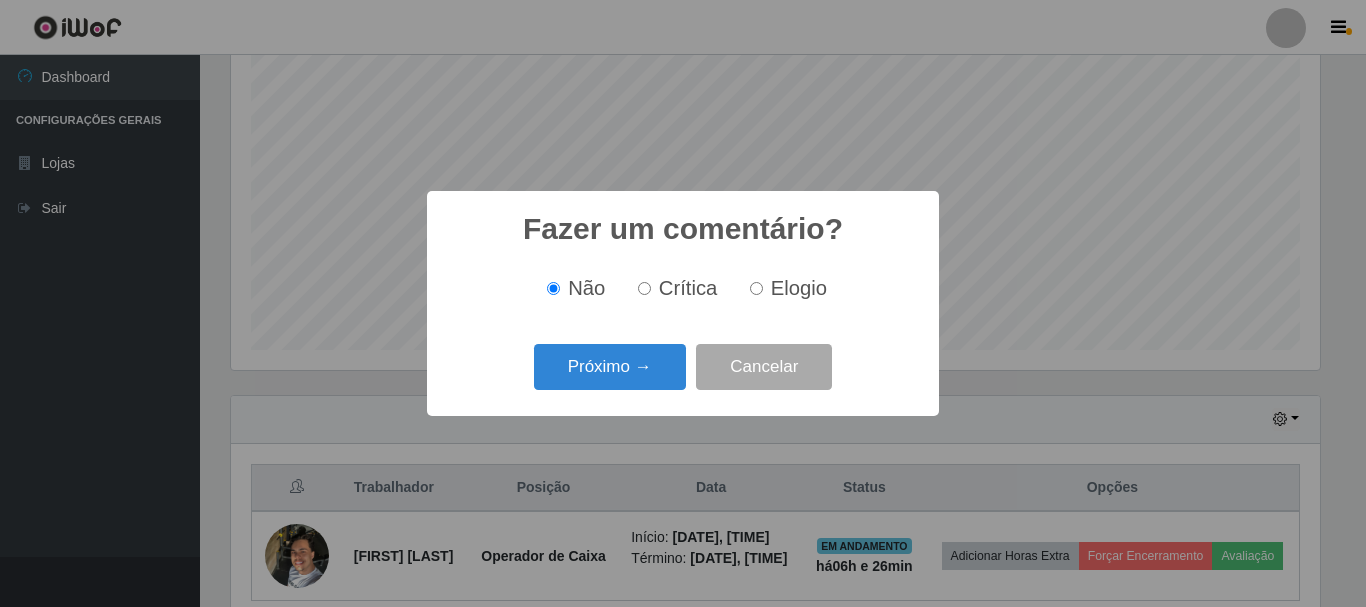 drag, startPoint x: 750, startPoint y: 285, endPoint x: 727, endPoint y: 307, distance: 31.827662 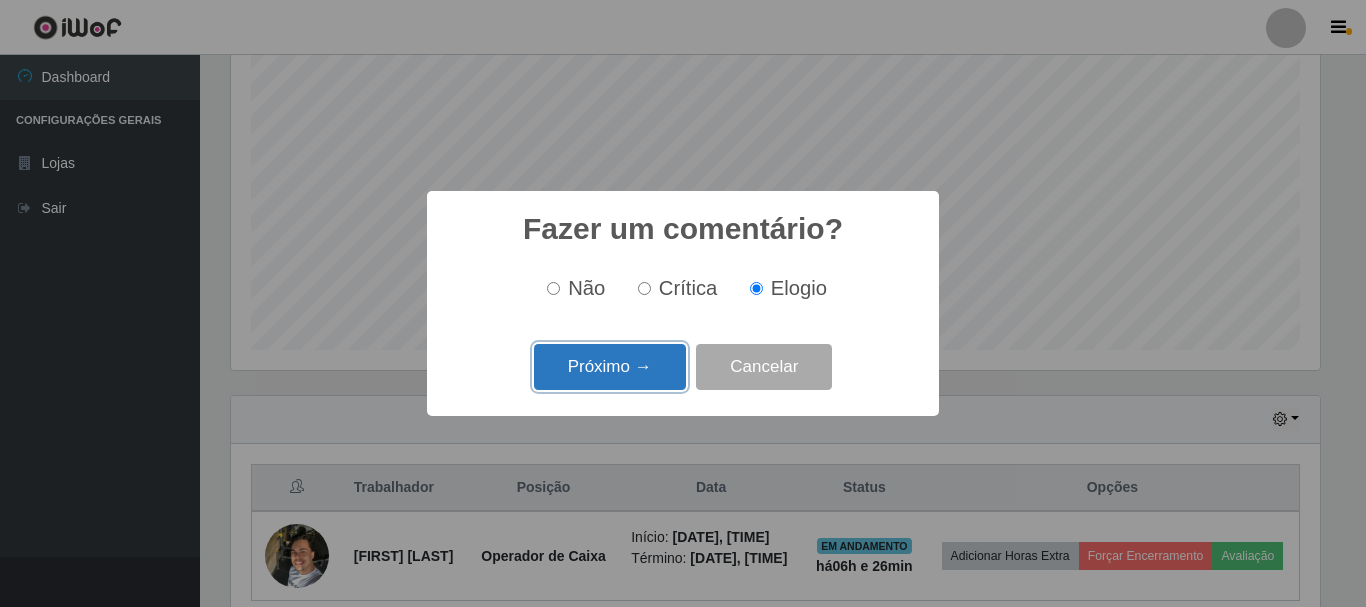 click on "Próximo →" at bounding box center (610, 367) 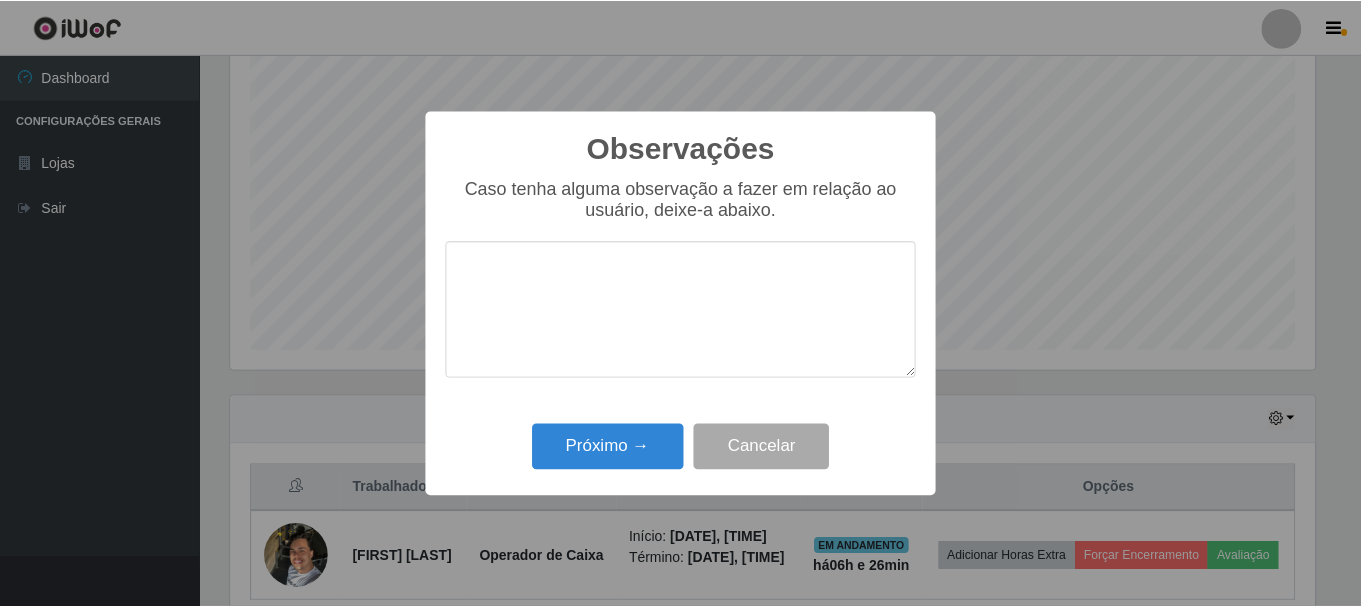 scroll, scrollTop: 999585, scrollLeft: 998911, axis: both 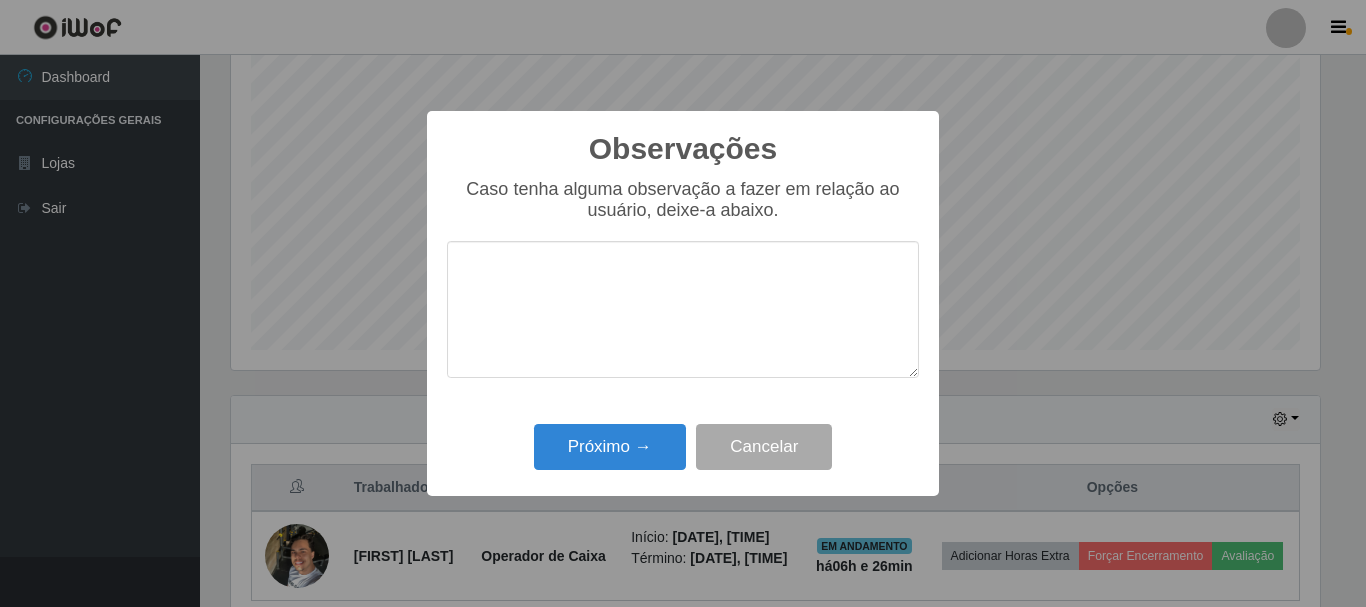 click at bounding box center (683, 309) 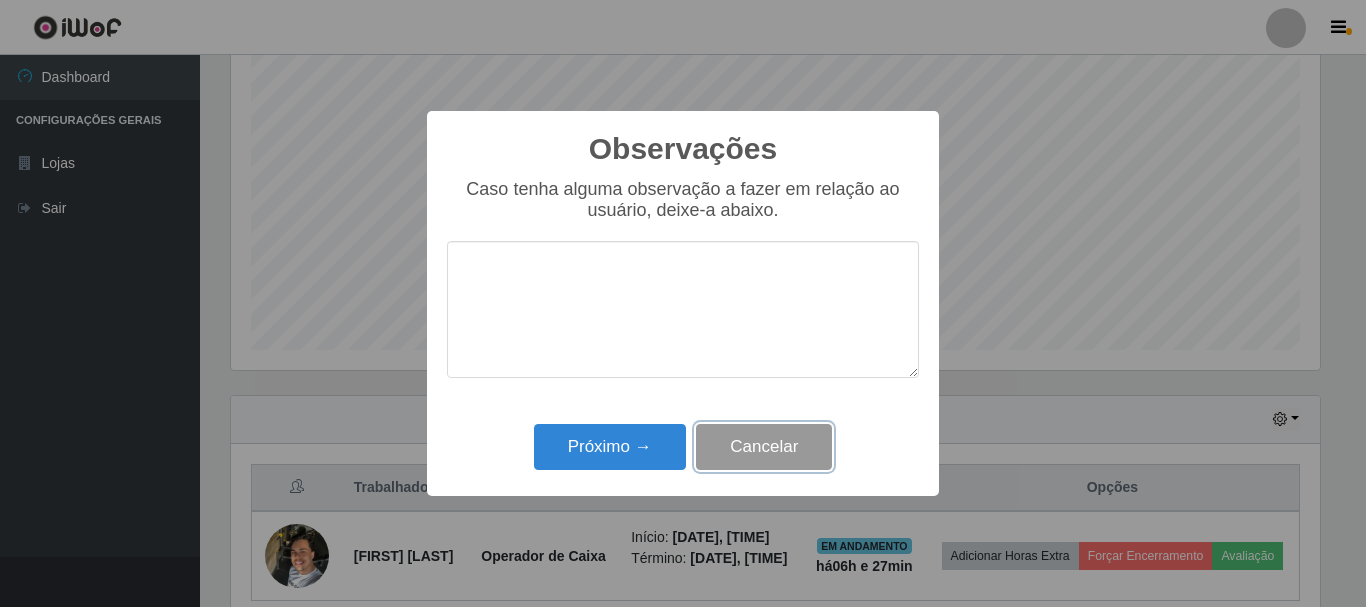 click on "Cancelar" at bounding box center (764, 447) 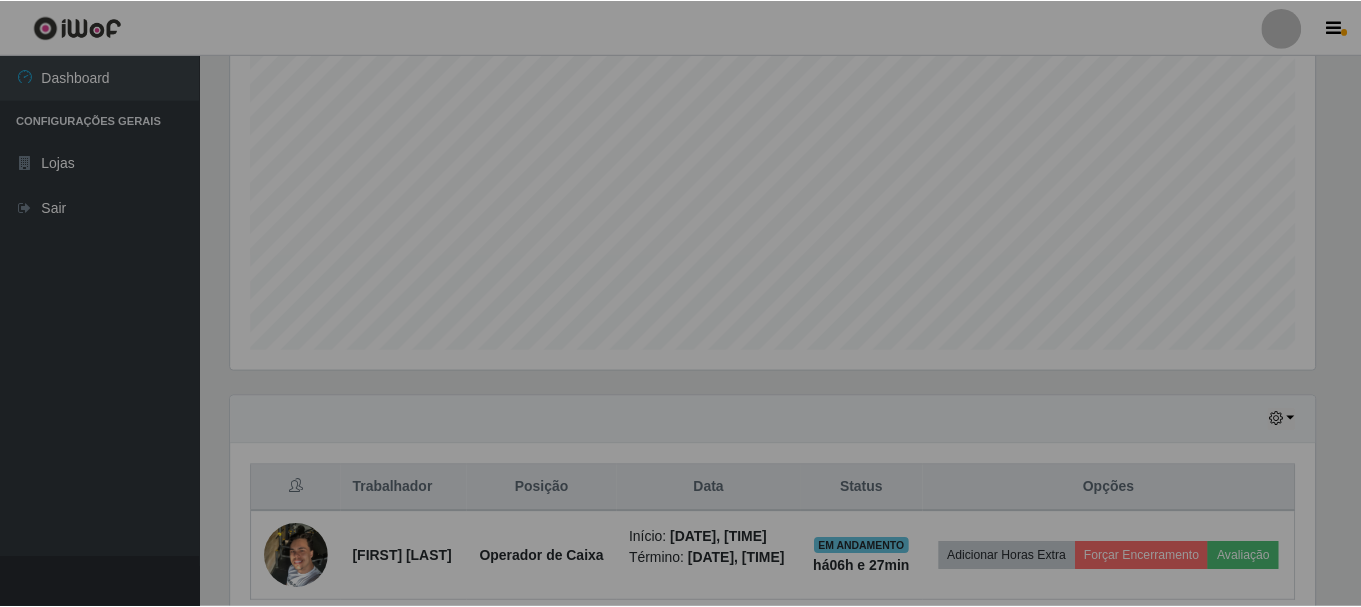scroll, scrollTop: 999585, scrollLeft: 998901, axis: both 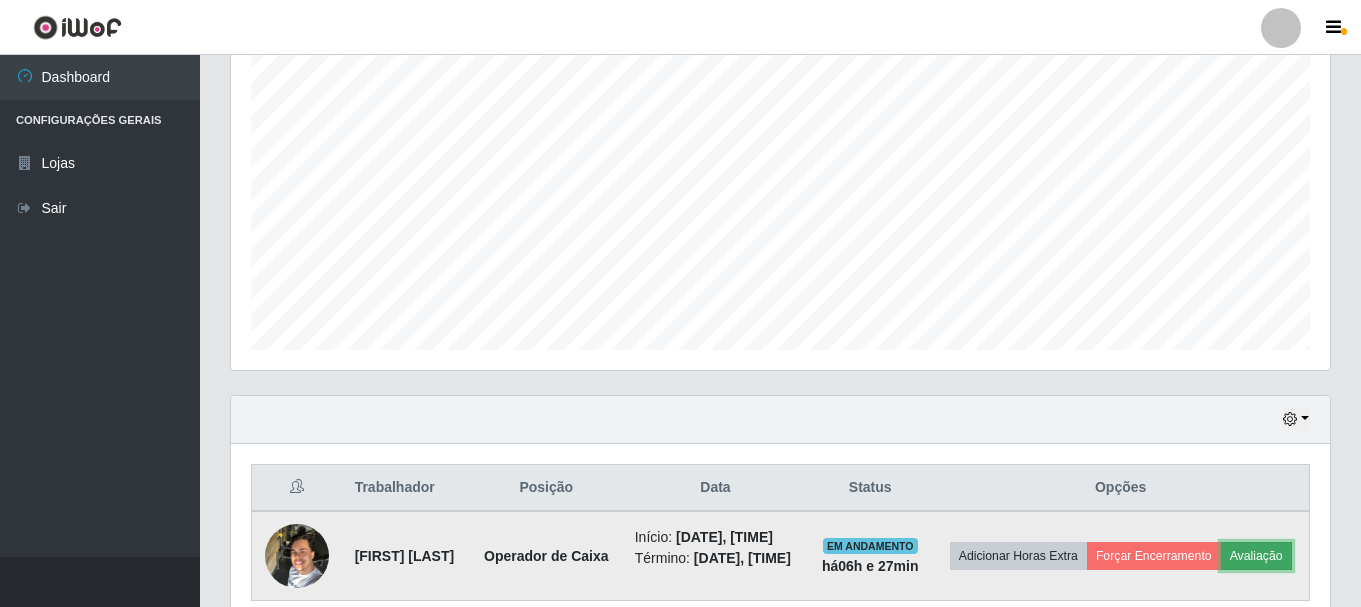 click on "Avaliação" at bounding box center [1256, 556] 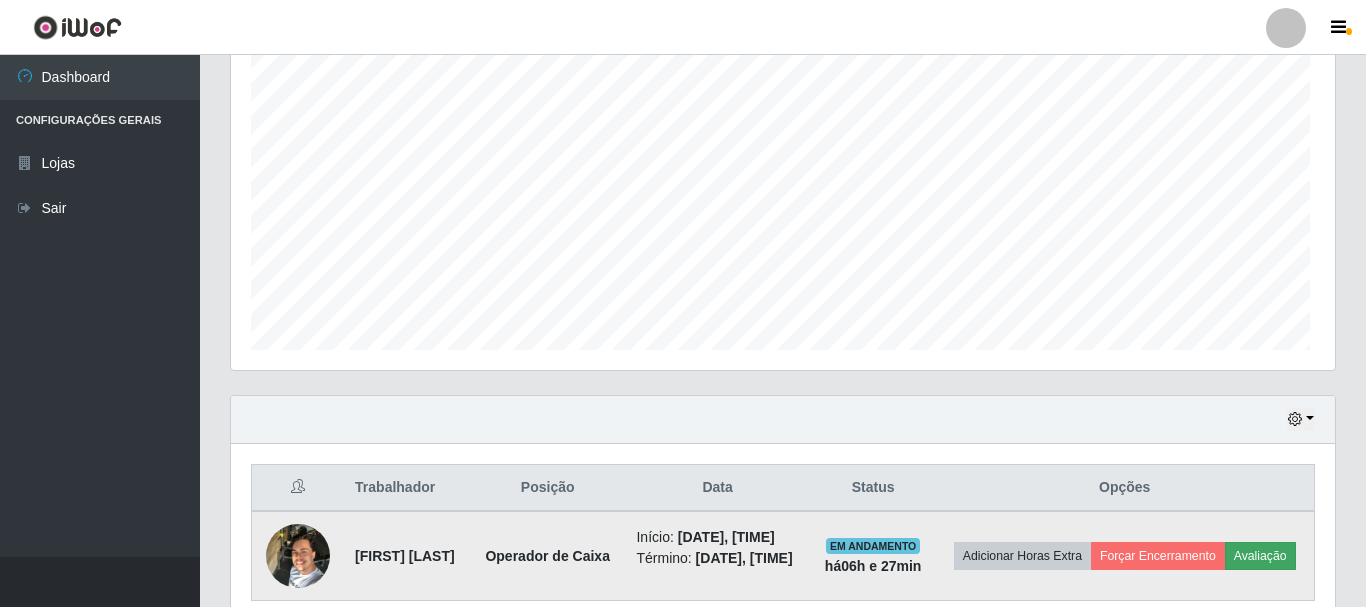scroll, scrollTop: 999585, scrollLeft: 998911, axis: both 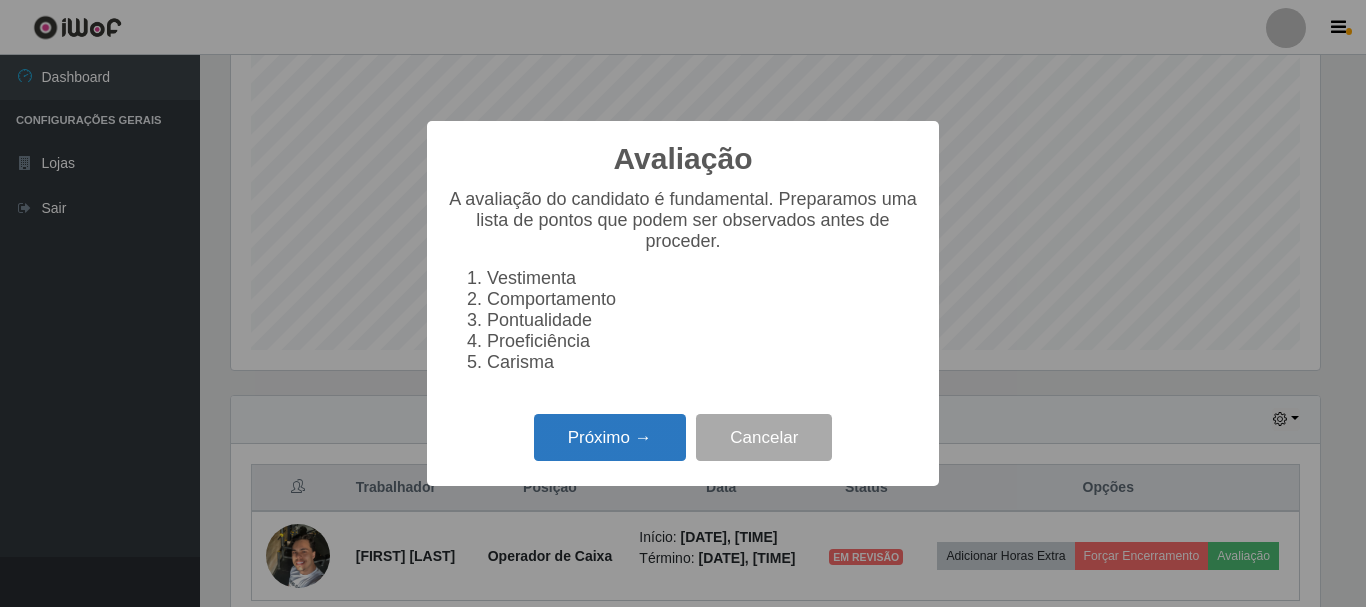 click on "Próximo →" at bounding box center (610, 437) 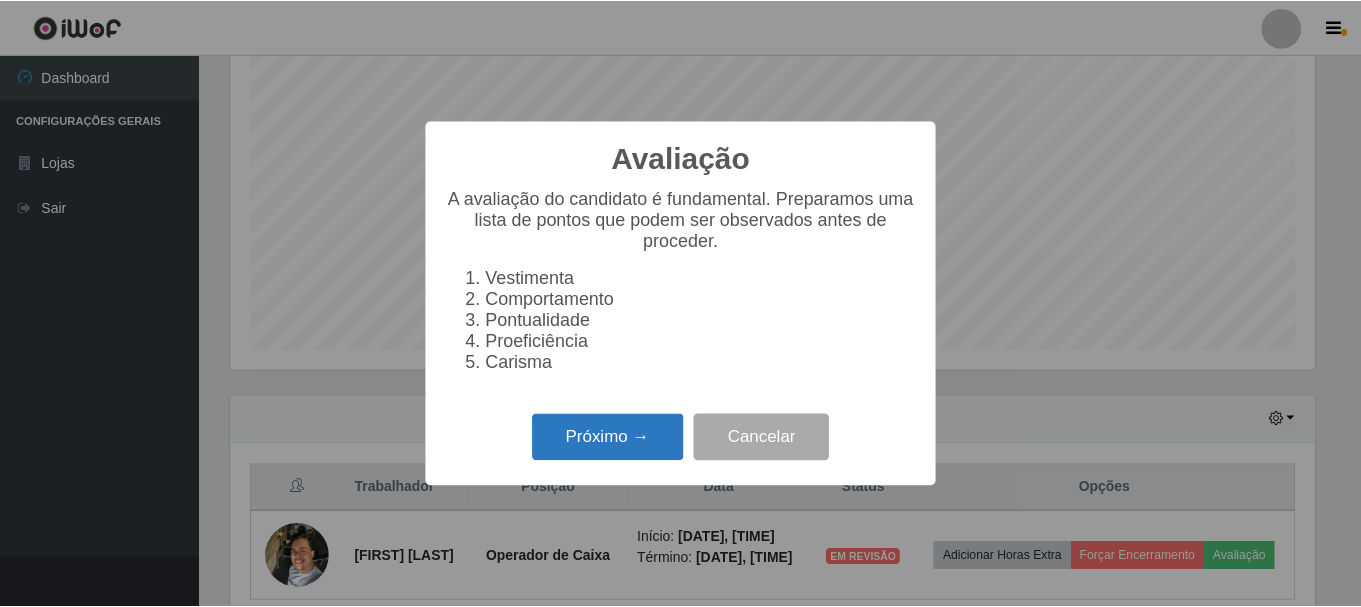 scroll, scrollTop: 999585, scrollLeft: 998911, axis: both 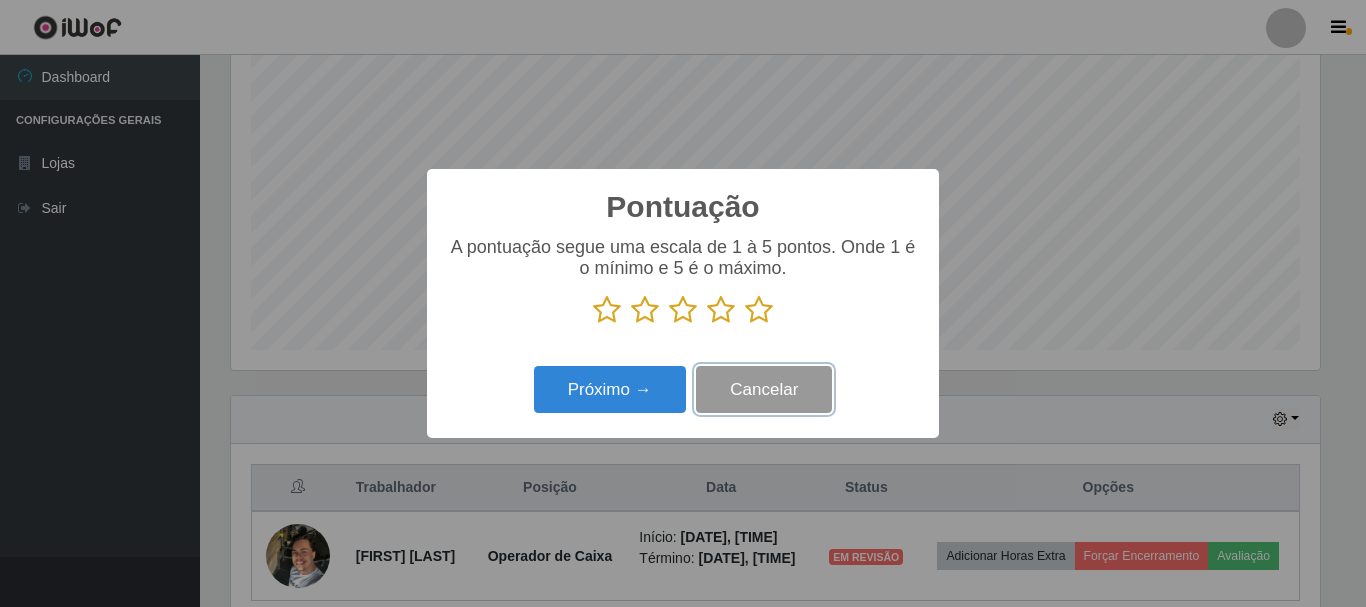 click on "Cancelar" at bounding box center (764, 389) 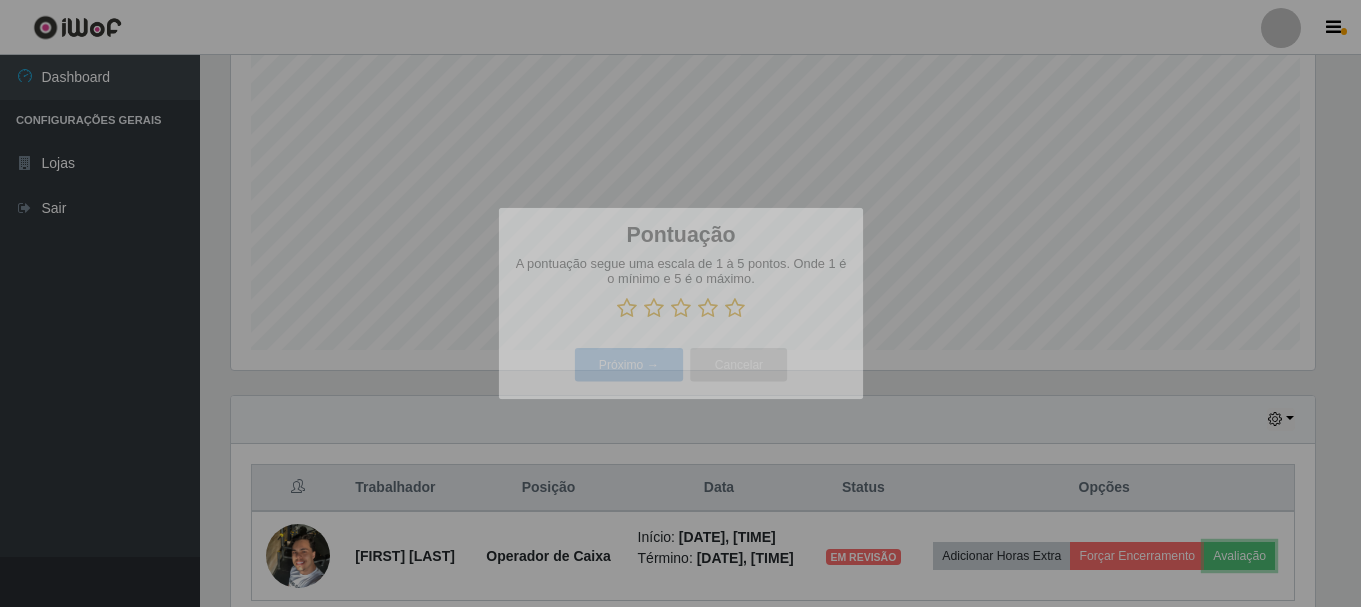 scroll, scrollTop: 999585, scrollLeft: 998901, axis: both 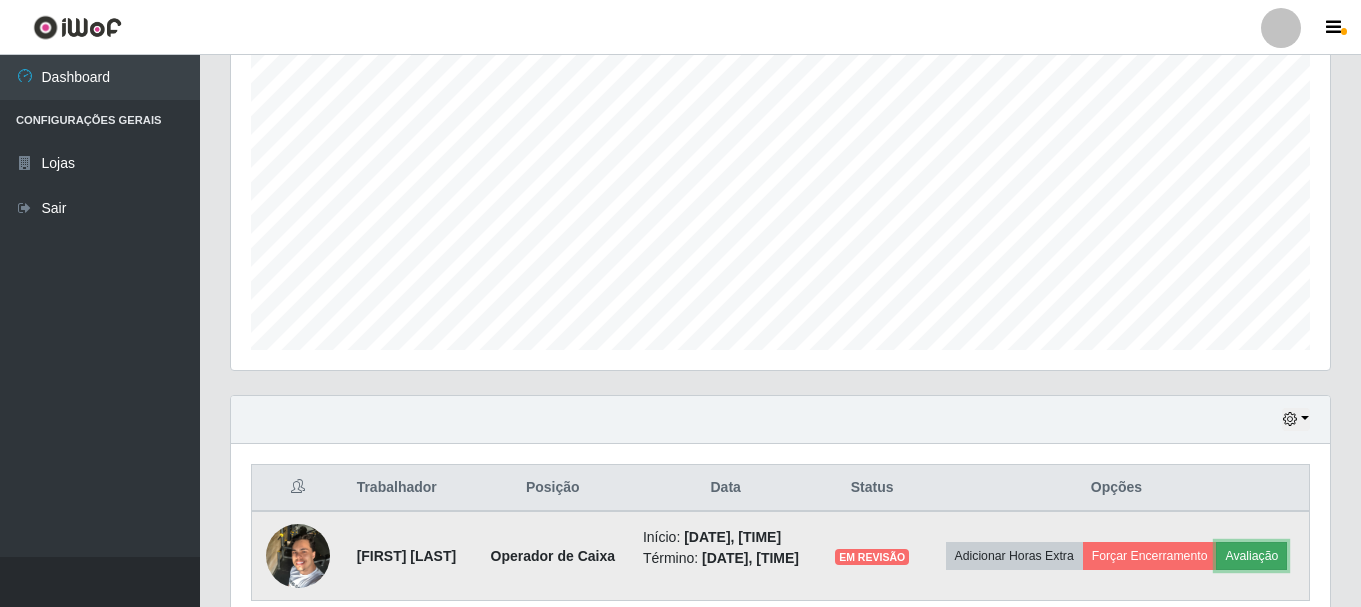 click on "Avaliação" at bounding box center (1251, 556) 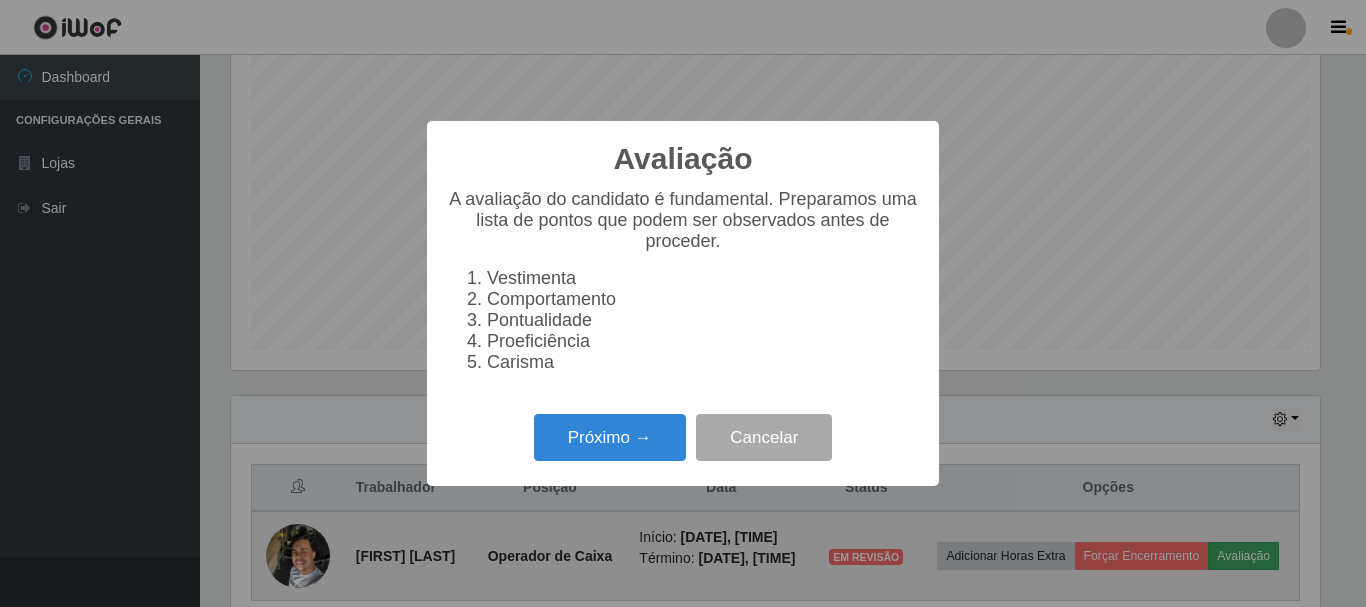 scroll, scrollTop: 999585, scrollLeft: 998911, axis: both 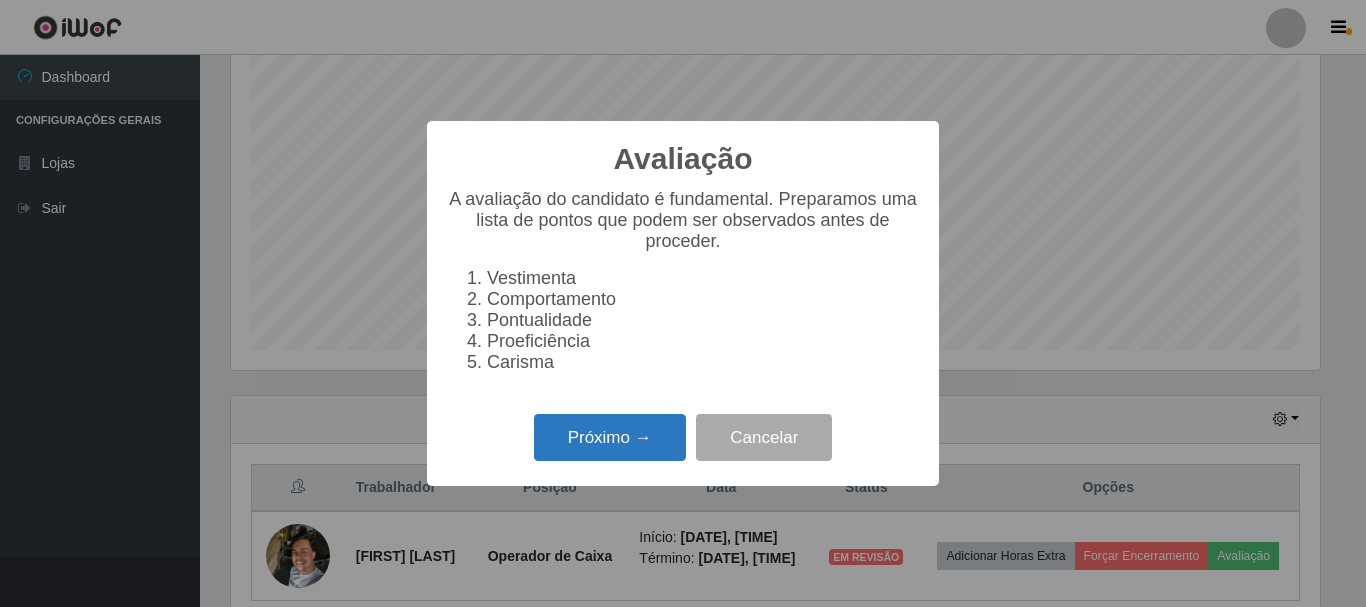 click on "Próximo →" at bounding box center (610, 437) 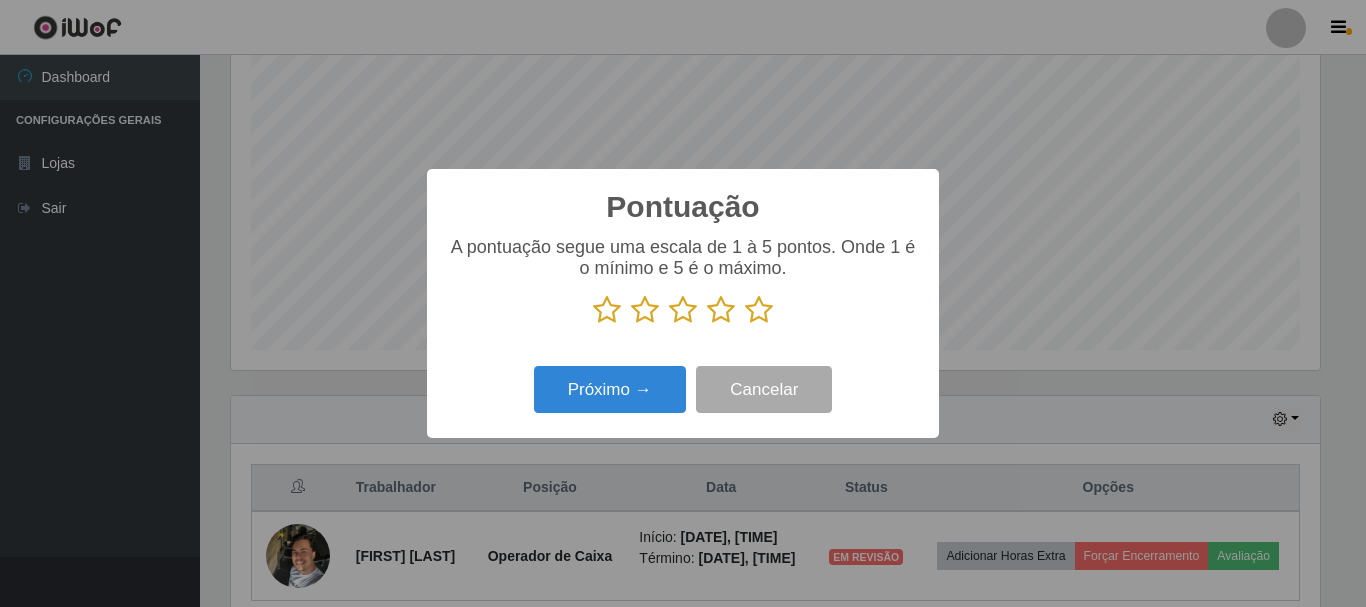 scroll, scrollTop: 999585, scrollLeft: 998911, axis: both 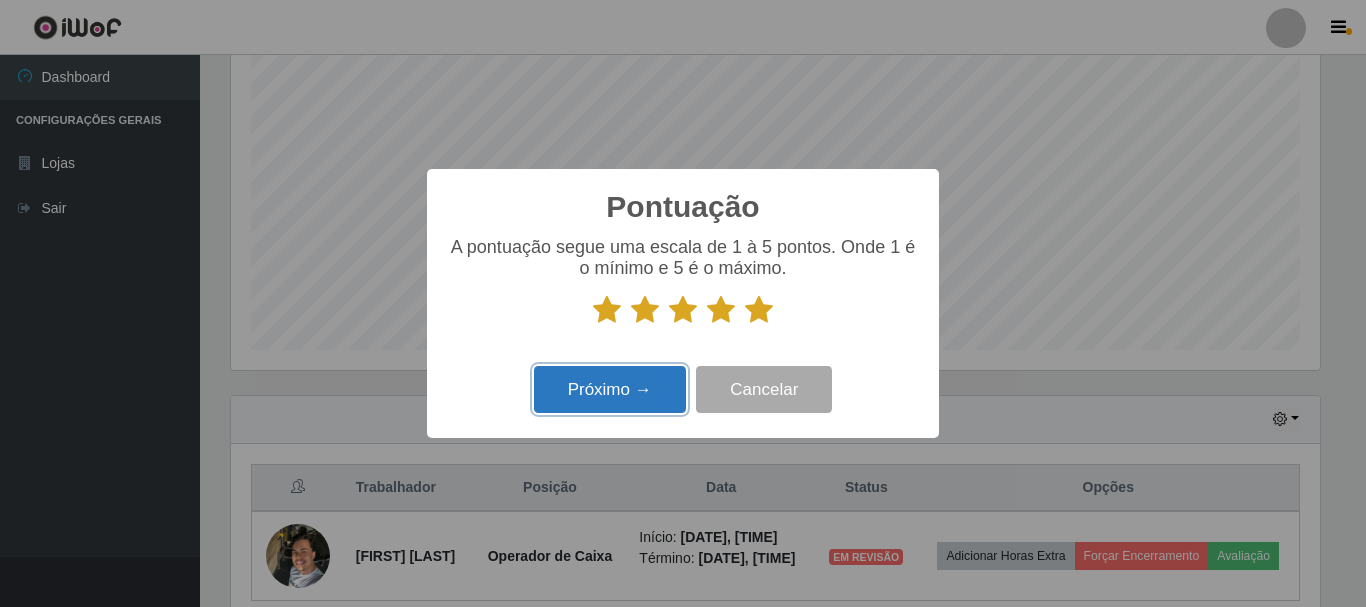 click on "Próximo →" at bounding box center (610, 389) 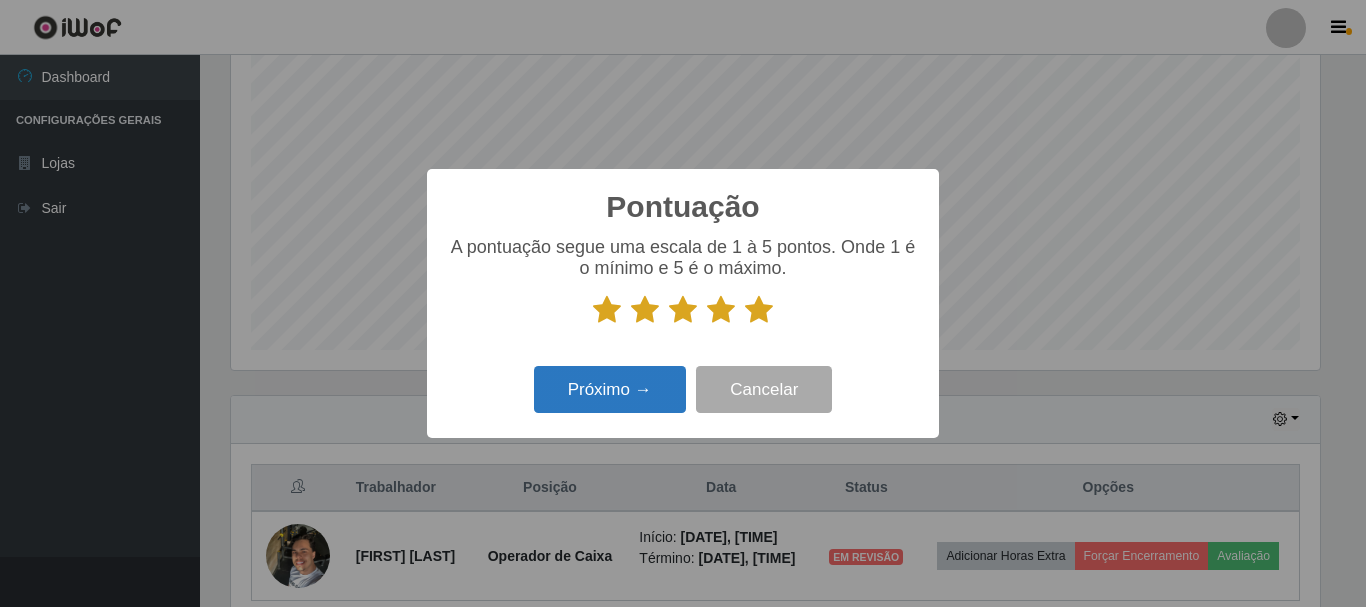 scroll, scrollTop: 999585, scrollLeft: 998911, axis: both 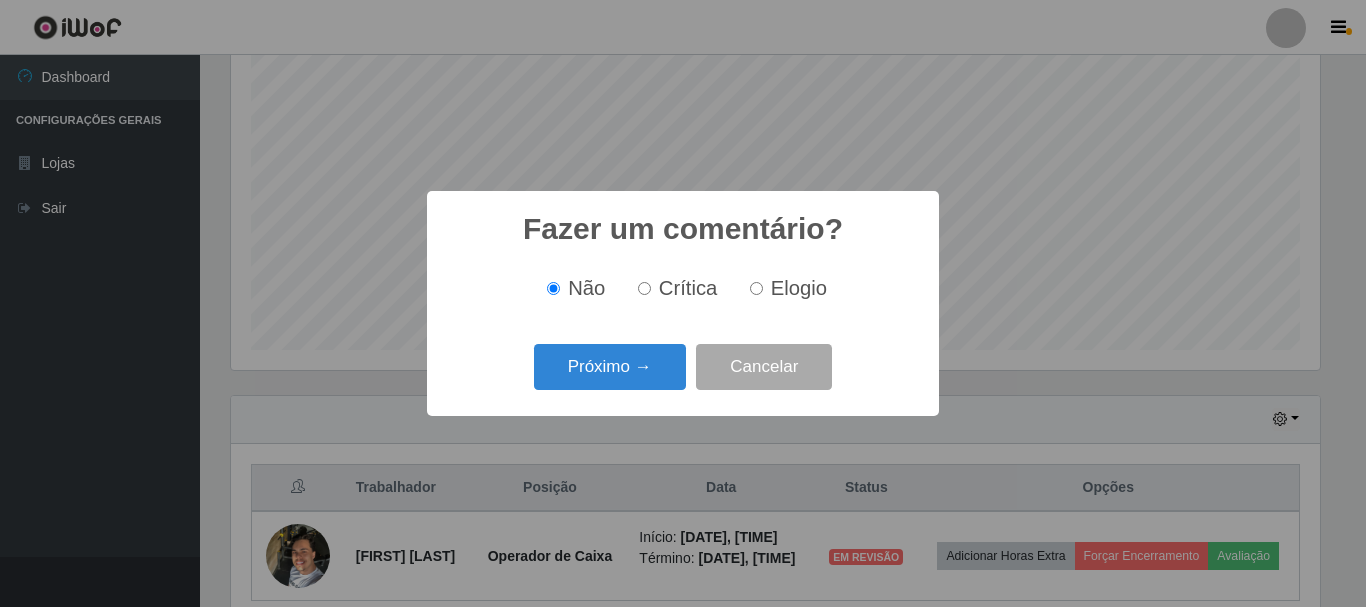 click on "Elogio" at bounding box center [756, 288] 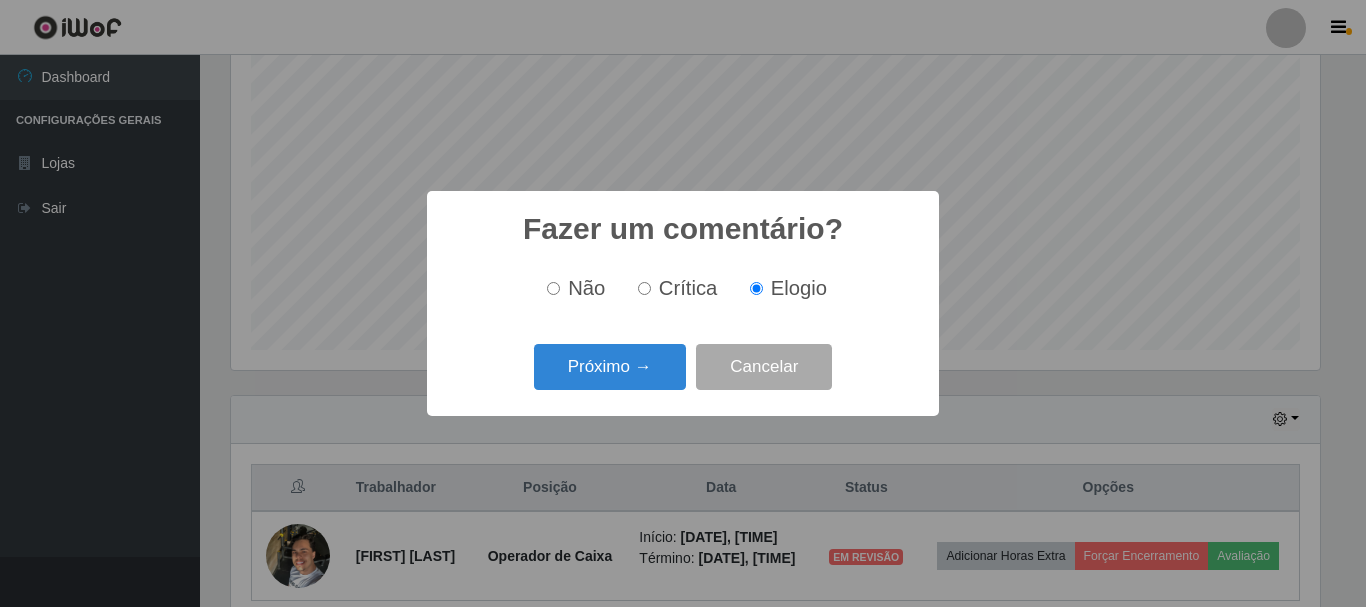 click on "Próximo → Cancelar" at bounding box center (683, 366) 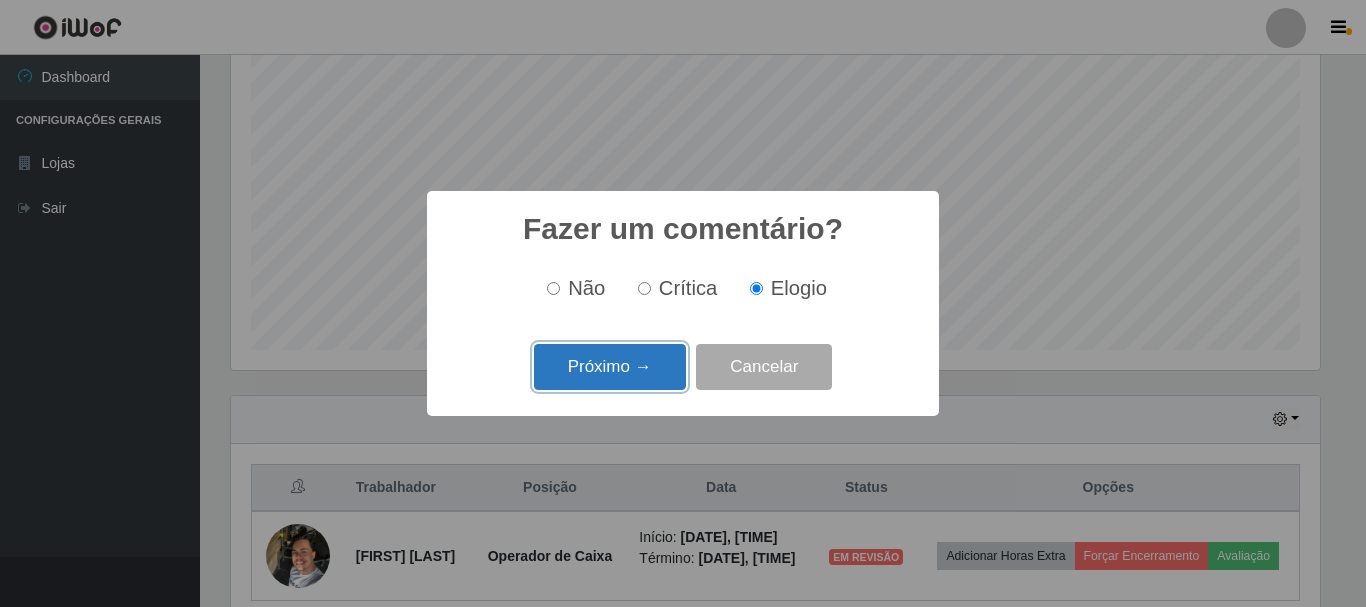 click on "Próximo →" at bounding box center [610, 367] 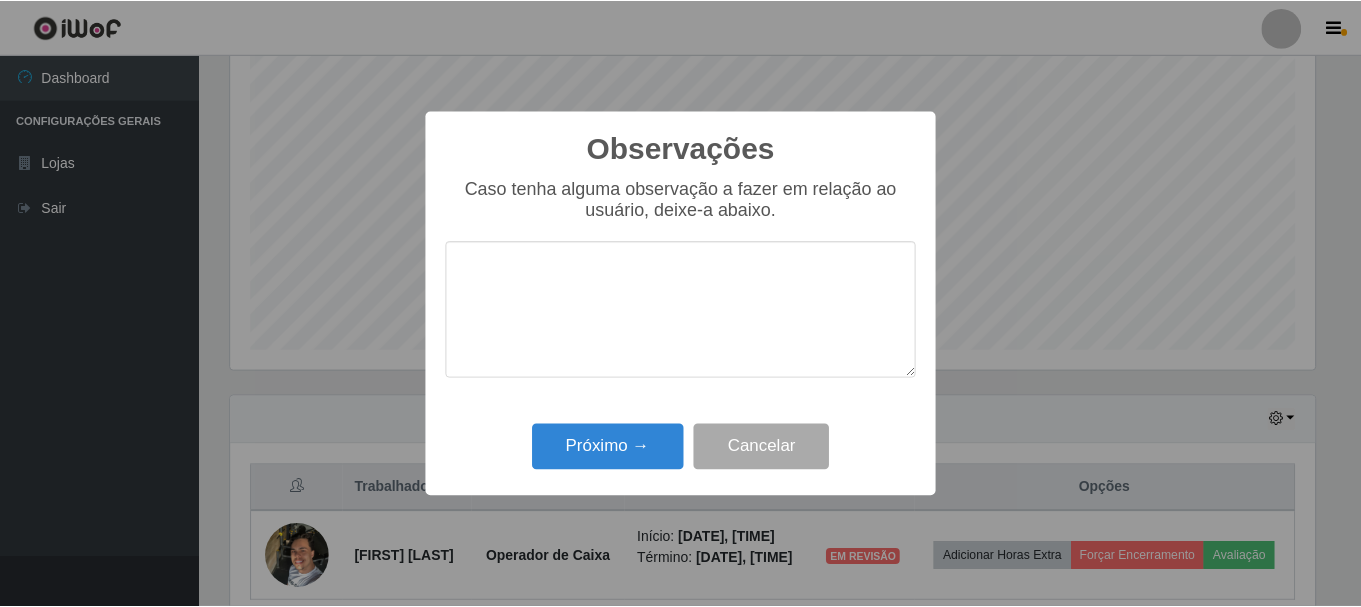 scroll, scrollTop: 999585, scrollLeft: 998911, axis: both 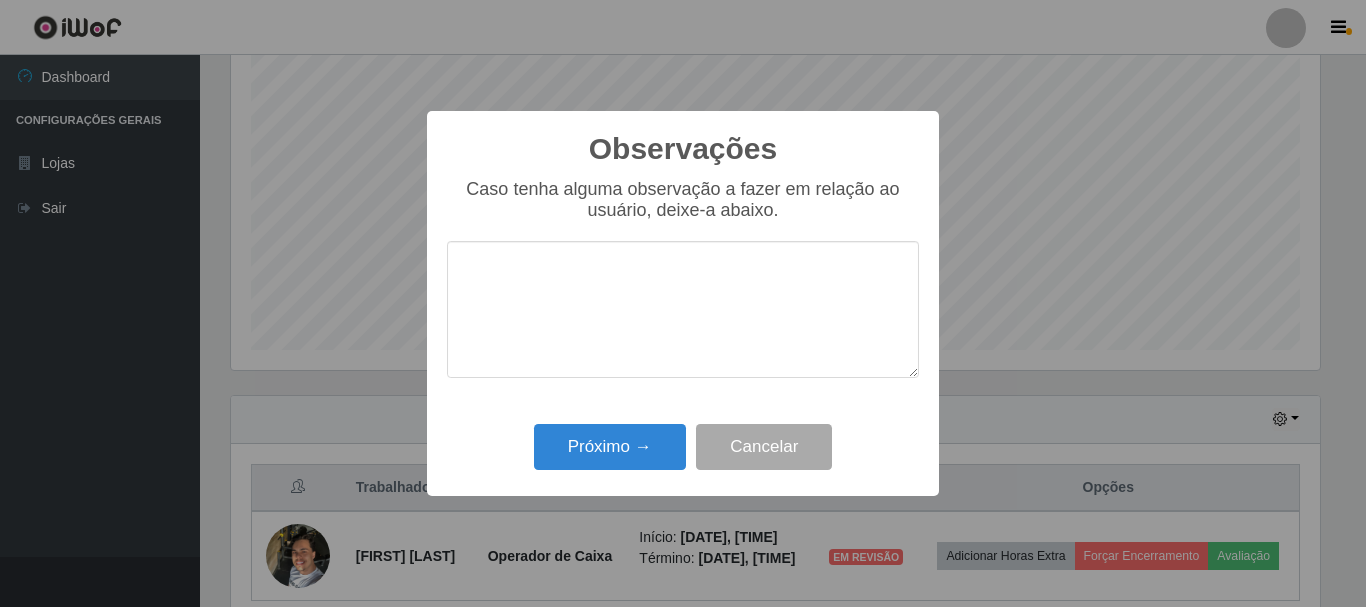 click at bounding box center (683, 309) 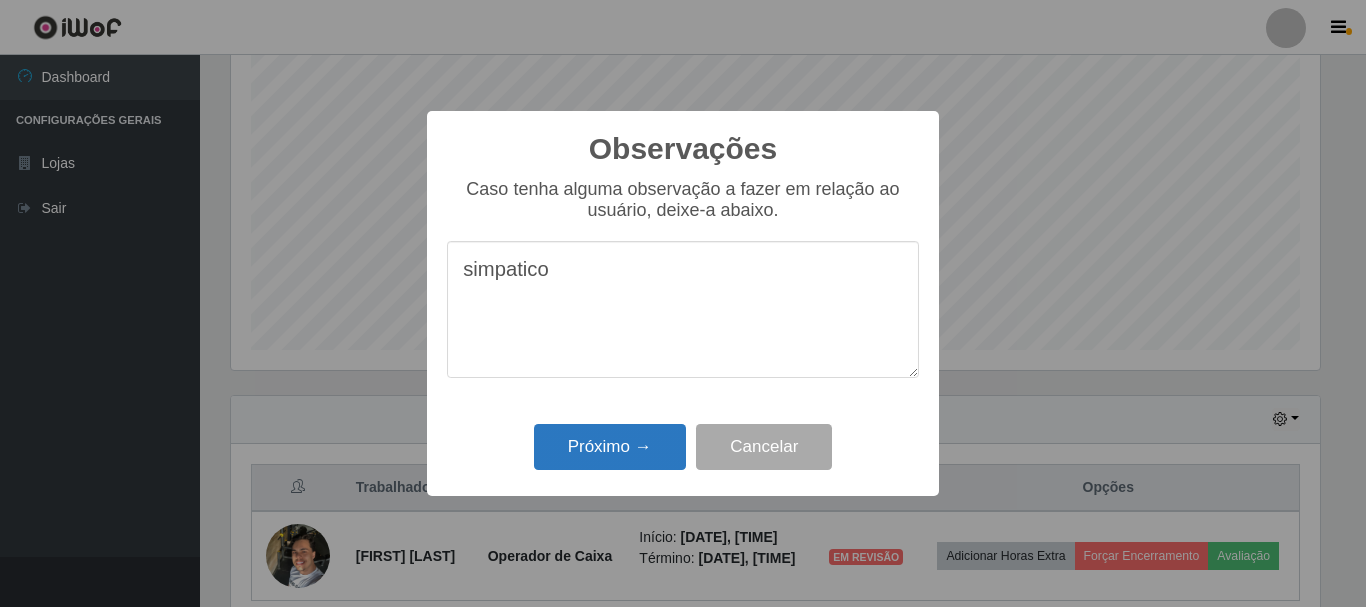 type on "simpatico" 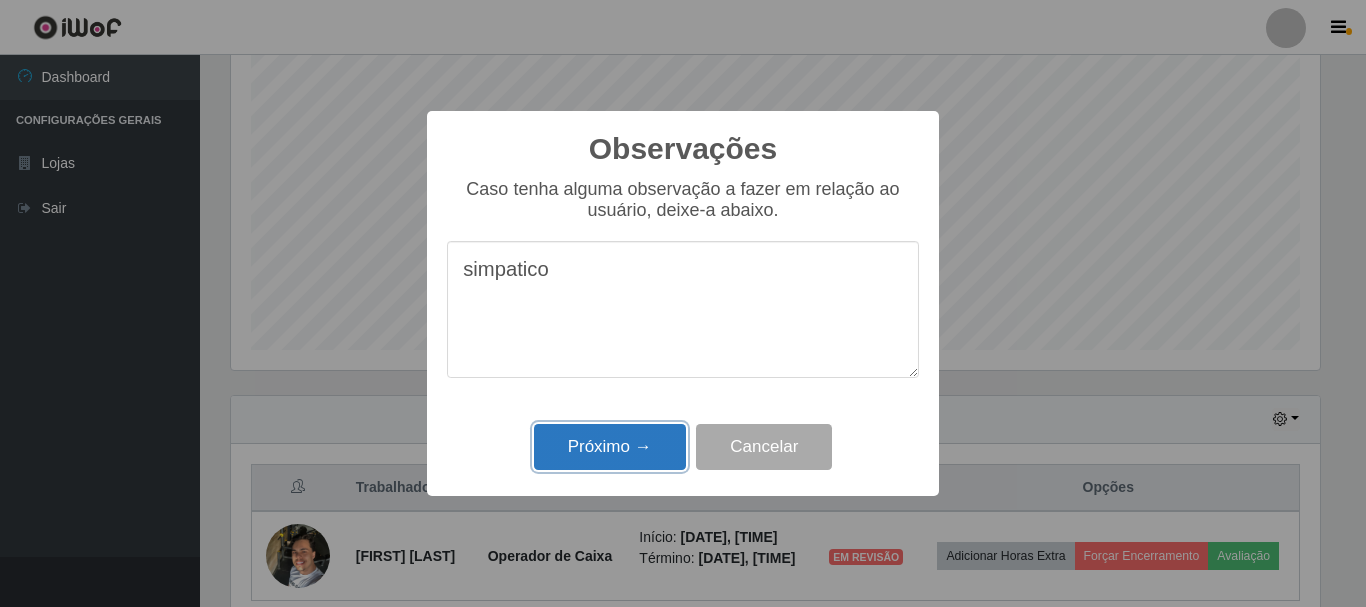 click on "Próximo →" at bounding box center (610, 447) 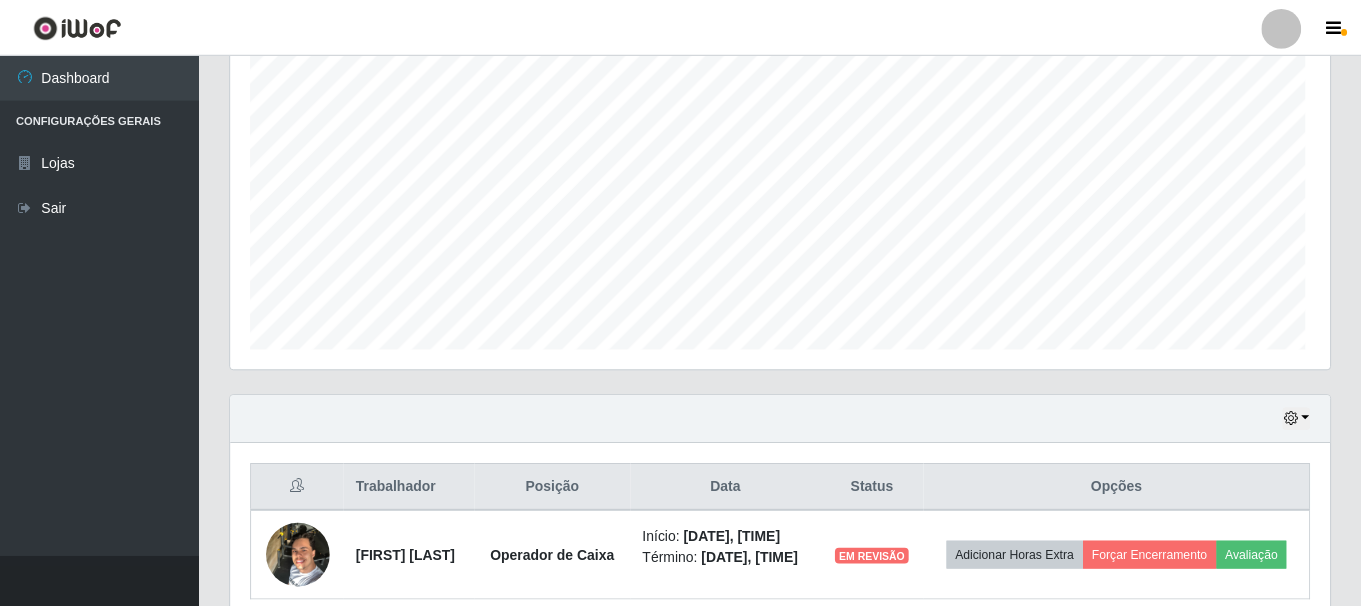 scroll, scrollTop: 999585, scrollLeft: 998901, axis: both 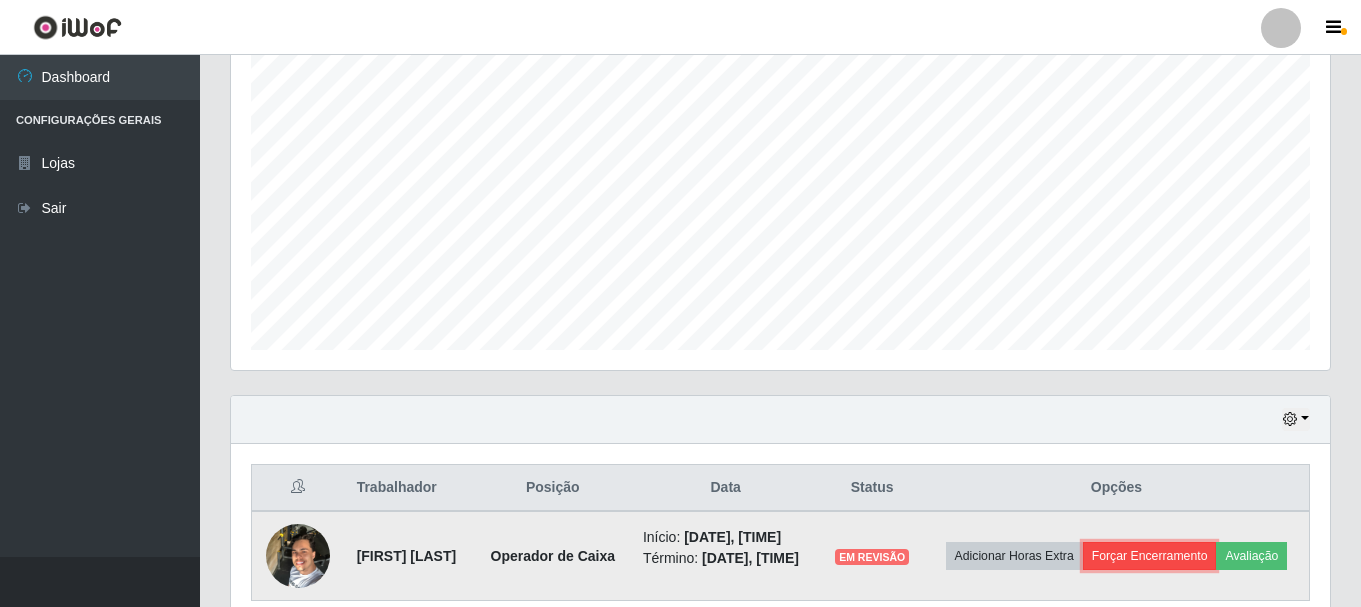 click on "Forçar Encerramento" at bounding box center [1150, 556] 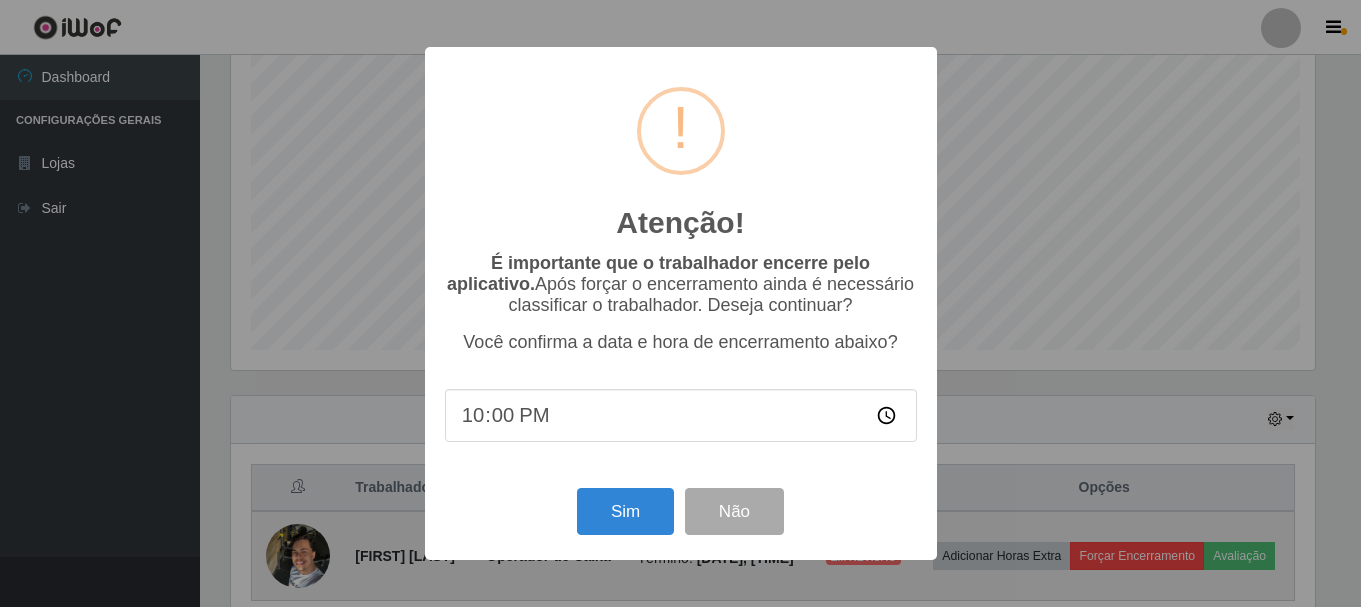scroll, scrollTop: 999585, scrollLeft: 998911, axis: both 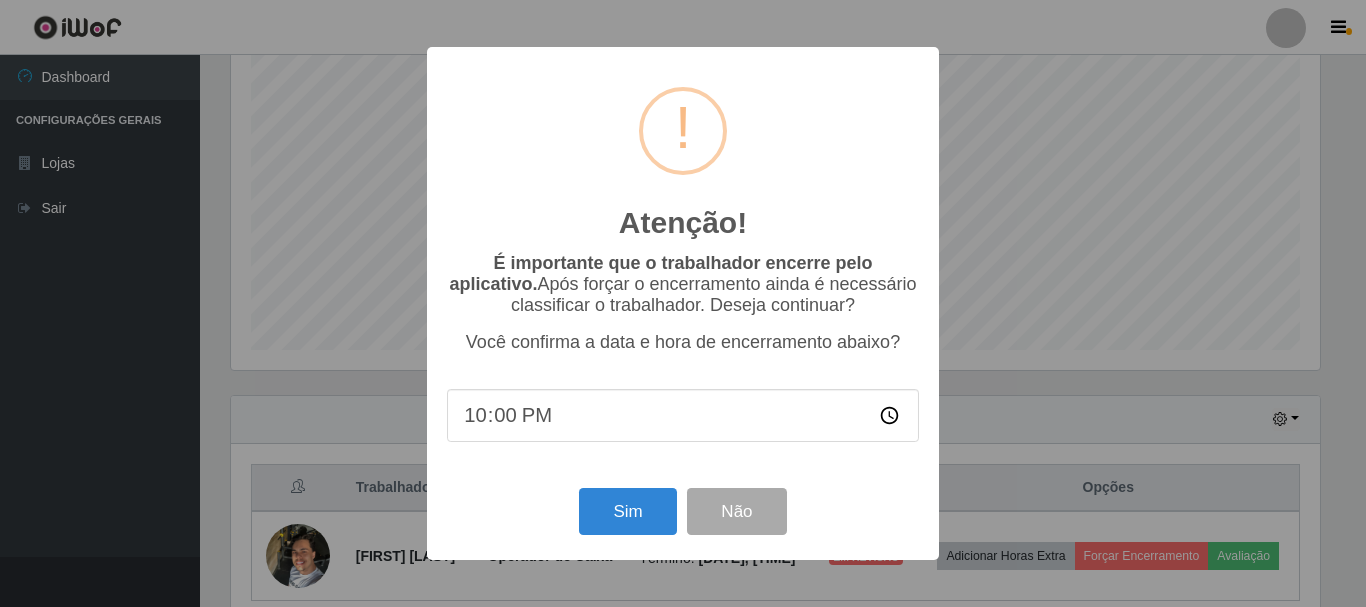 type on "[TIME]" 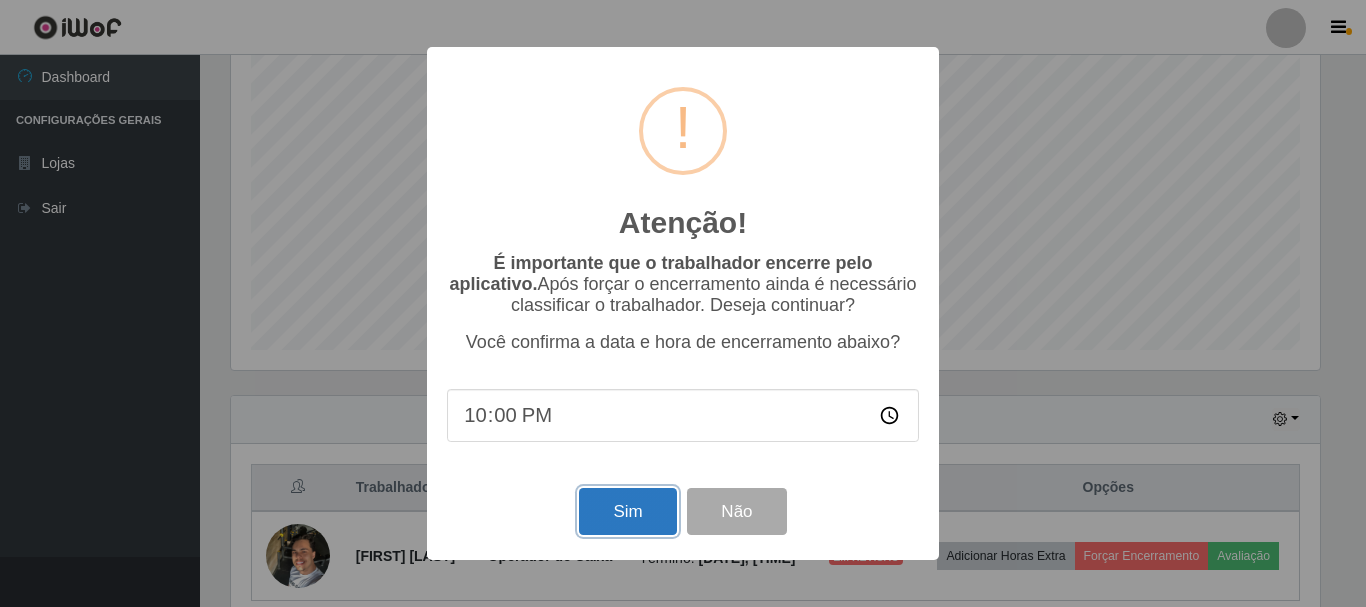 click on "Sim" at bounding box center (627, 511) 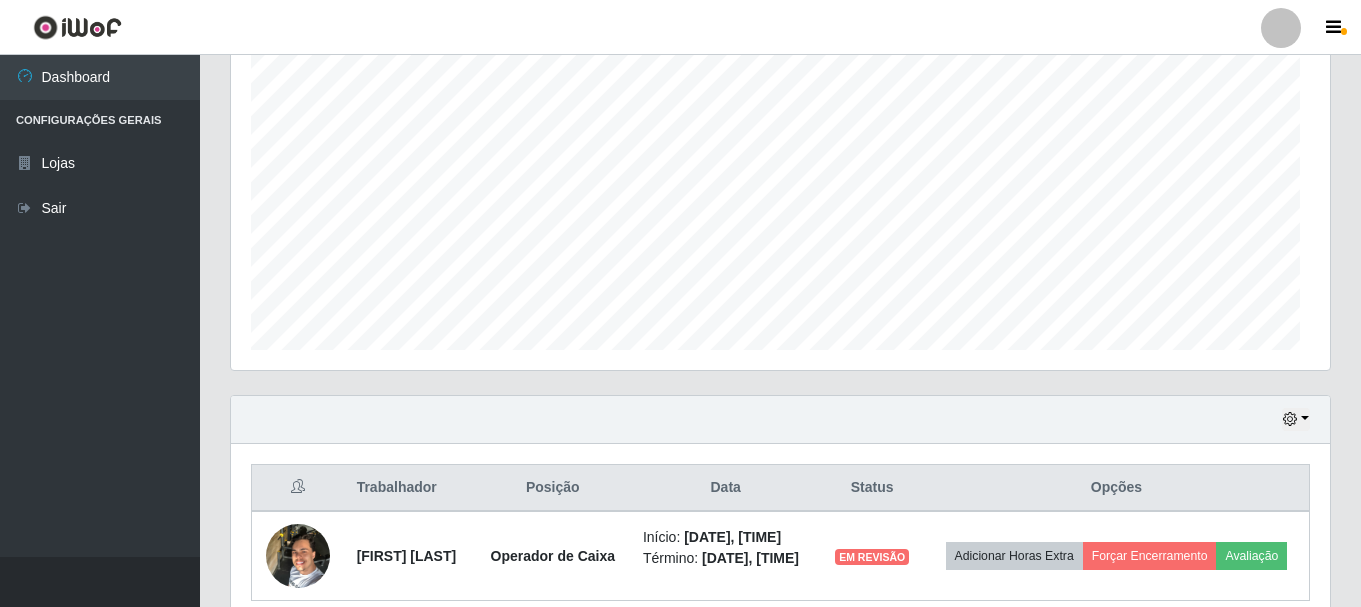 scroll, scrollTop: 999585, scrollLeft: 998901, axis: both 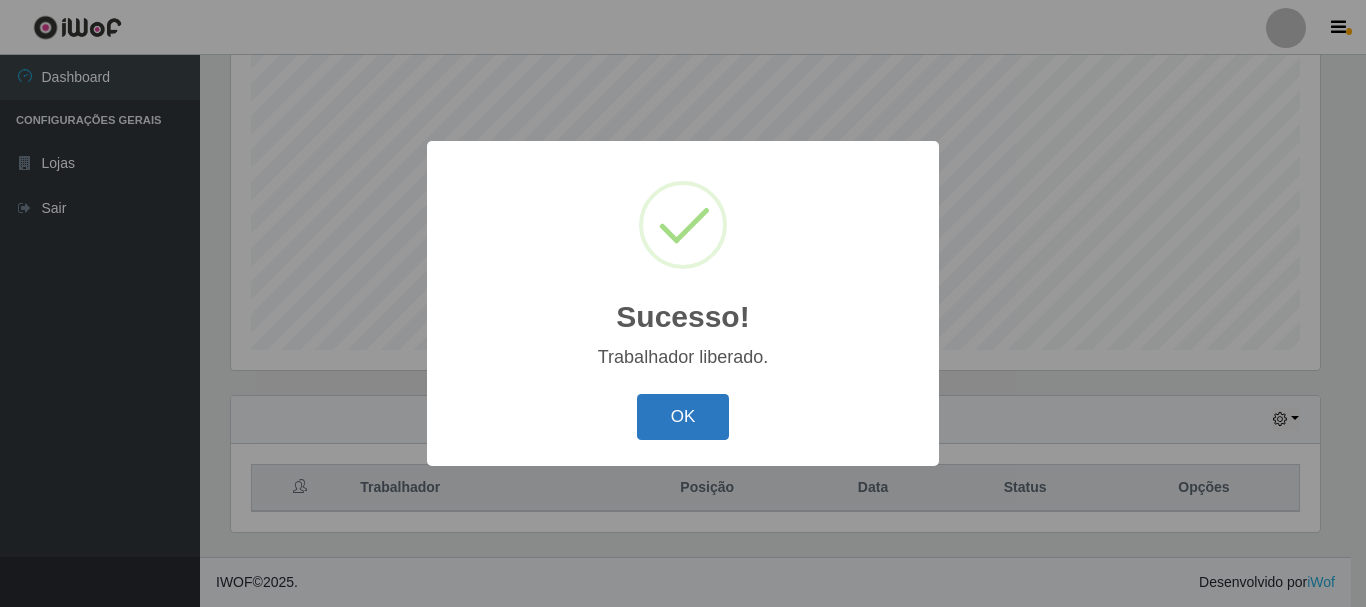 click on "OK" at bounding box center [683, 417] 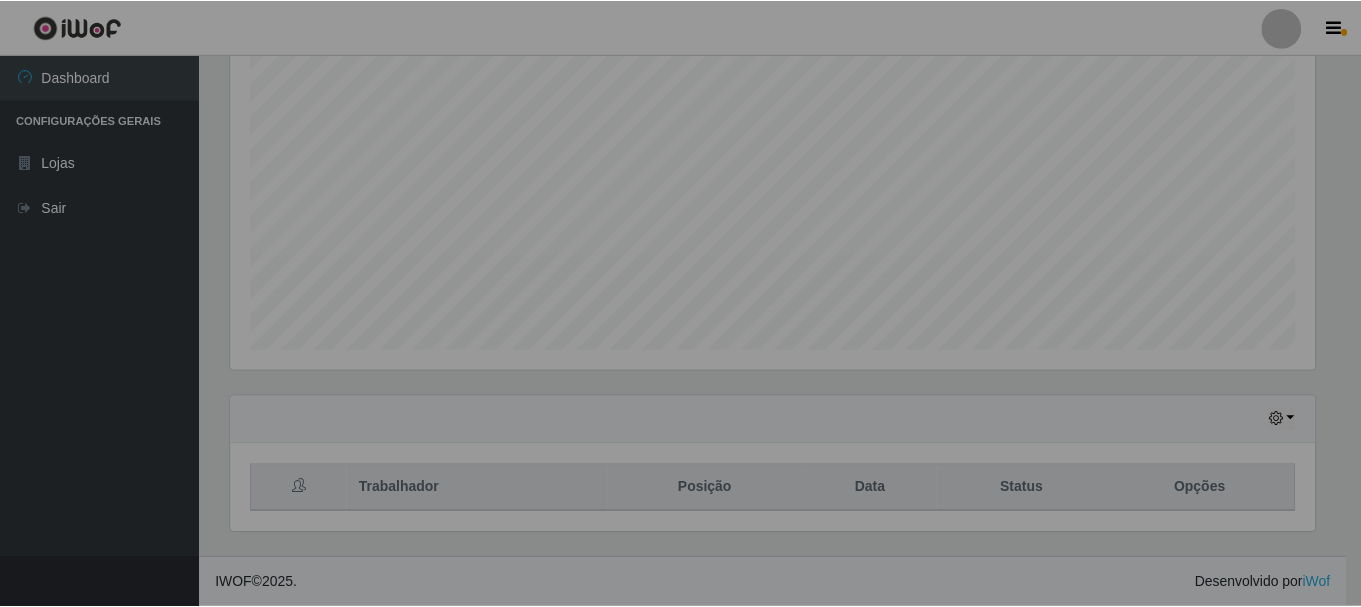 scroll, scrollTop: 999585, scrollLeft: 998901, axis: both 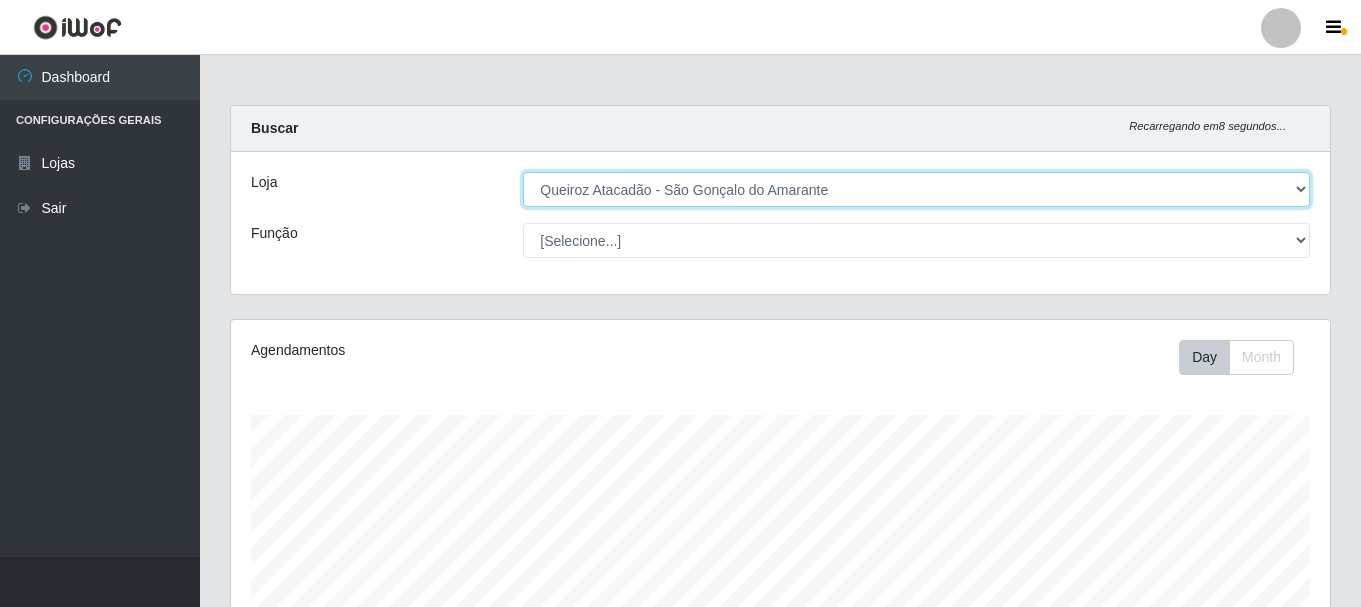 click on "[COMPANY] - [CITY]" at bounding box center [916, 189] 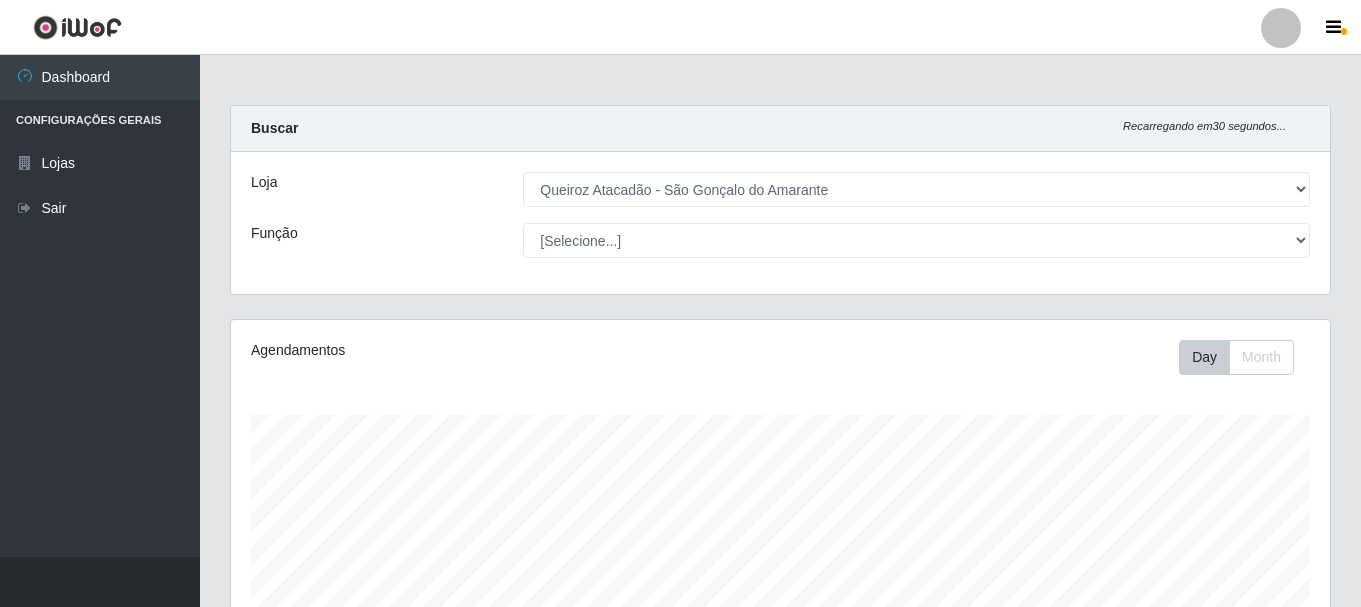 scroll, scrollTop: 365, scrollLeft: 0, axis: vertical 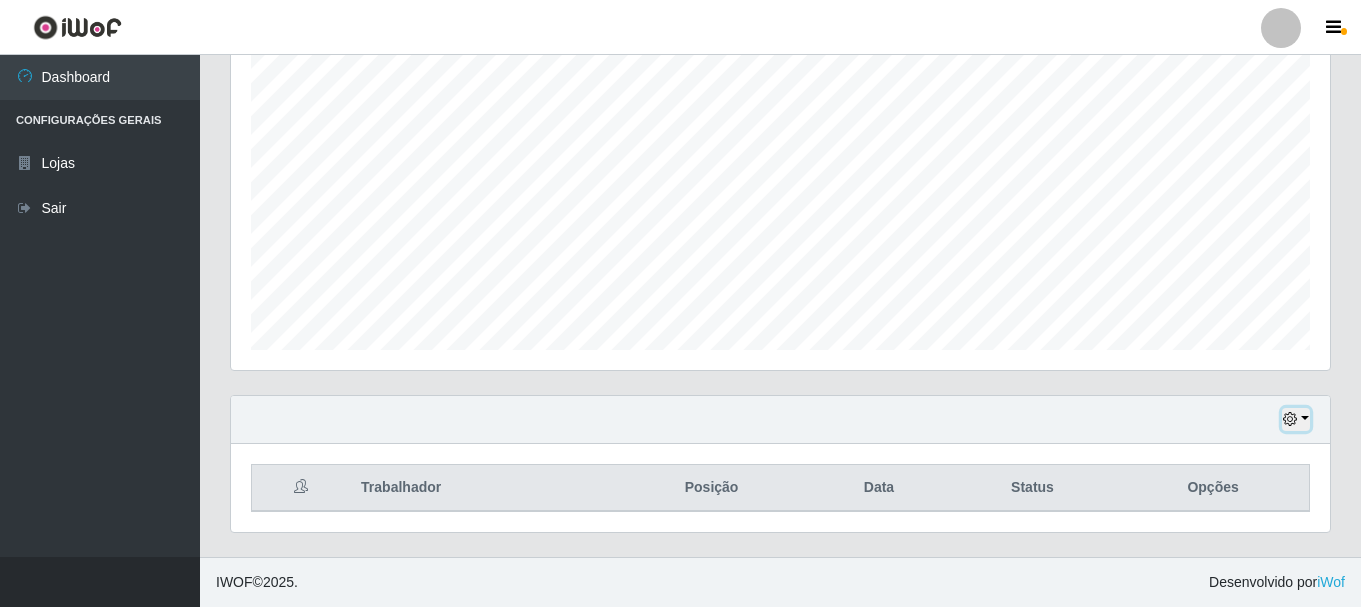 type 